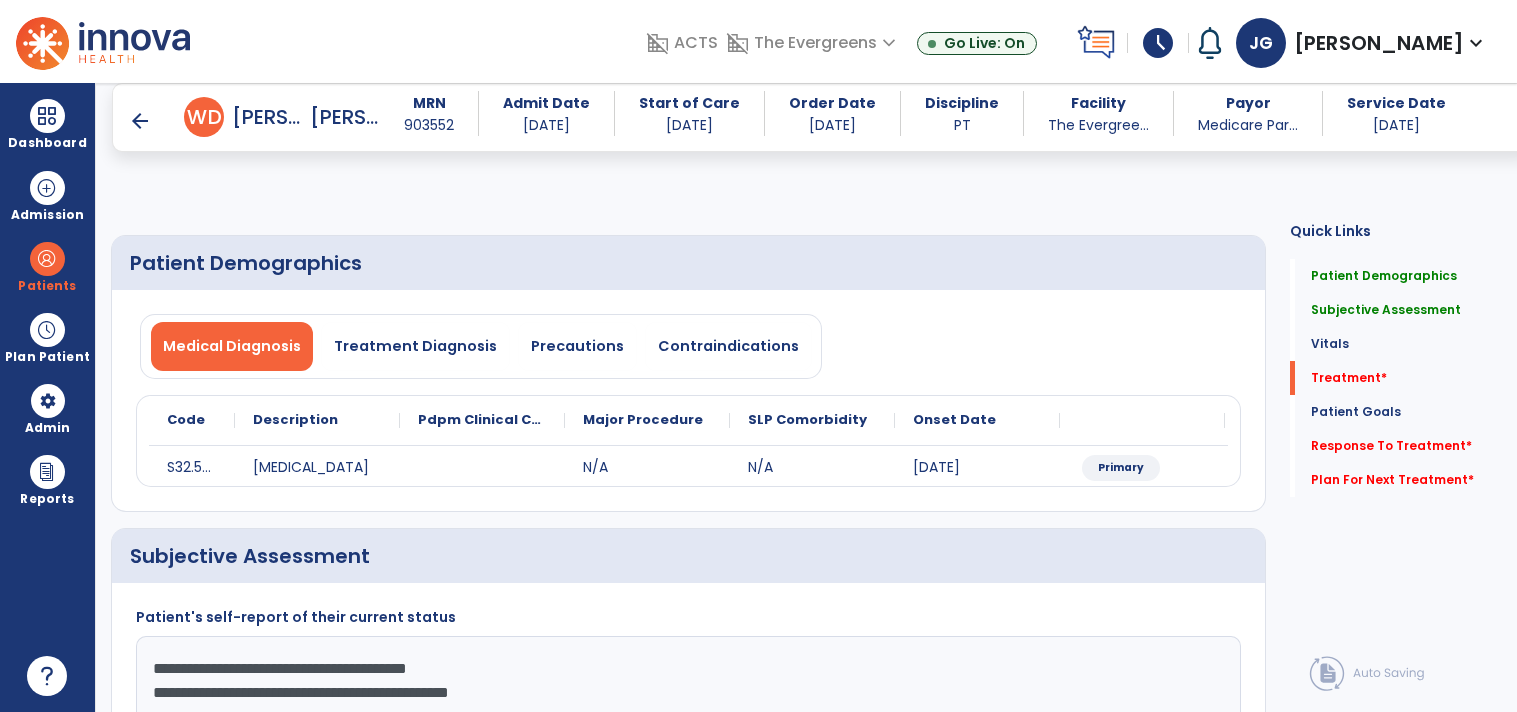 select on "*" 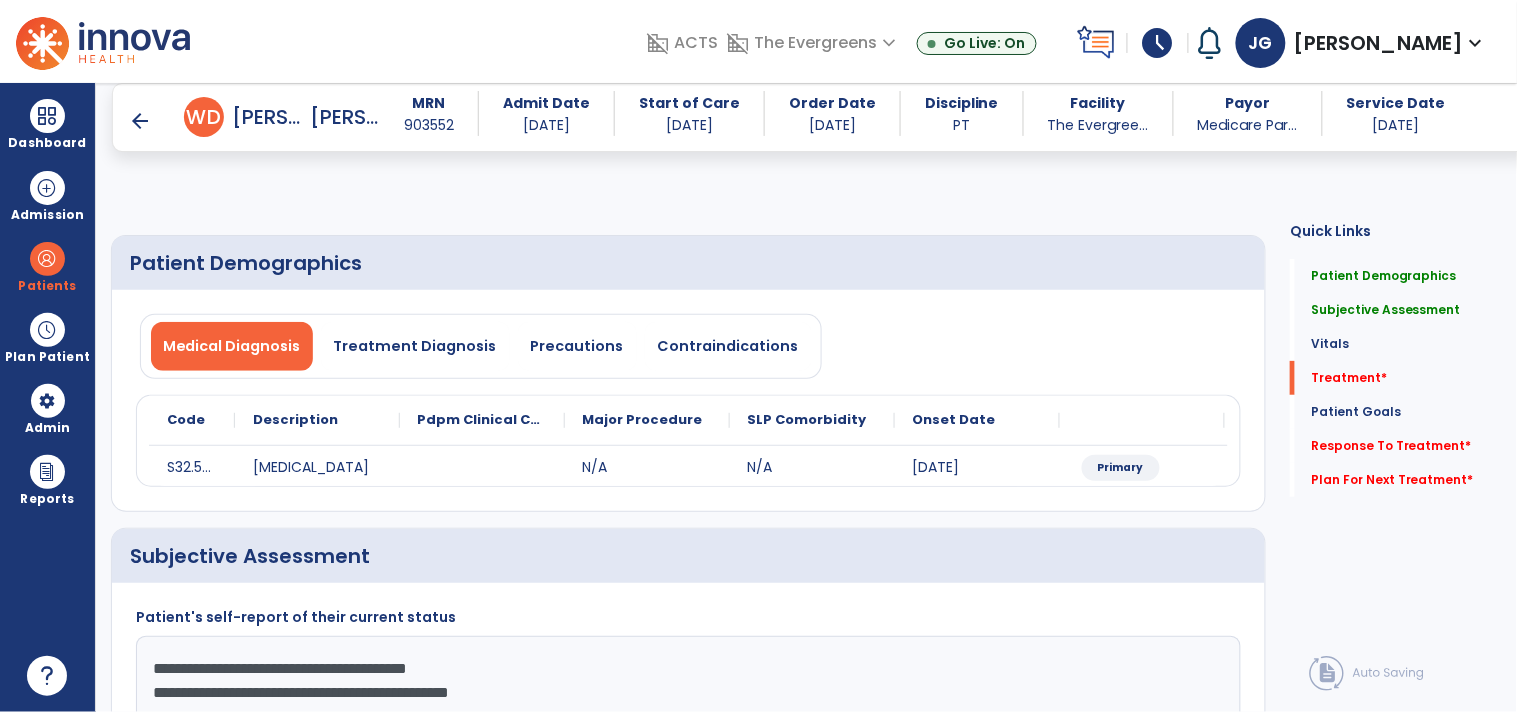 scroll, scrollTop: 981, scrollLeft: 0, axis: vertical 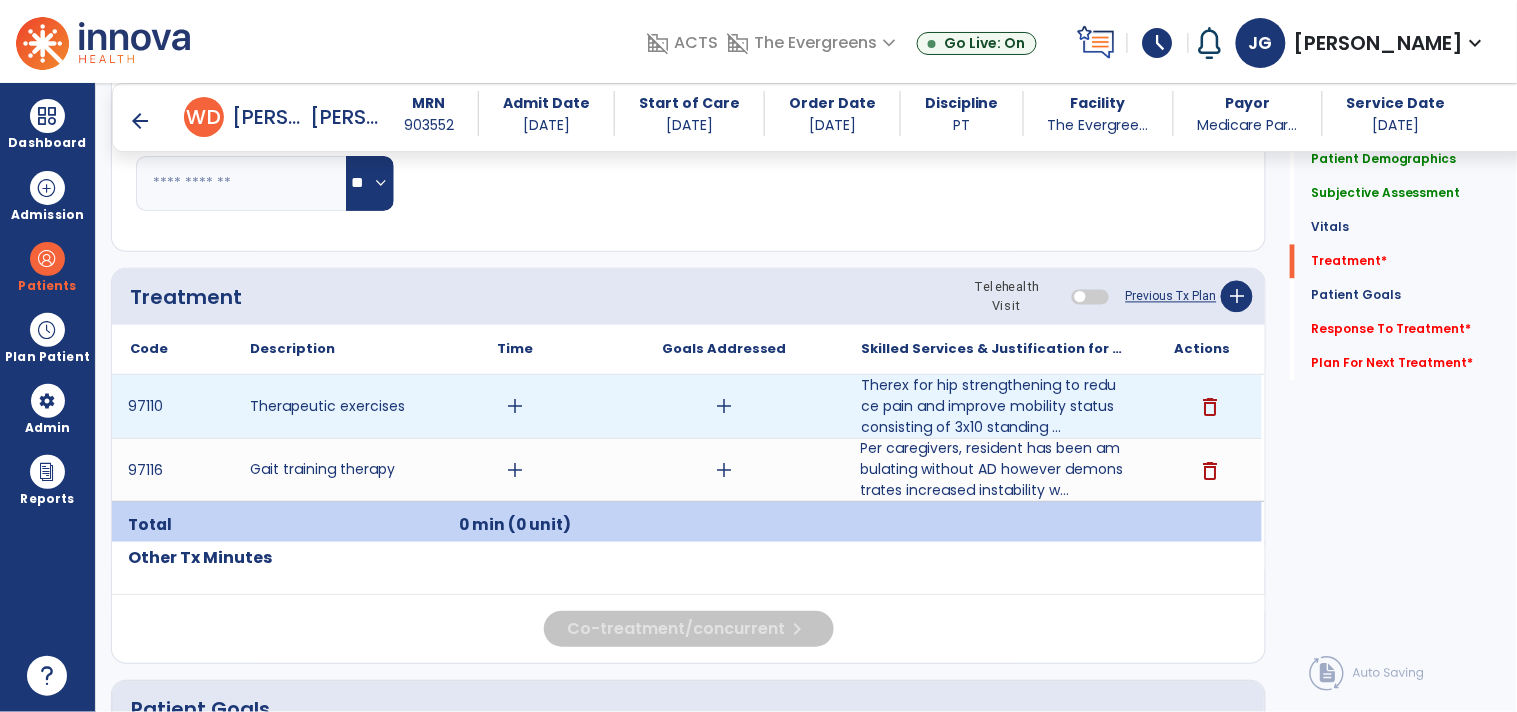 click on "add" at bounding box center [515, 406] 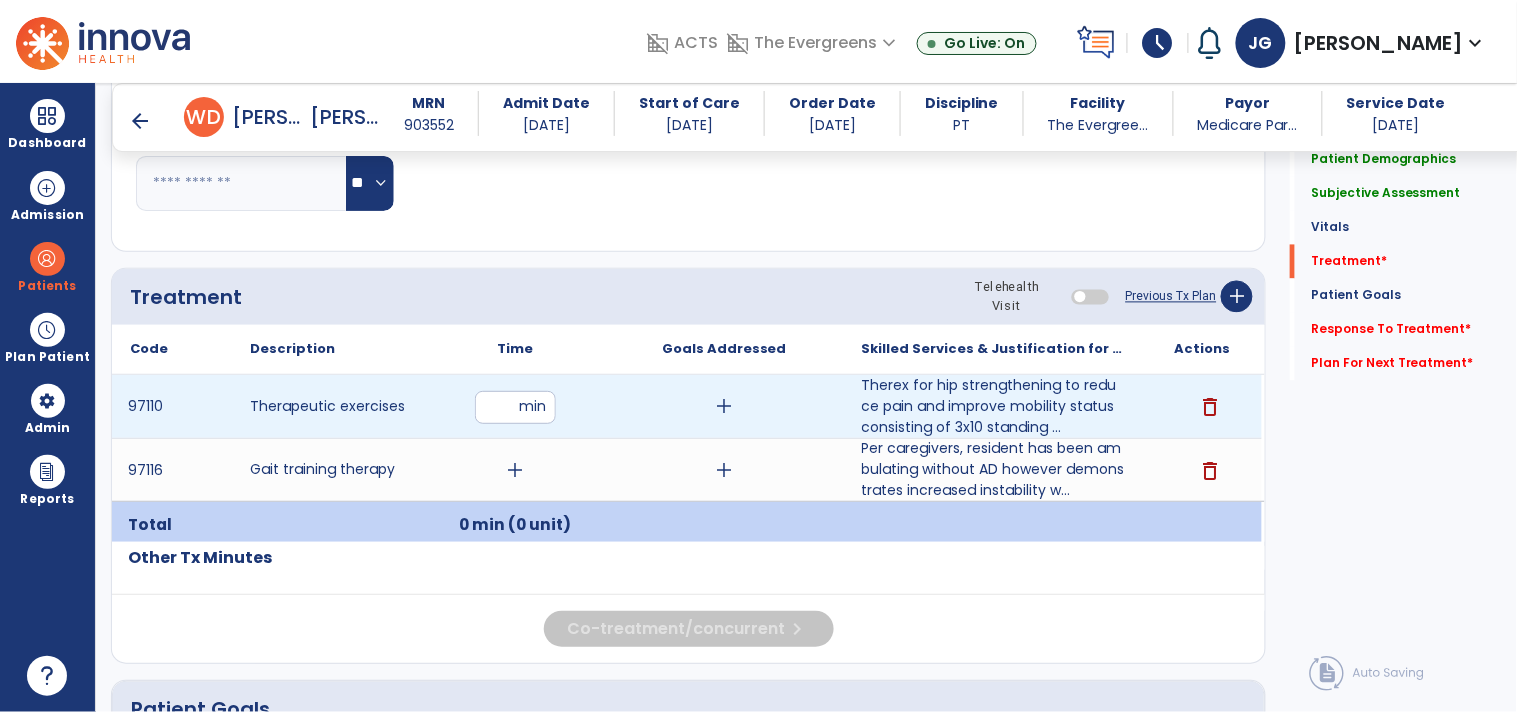 type on "**" 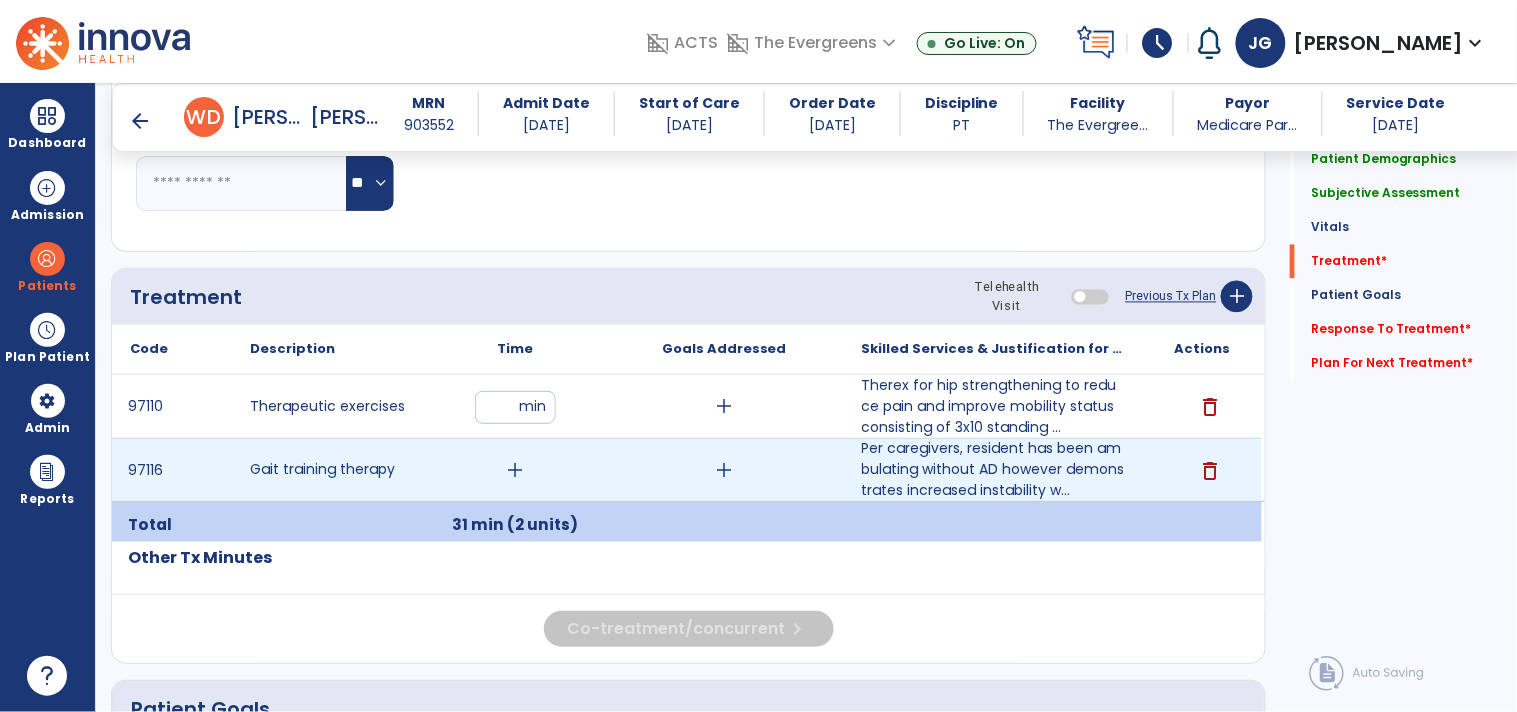 click on "add" at bounding box center [515, 470] 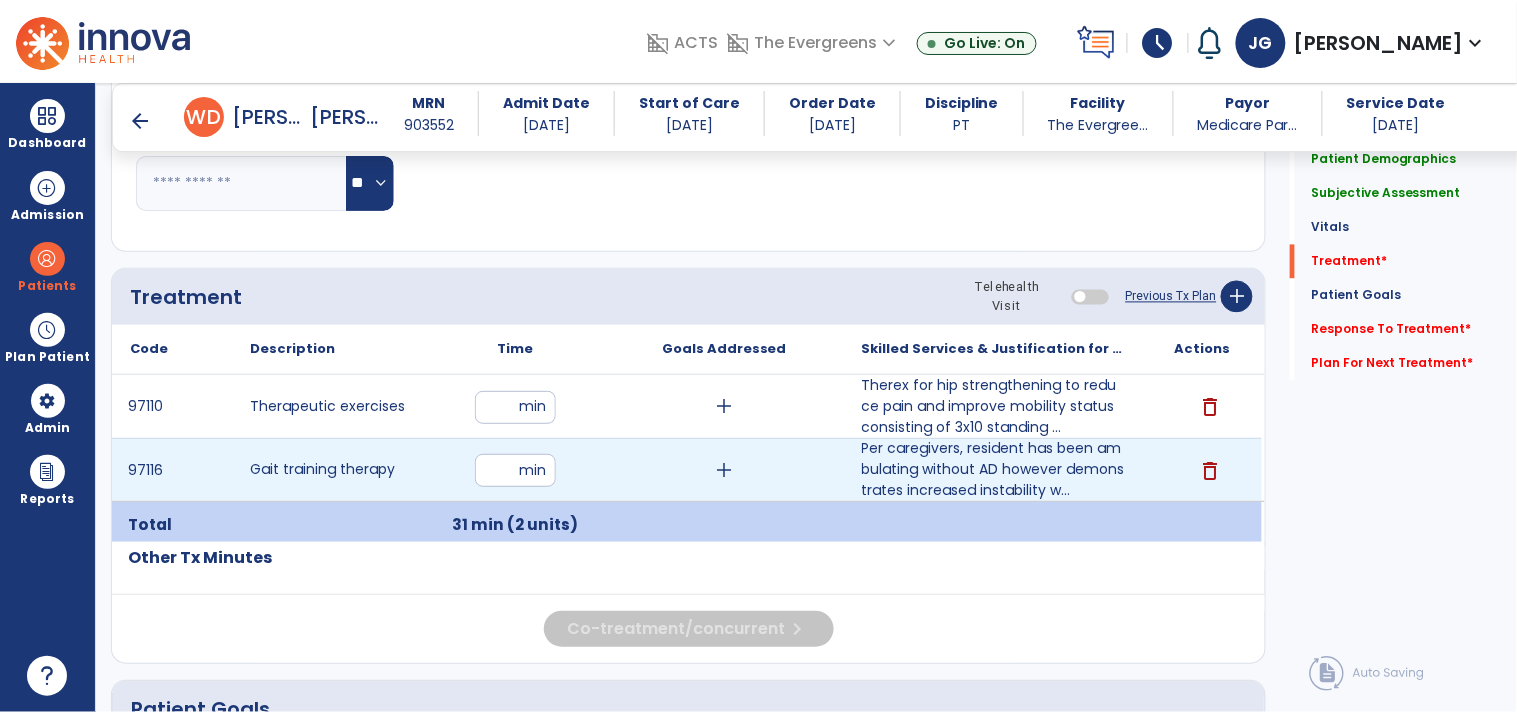 type on "**" 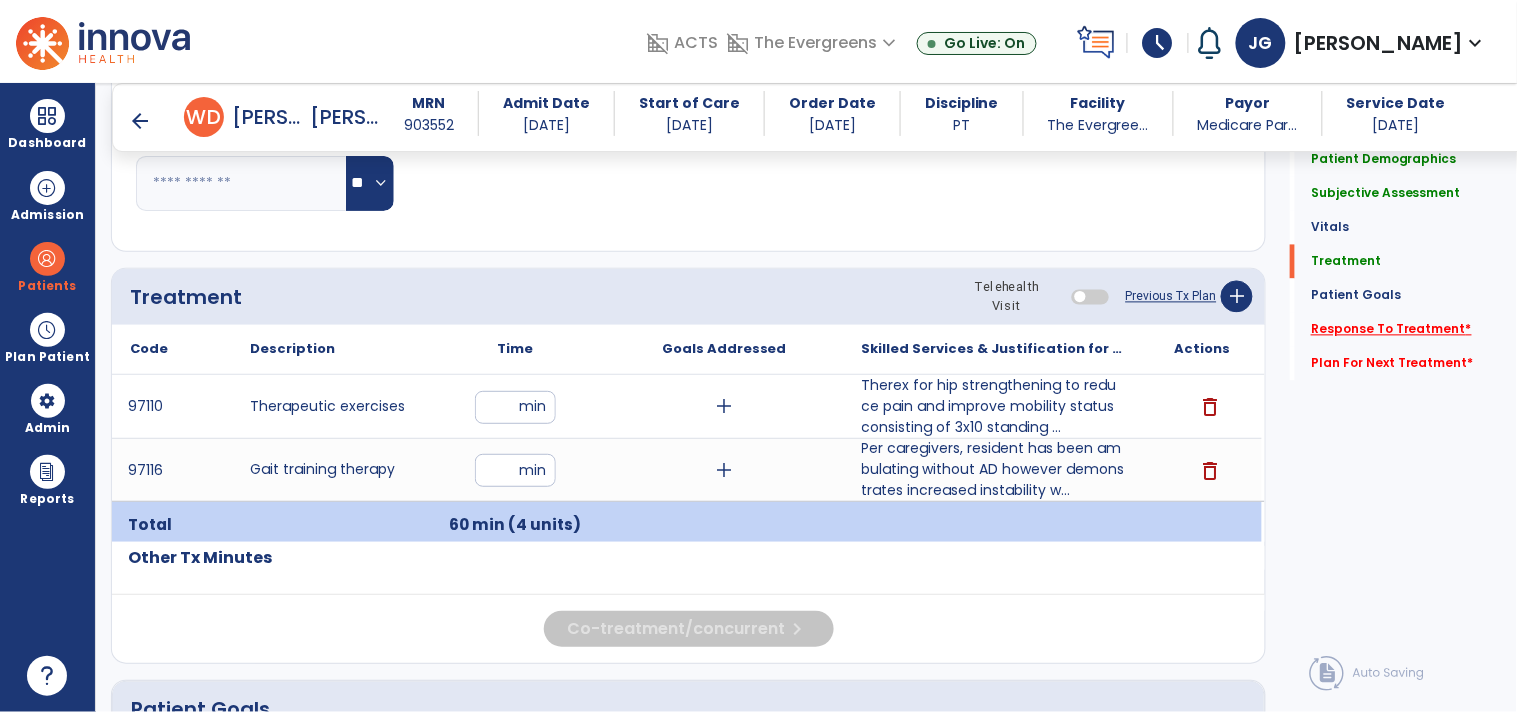 click on "Response To Treatment   *" 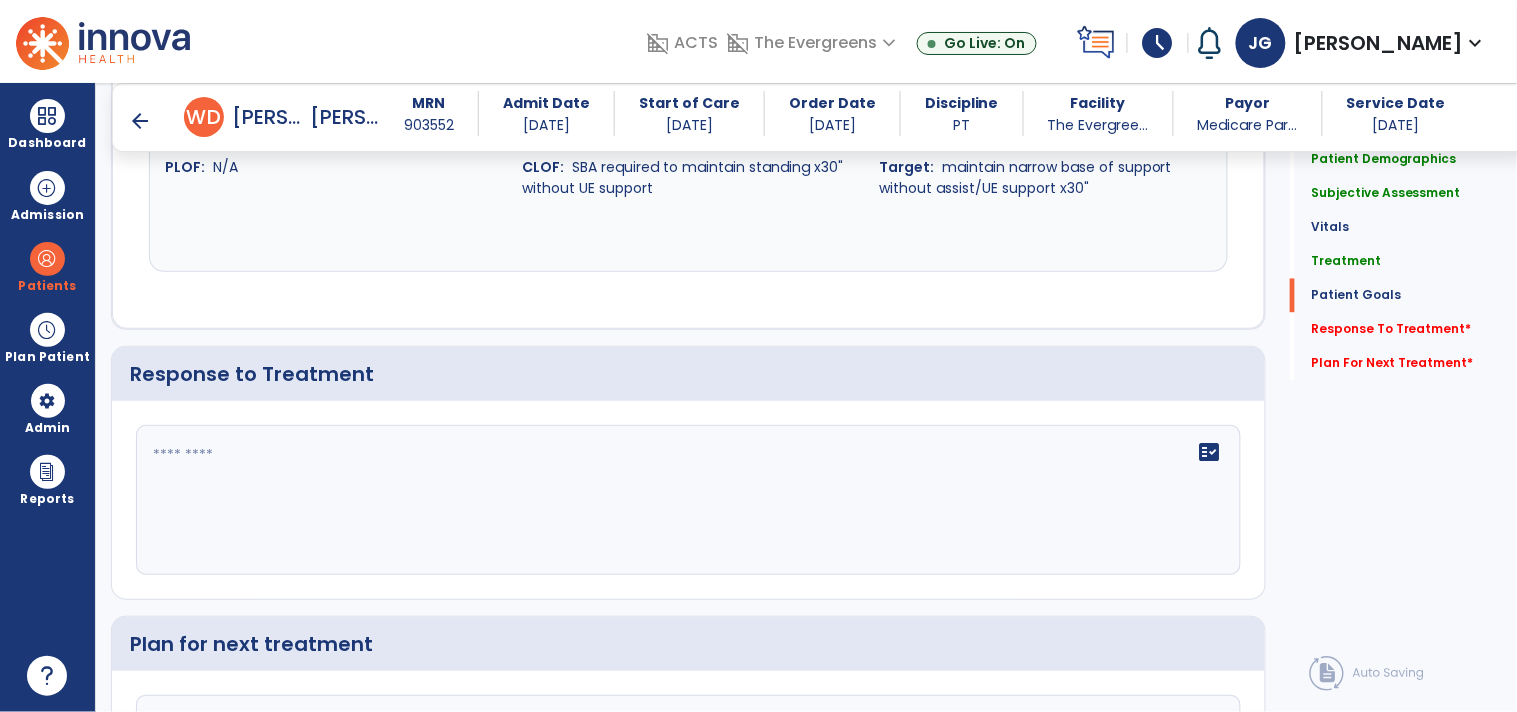 scroll, scrollTop: 2938, scrollLeft: 0, axis: vertical 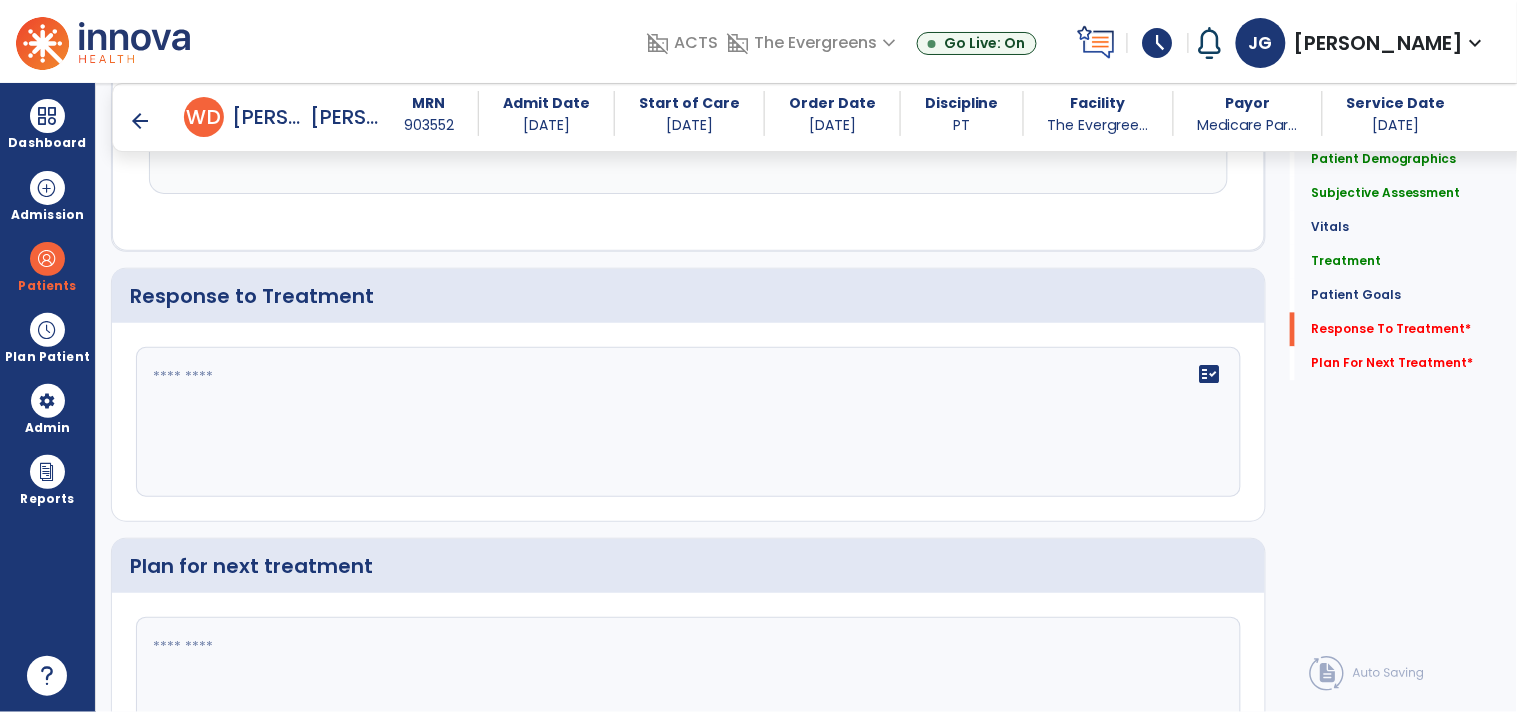 click on "fact_check" 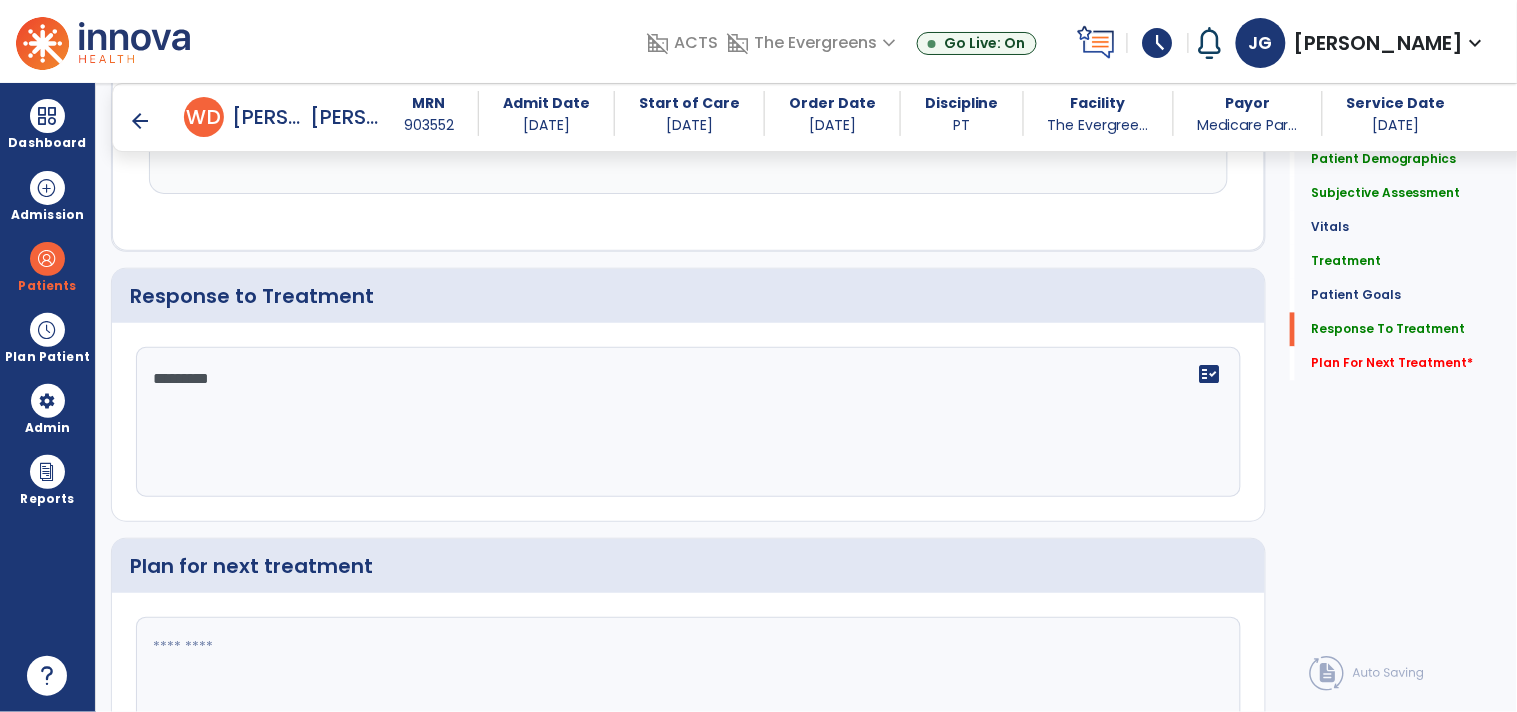 scroll, scrollTop: 2938, scrollLeft: 0, axis: vertical 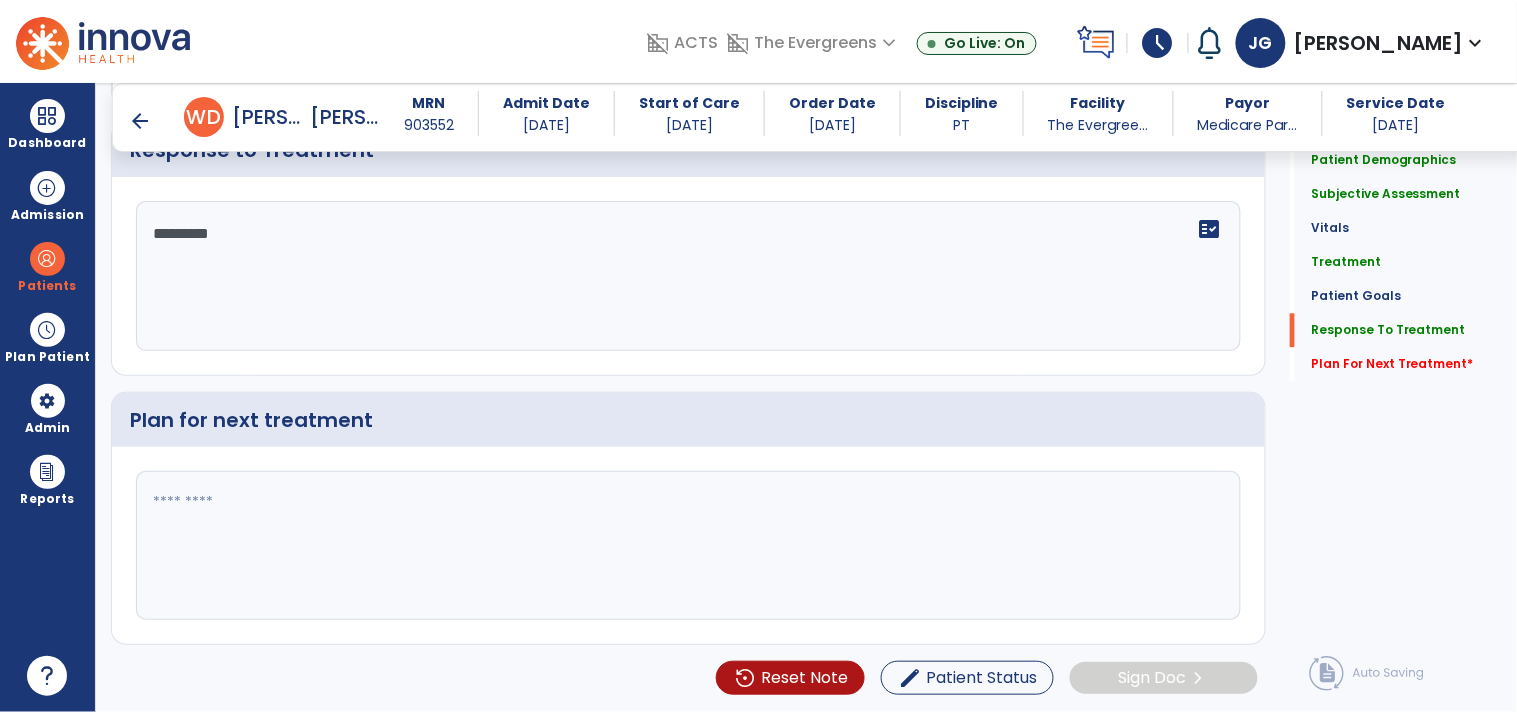 click on "Quick Links  Patient Demographics   Patient Demographics   Subjective Assessment   Subjective Assessment   Vitals   Vitals   Treatment   Treatment   Patient Goals   Patient Goals   Response To Treatment   Response To Treatment   Plan For Next Treatment   *  Plan For Next Treatment   *" 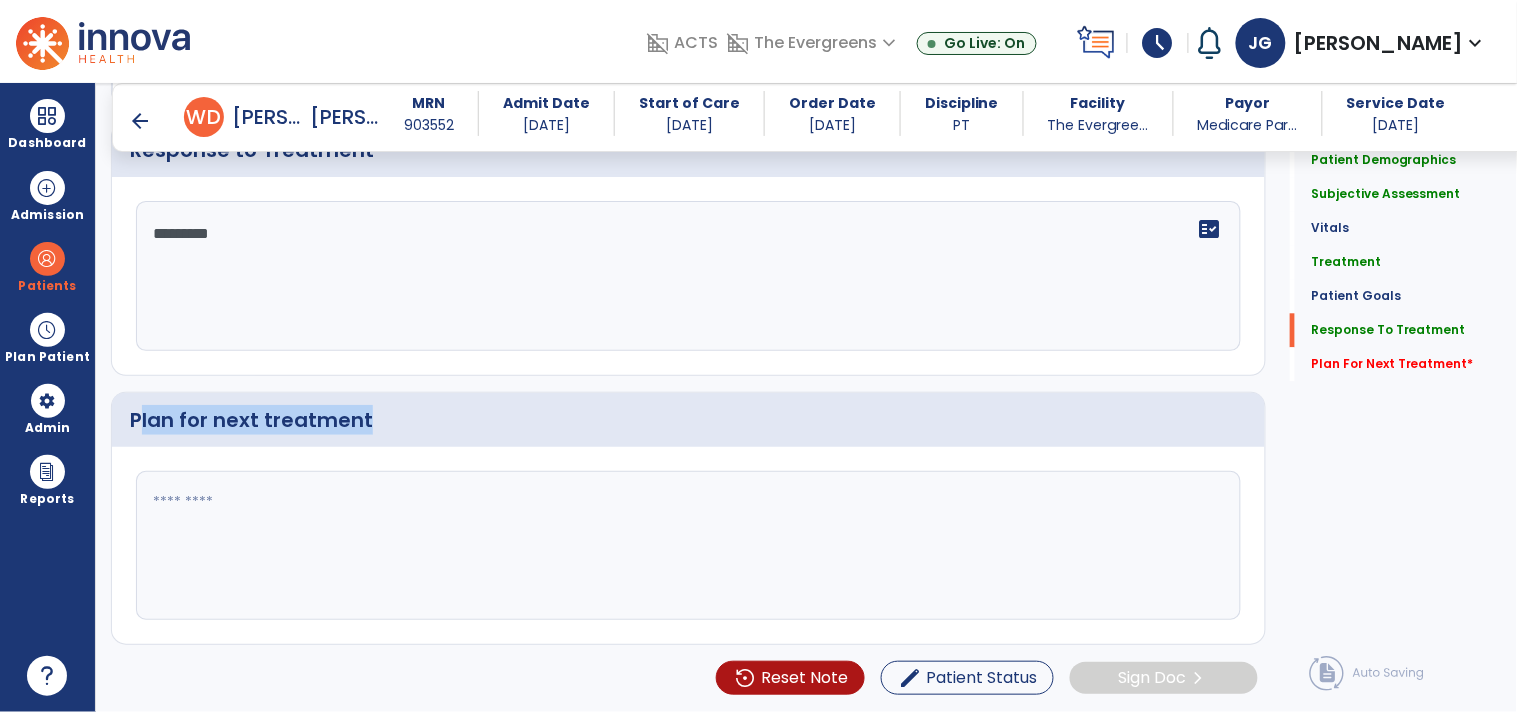 drag, startPoint x: 371, startPoint y: 423, endPoint x: 141, endPoint y: 412, distance: 230.2629 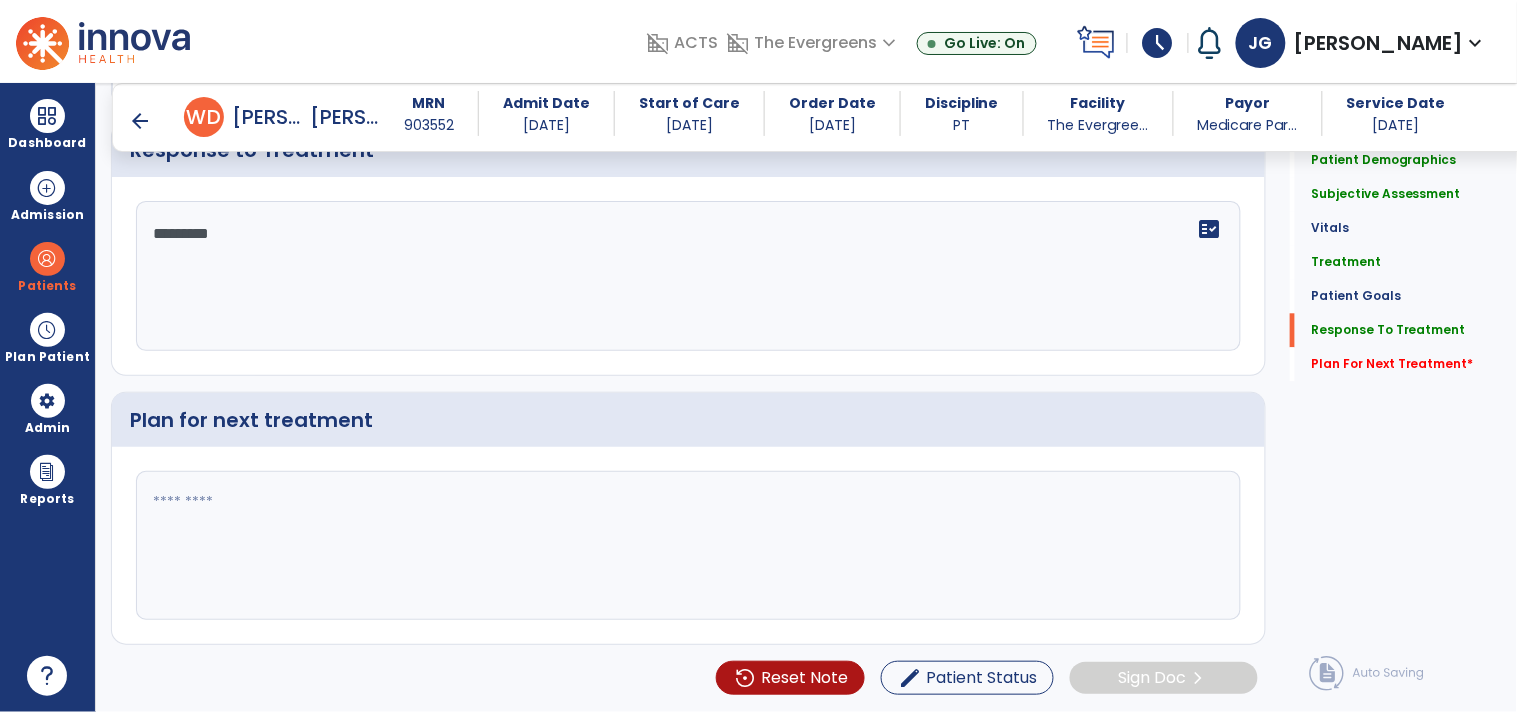 click on "********" 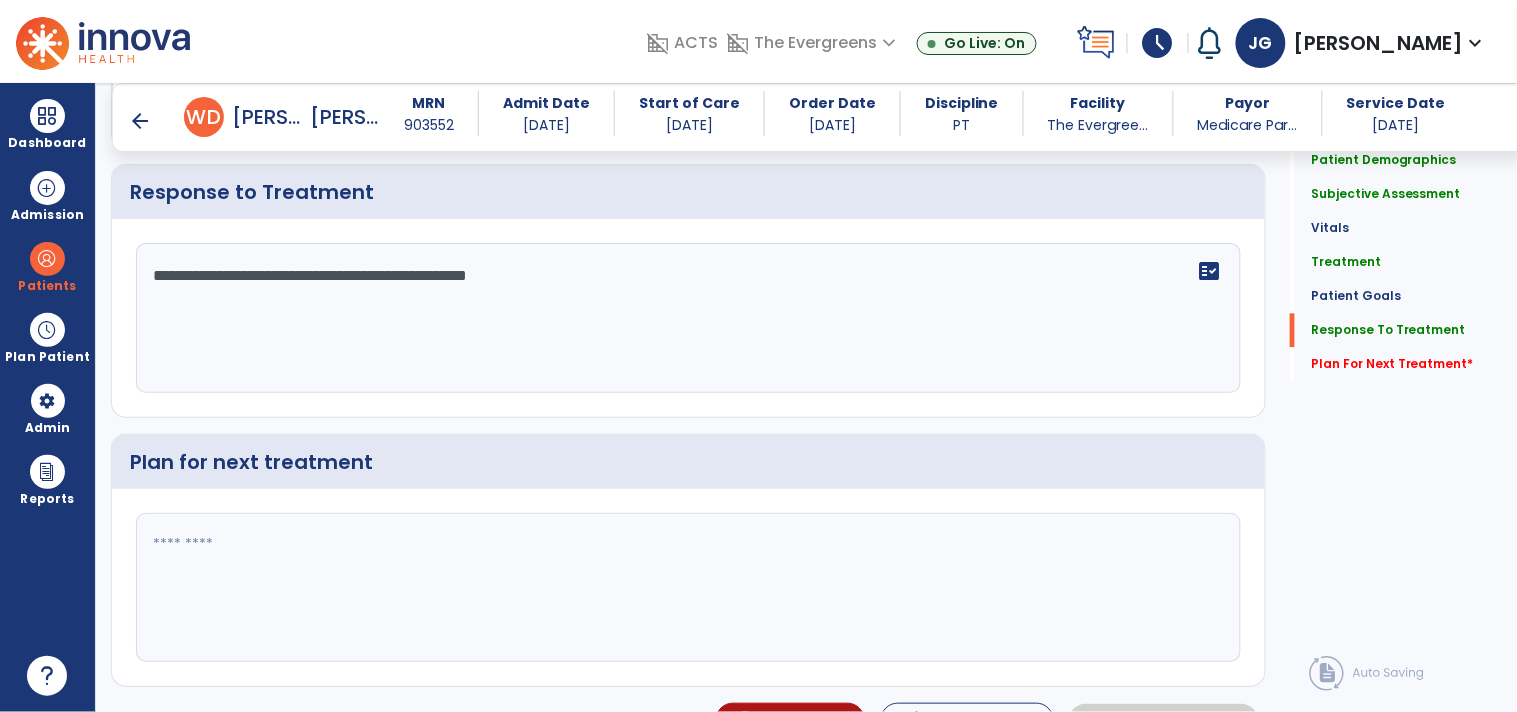 scroll, scrollTop: 3087, scrollLeft: 0, axis: vertical 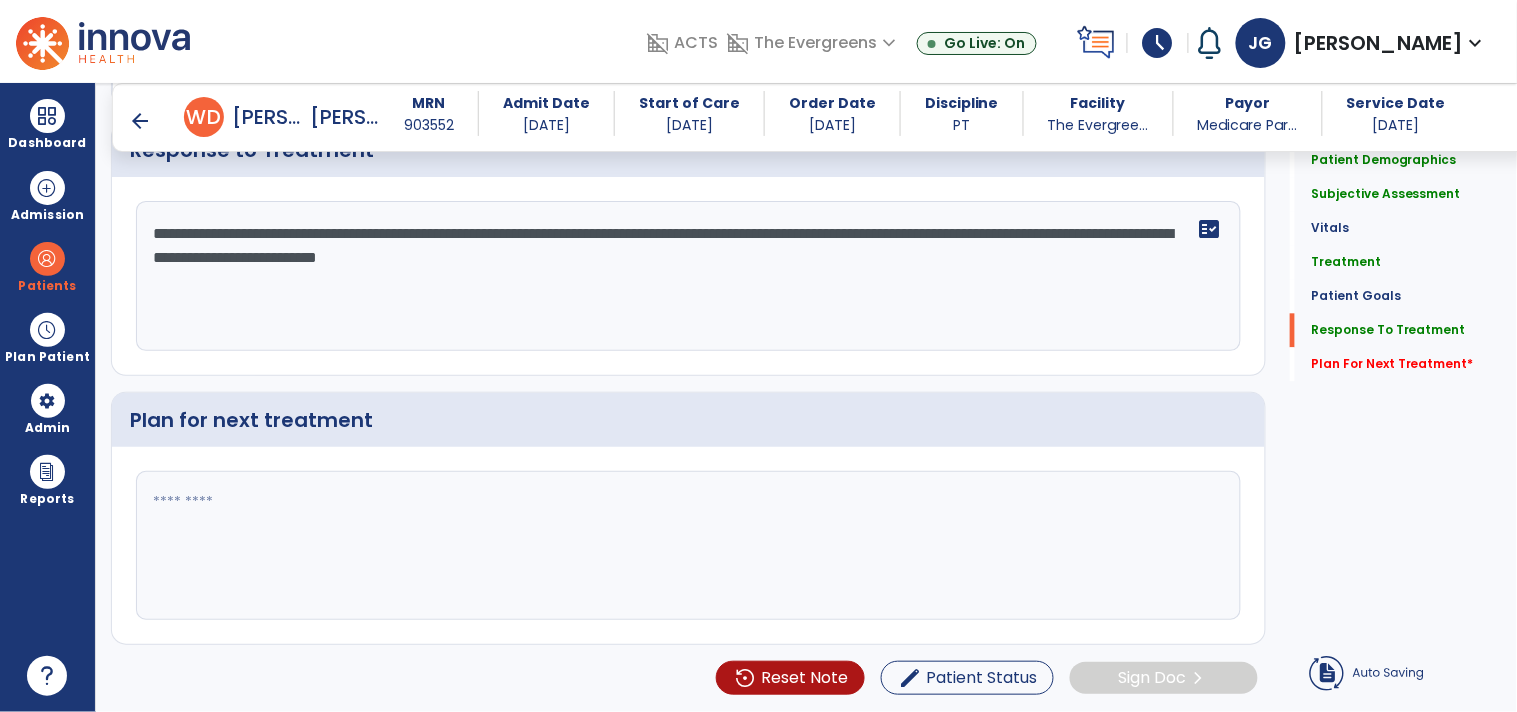click on "**********" 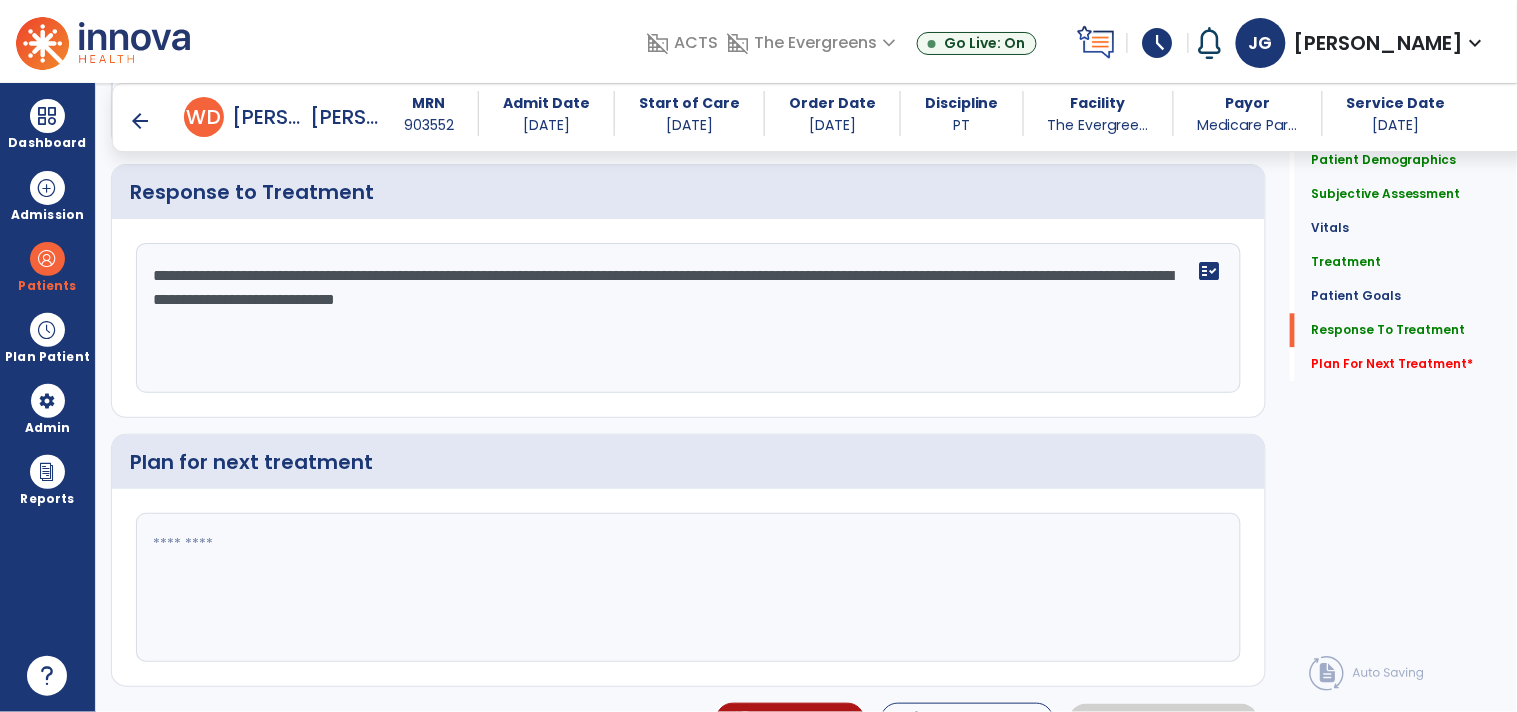 scroll, scrollTop: 3087, scrollLeft: 0, axis: vertical 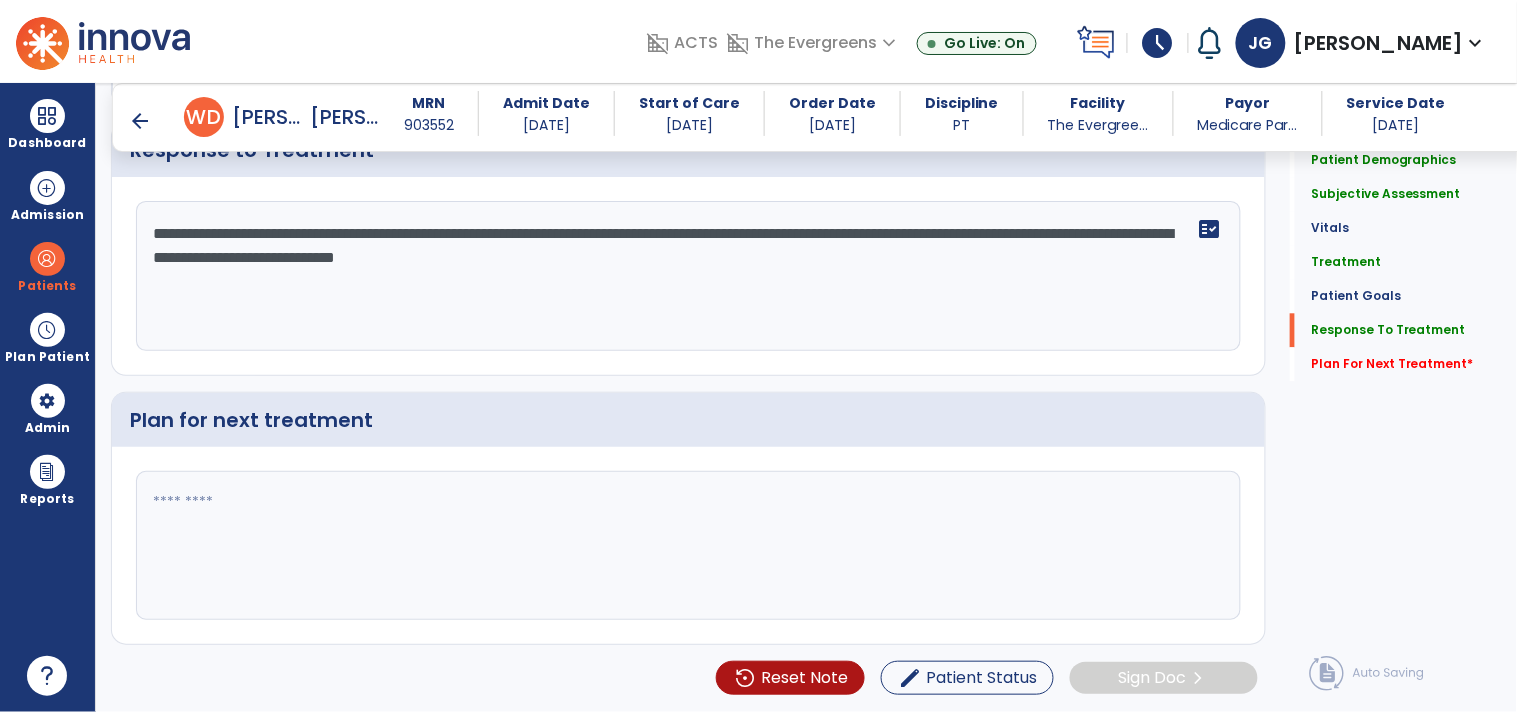 click on "**********" 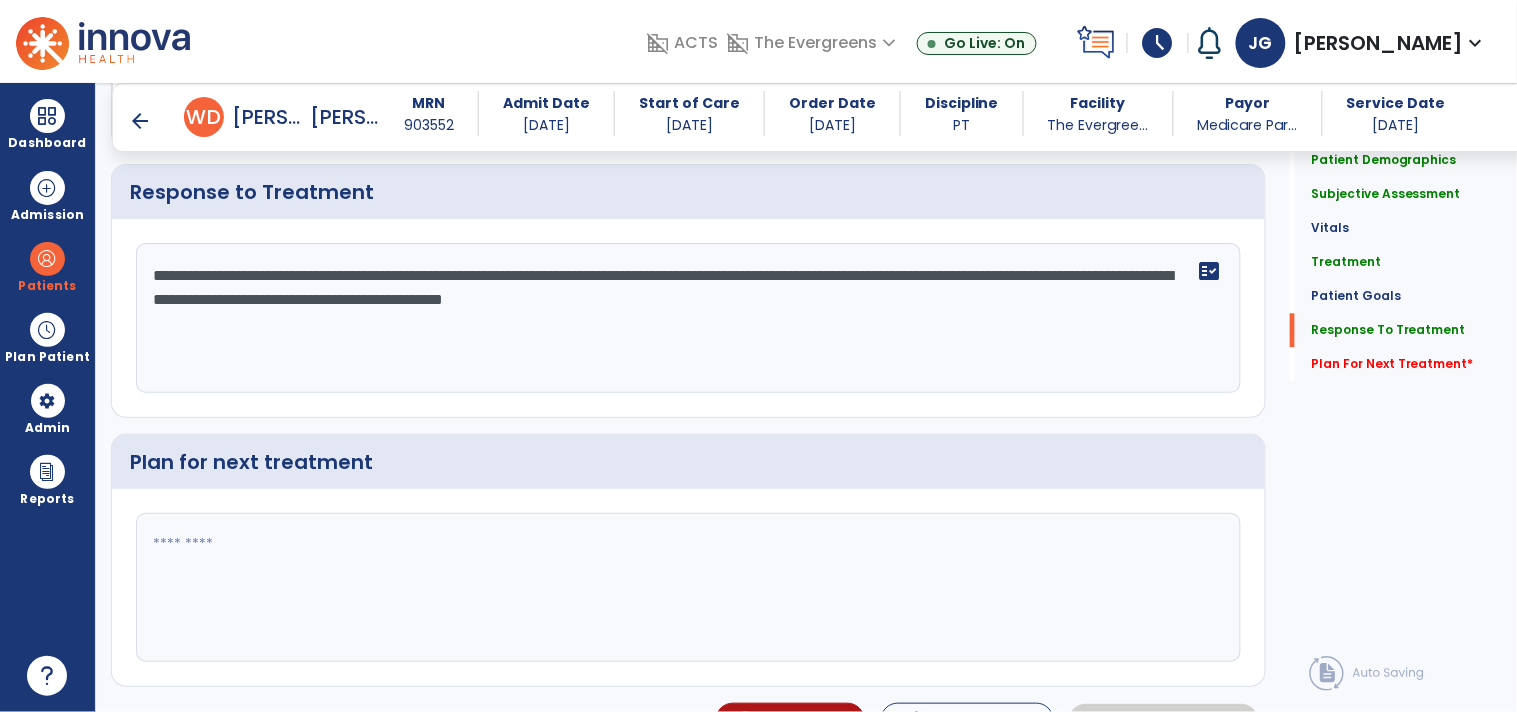 scroll, scrollTop: 3087, scrollLeft: 0, axis: vertical 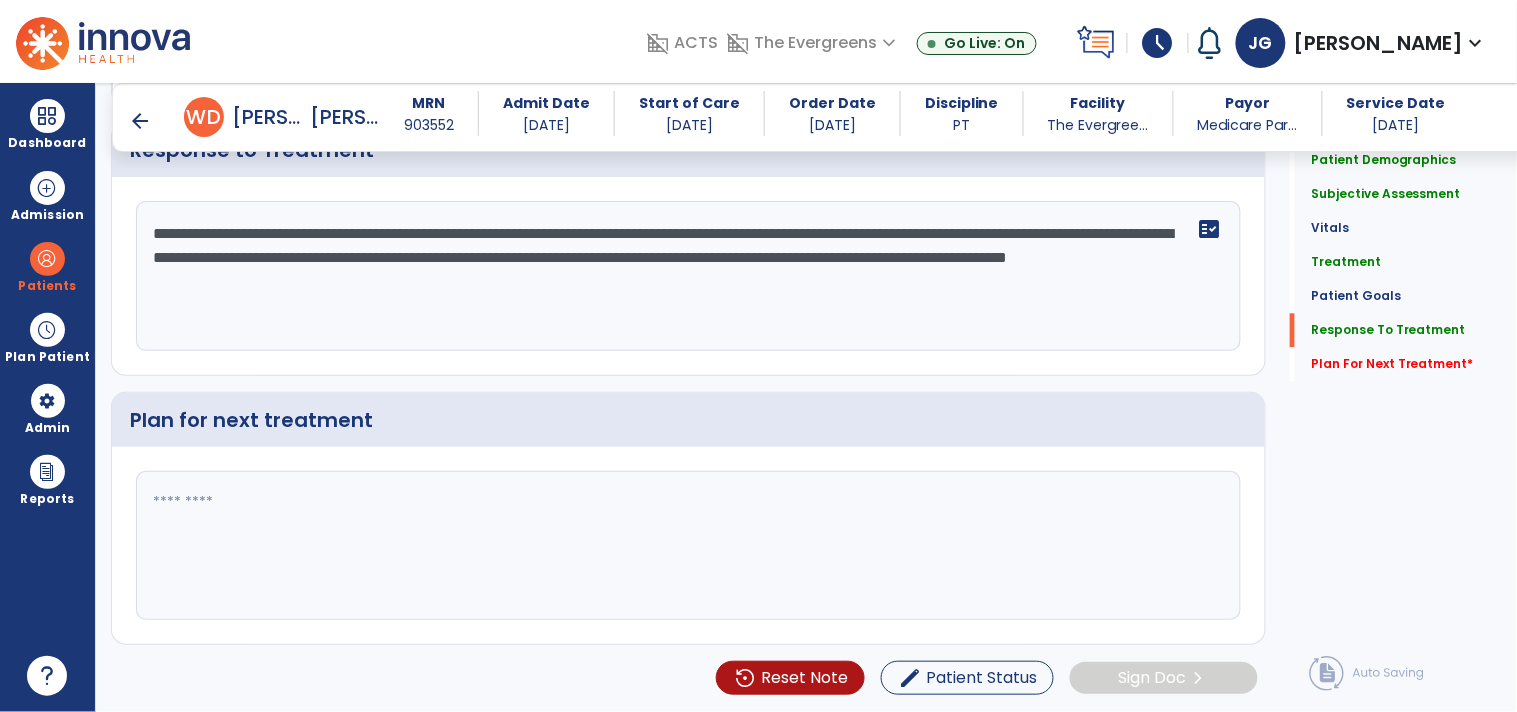 type on "**********" 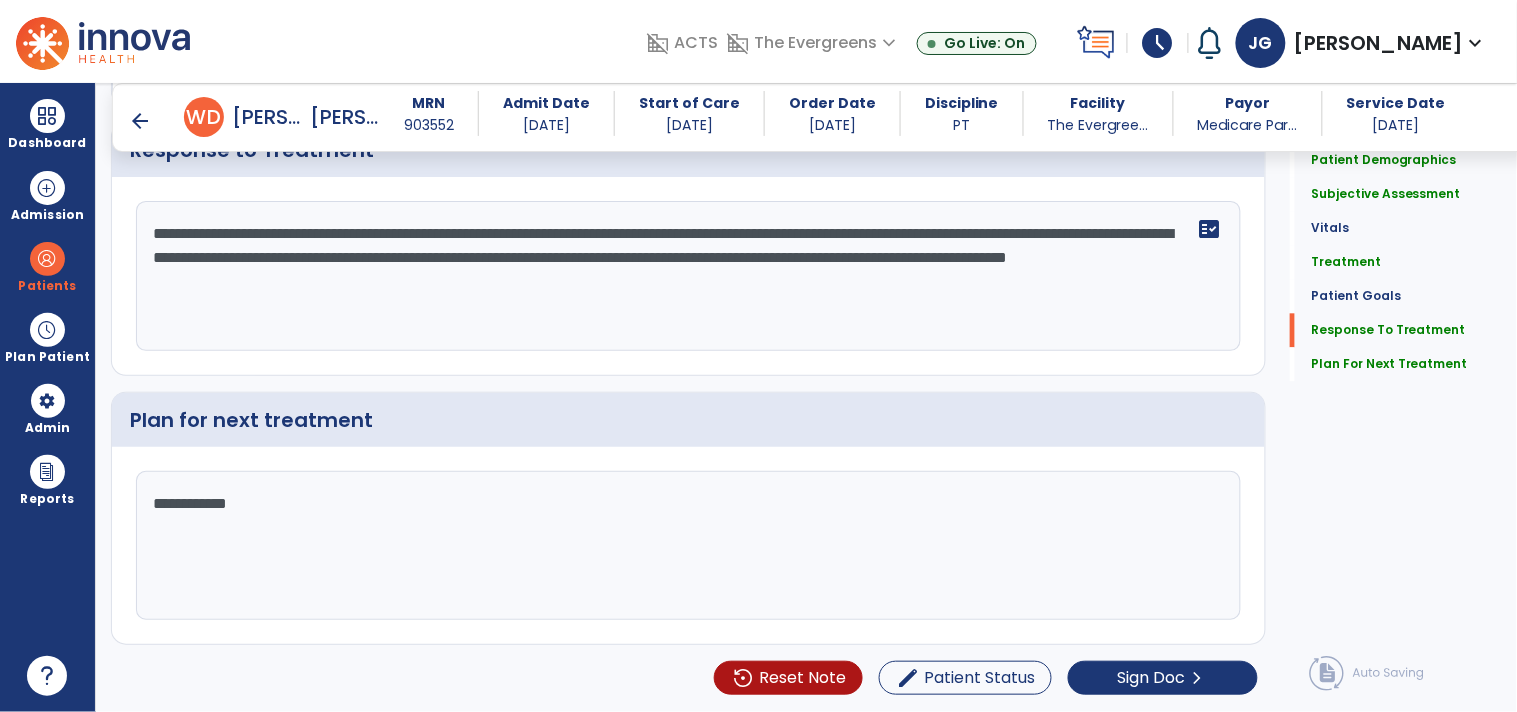 scroll, scrollTop: 3087, scrollLeft: 0, axis: vertical 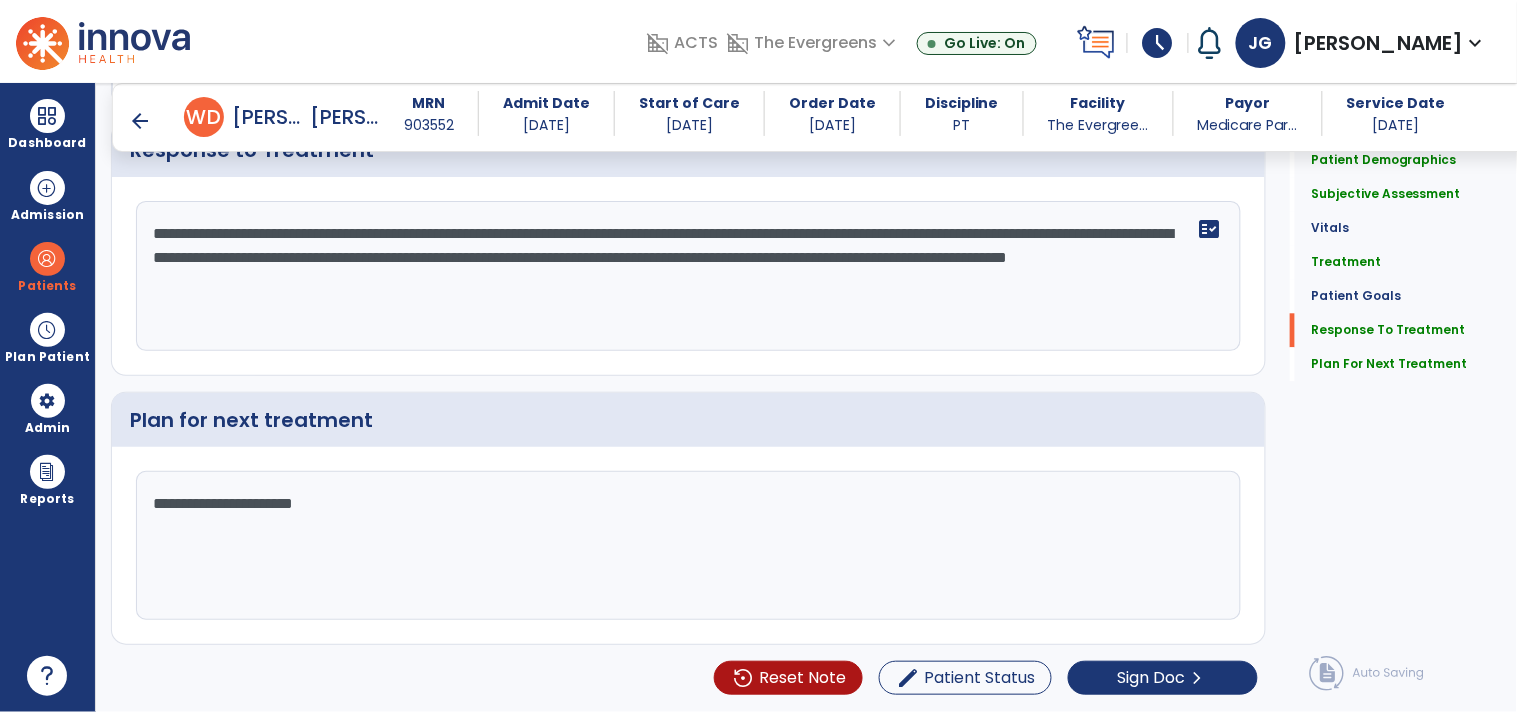 type on "**********" 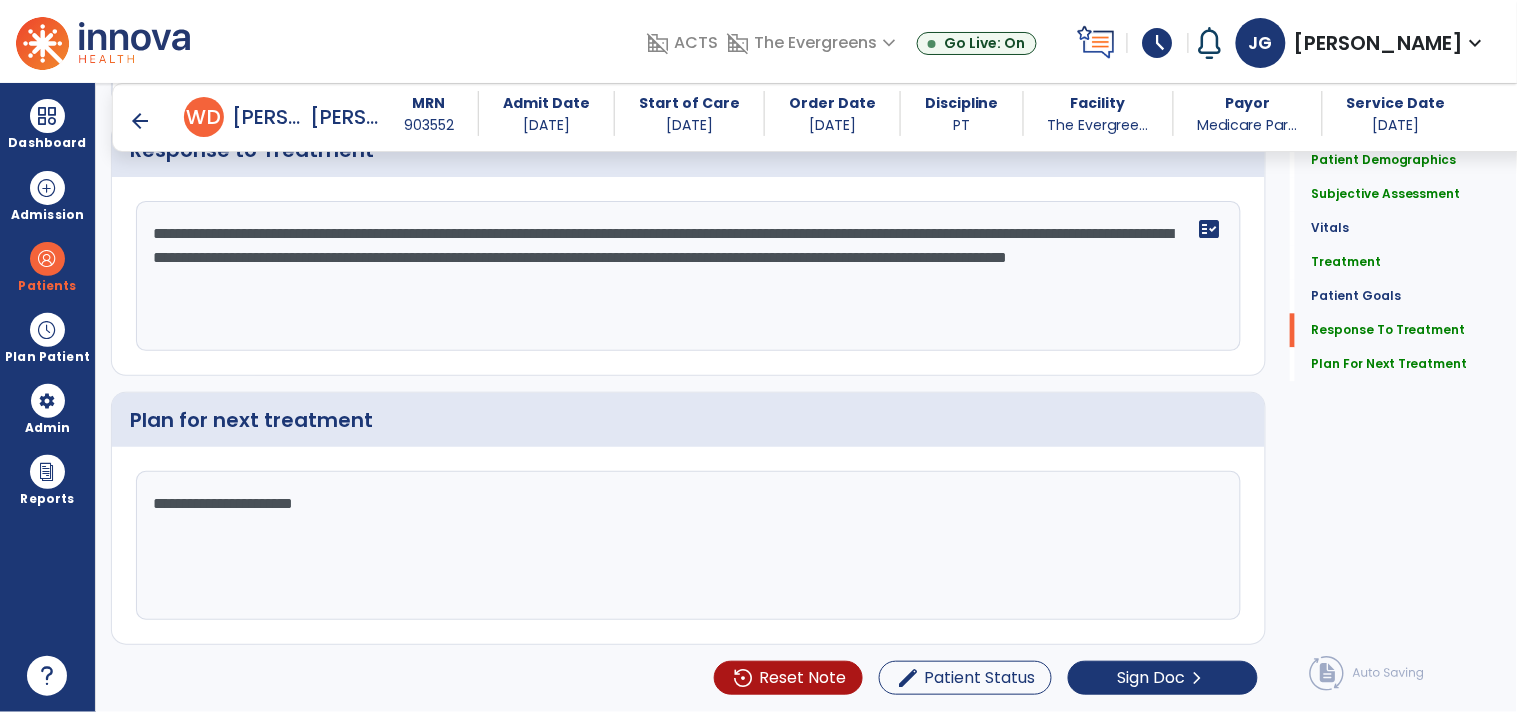 scroll, scrollTop: 3042, scrollLeft: 0, axis: vertical 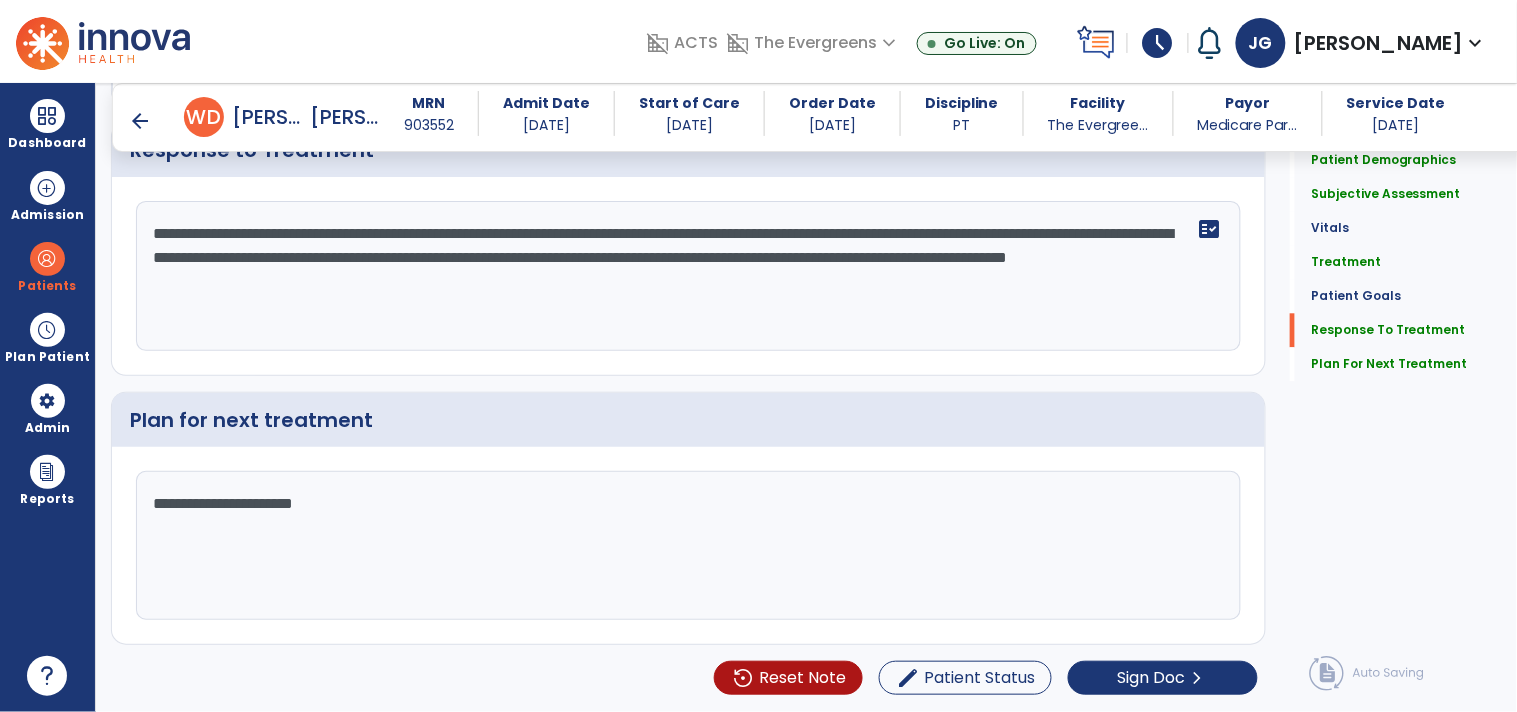 click on "**********" 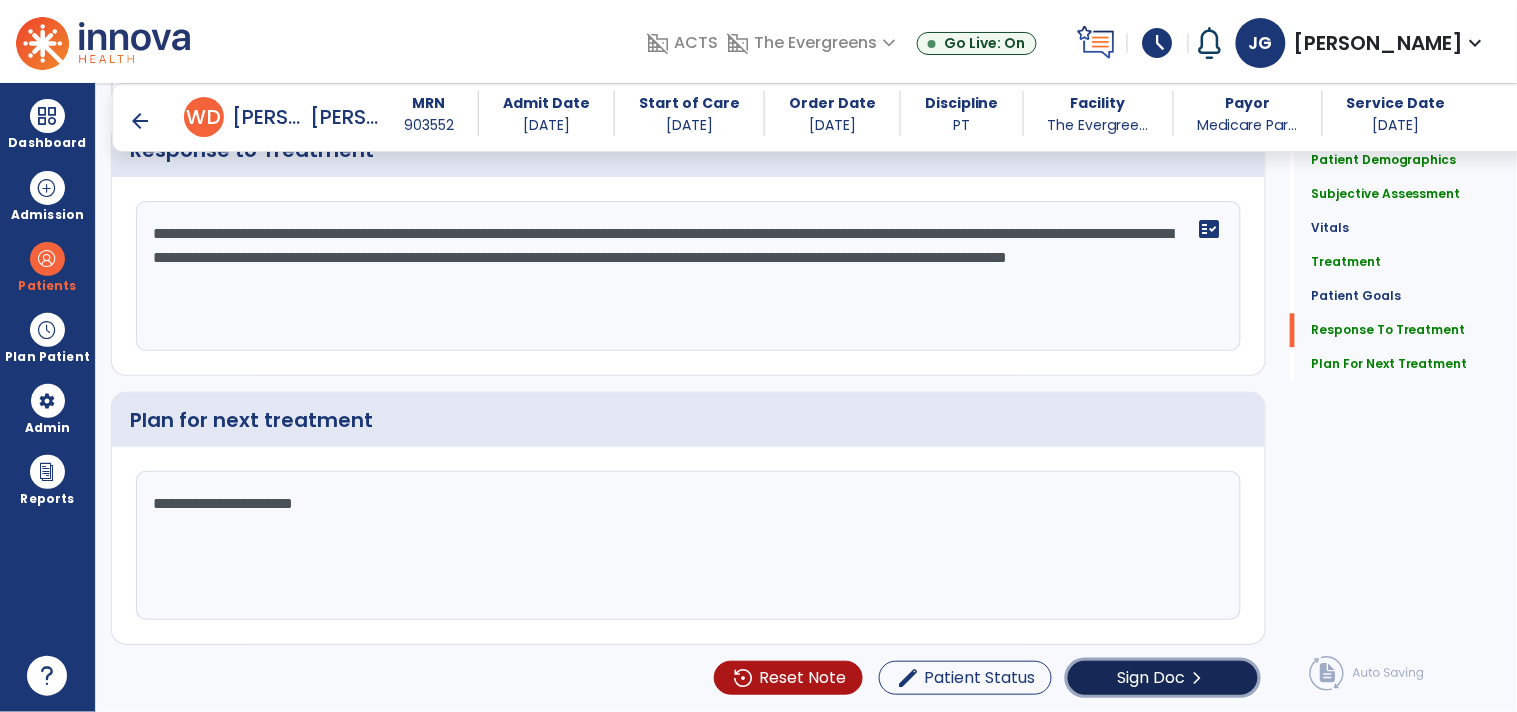 click on "Sign Doc" 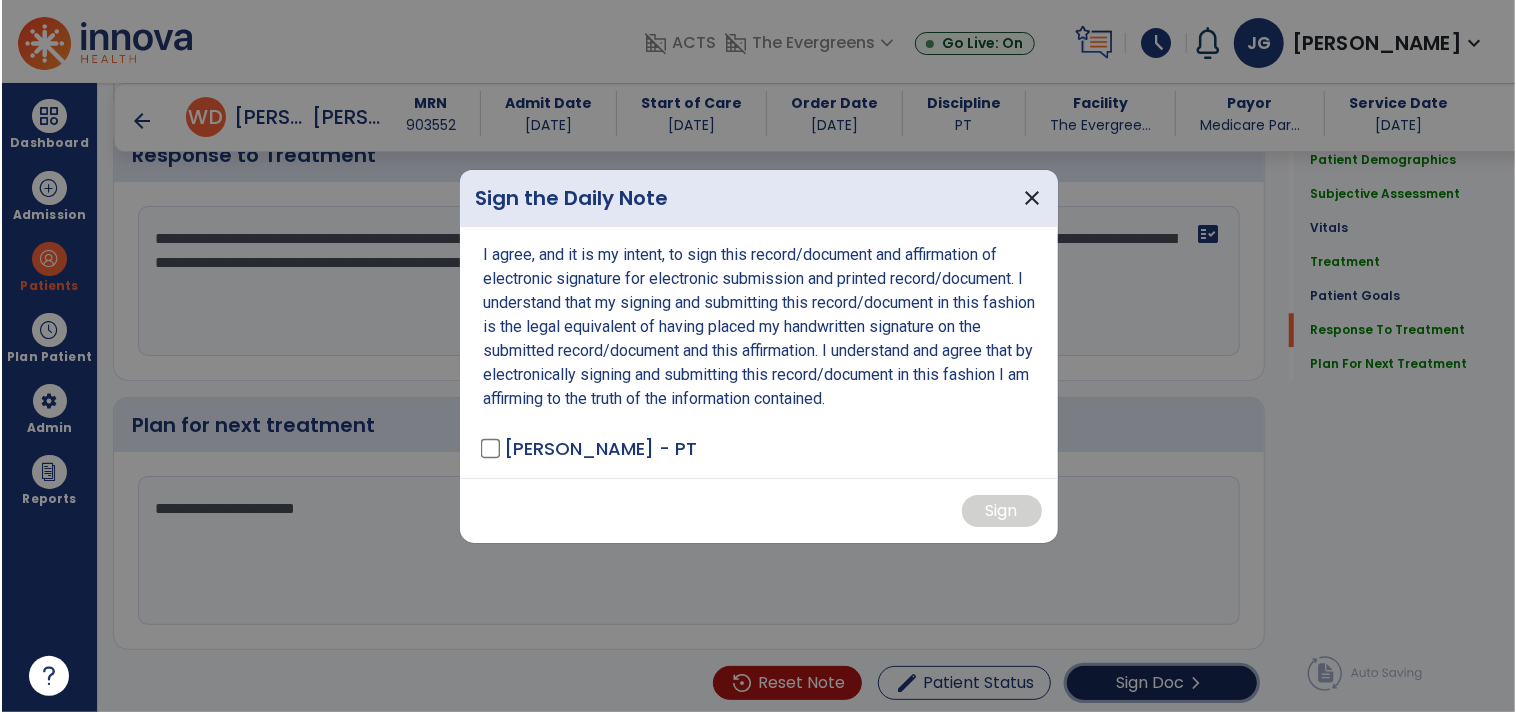 scroll, scrollTop: 3087, scrollLeft: 0, axis: vertical 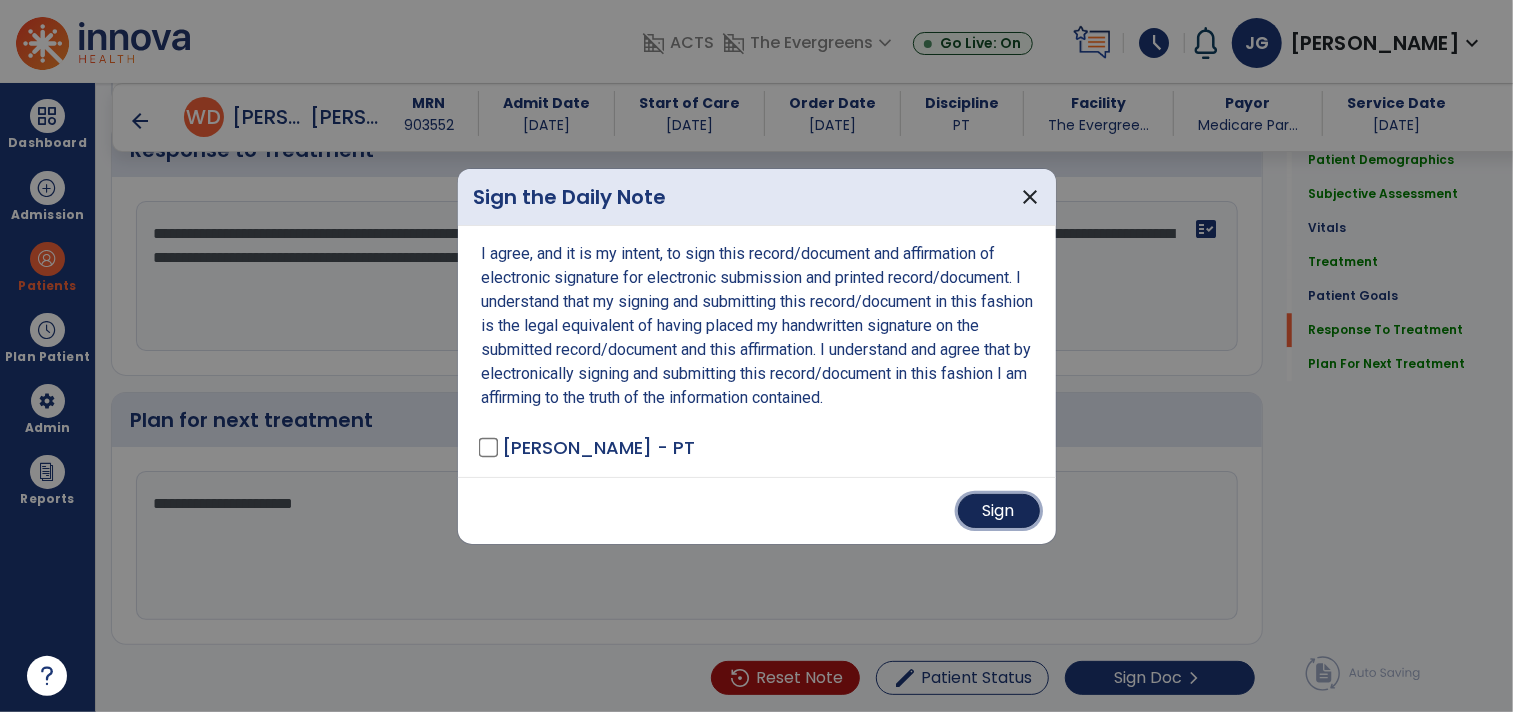 click on "Sign" at bounding box center (999, 511) 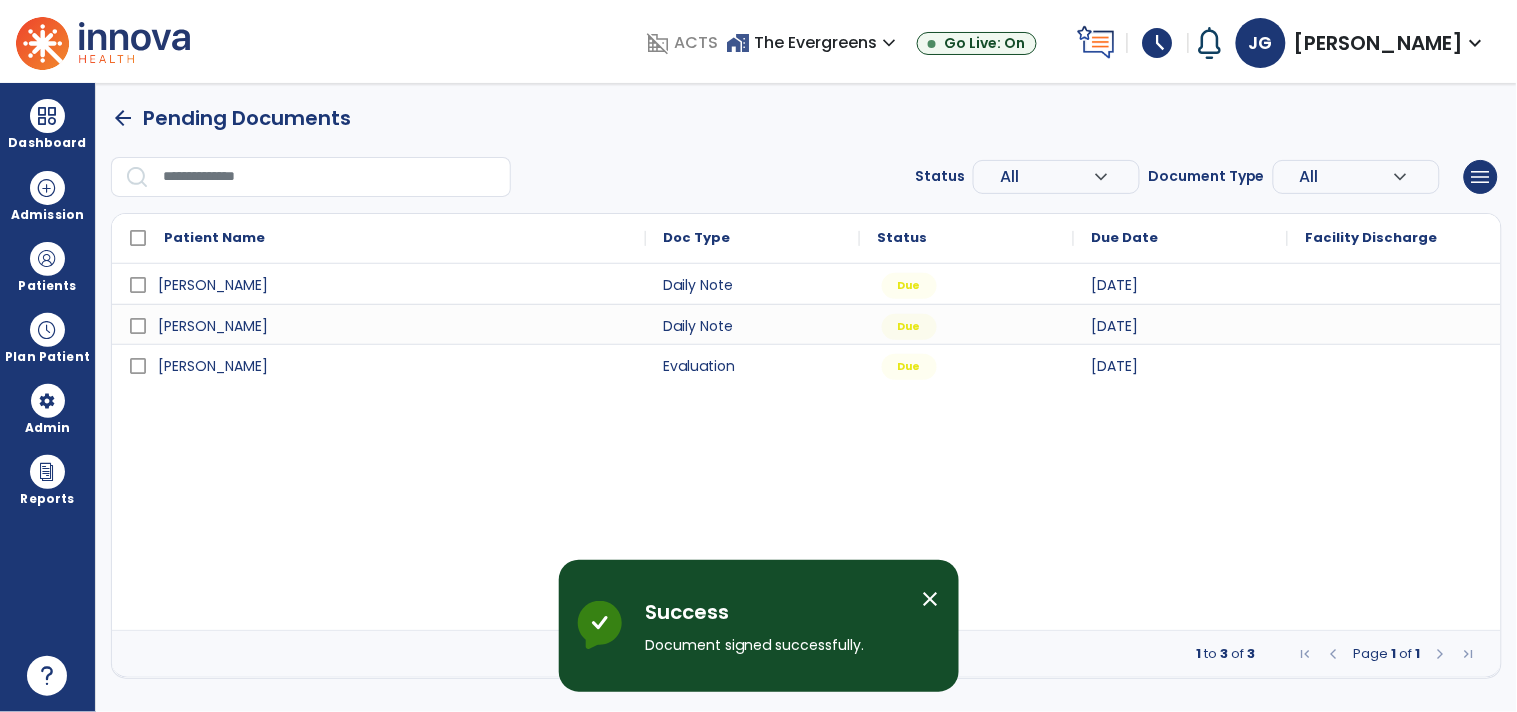 scroll, scrollTop: 0, scrollLeft: 0, axis: both 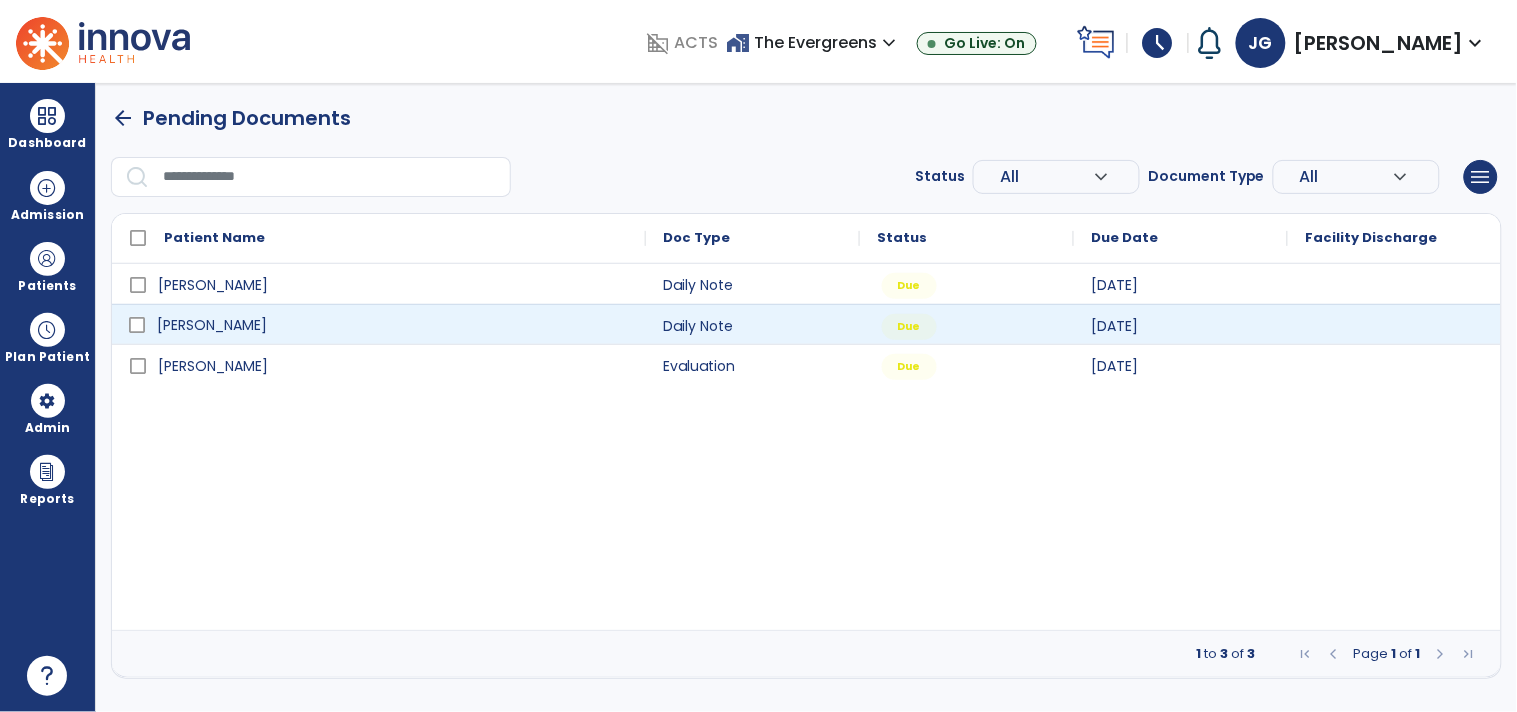 click on "[PERSON_NAME]" at bounding box center [393, 325] 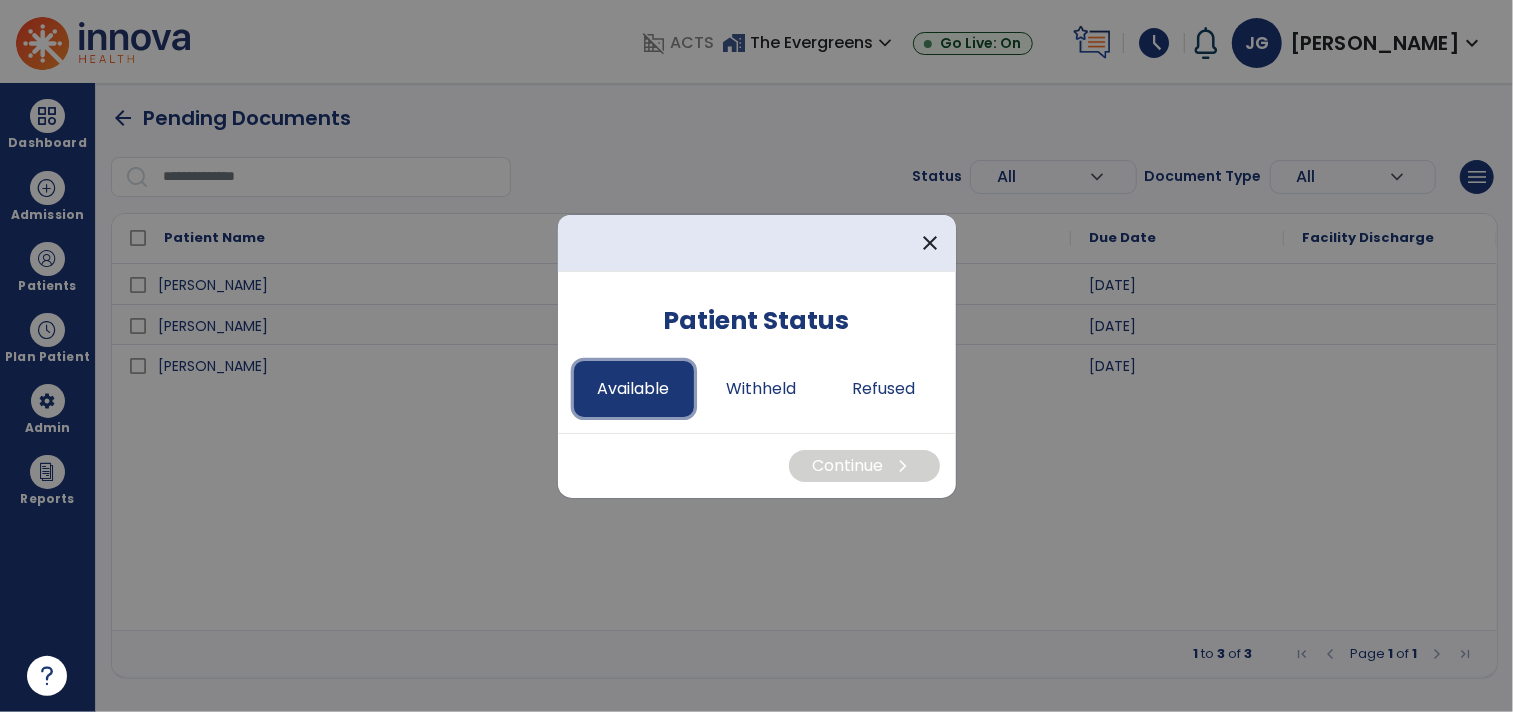 click on "Available" at bounding box center (634, 389) 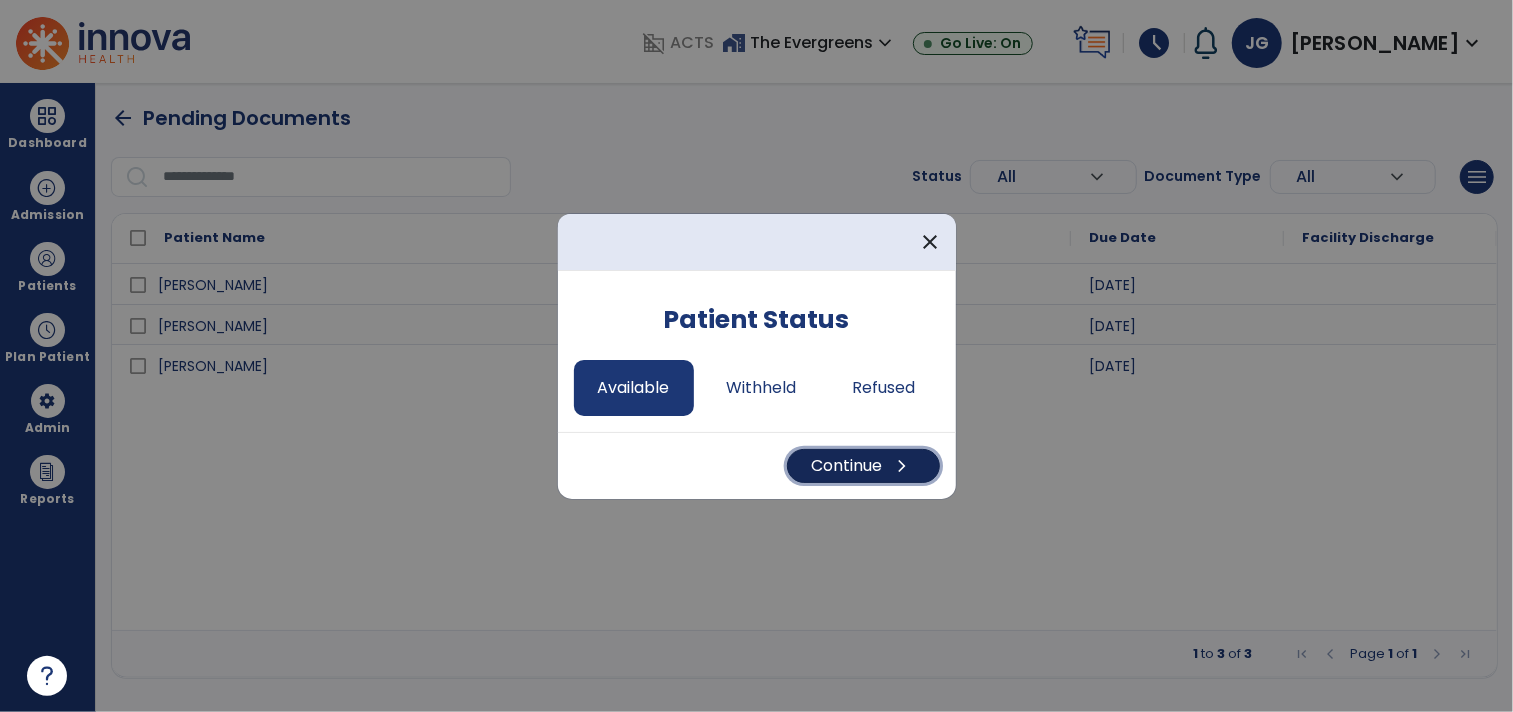 click on "Continue   chevron_right" at bounding box center [863, 466] 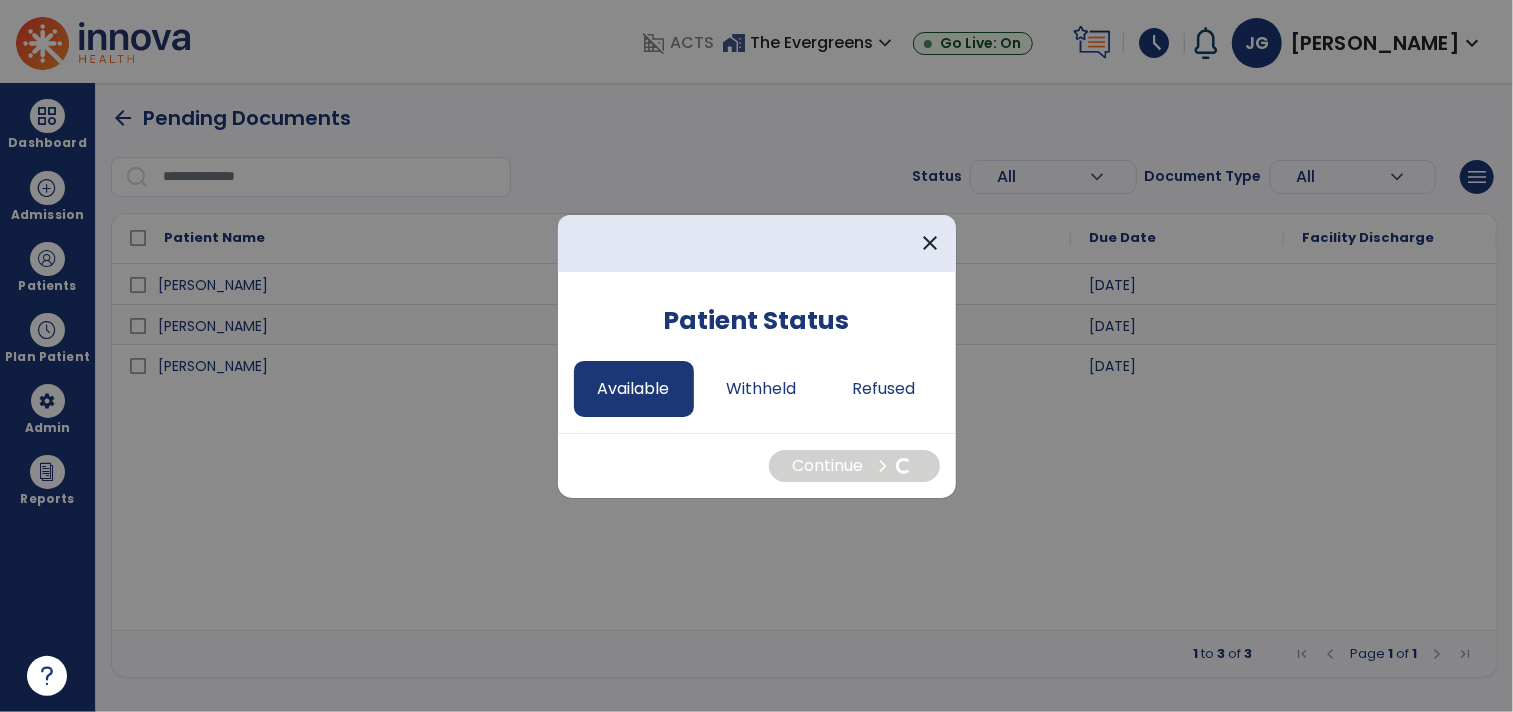select on "*" 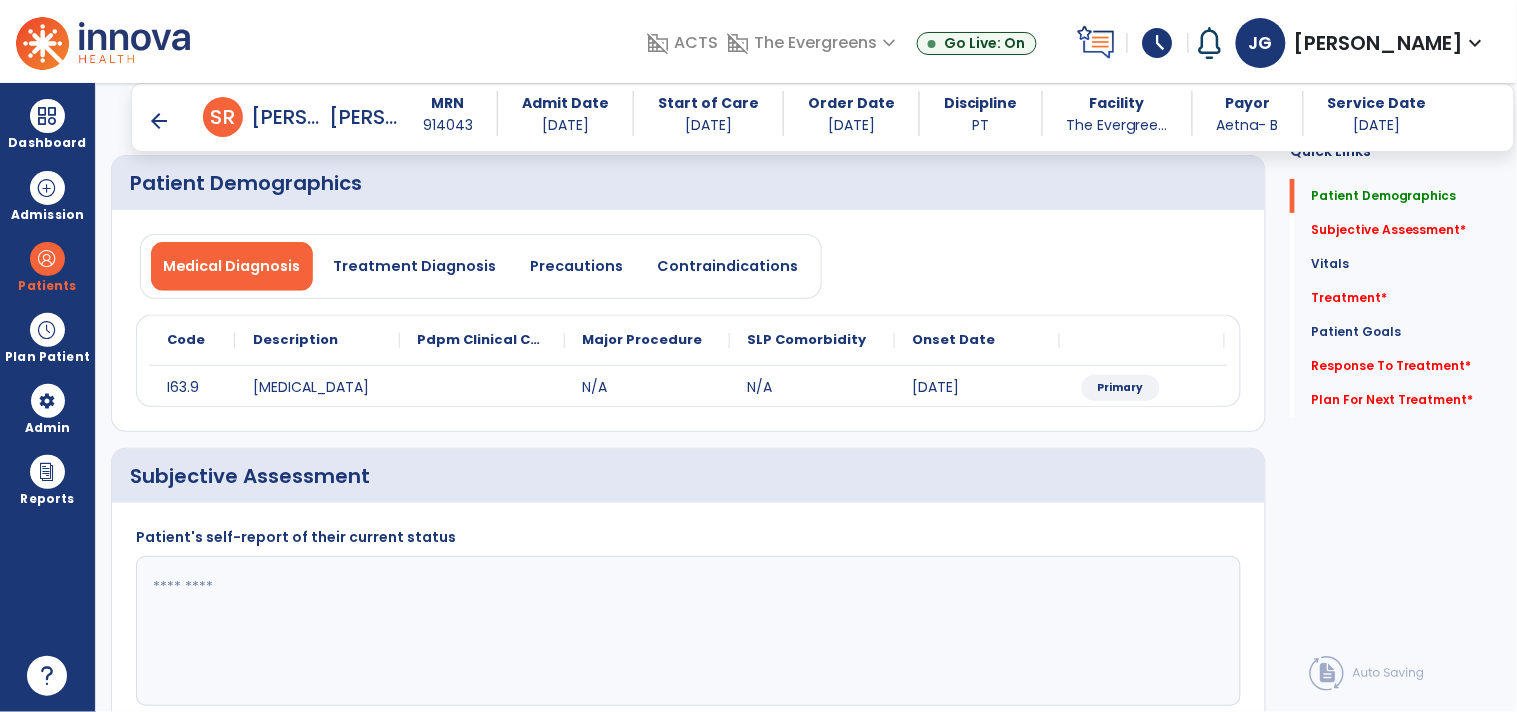 scroll, scrollTop: 101, scrollLeft: 0, axis: vertical 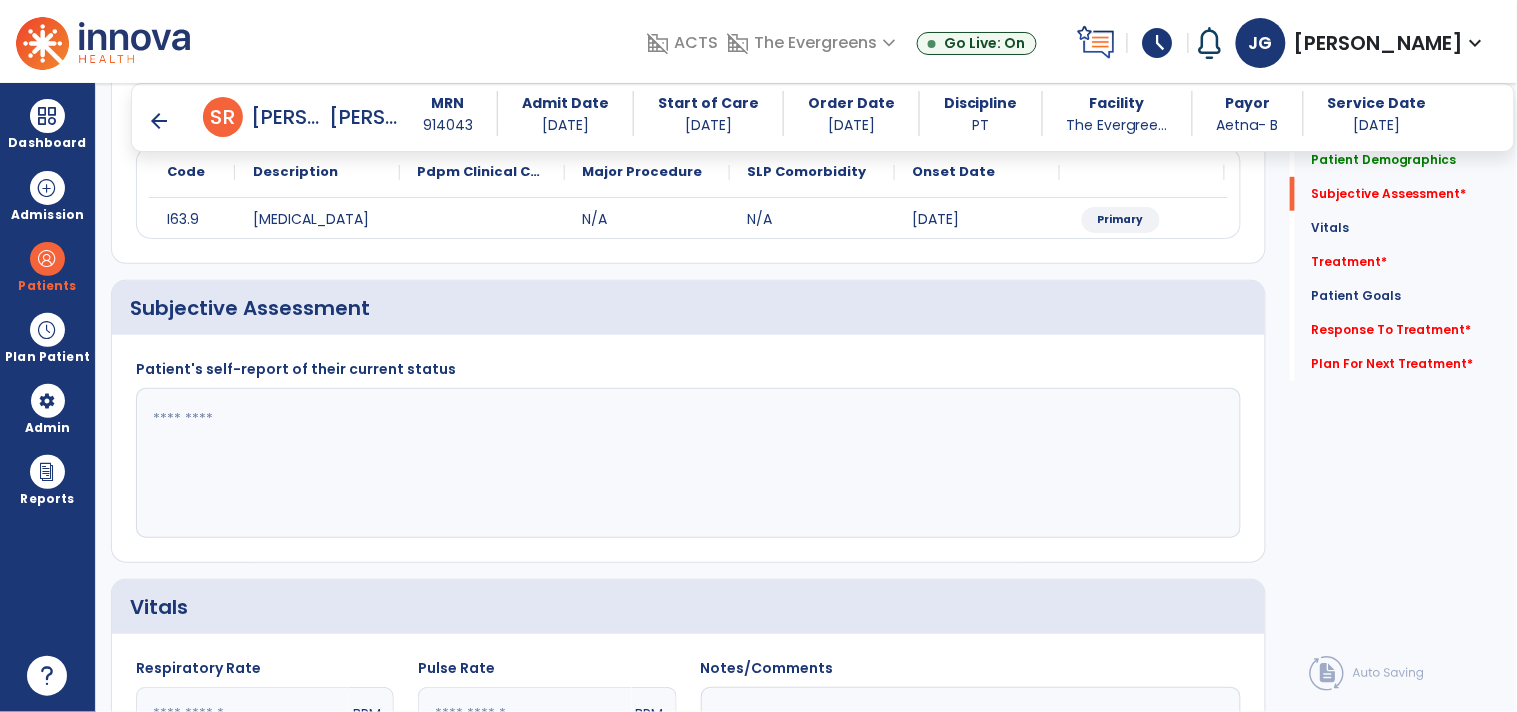 click 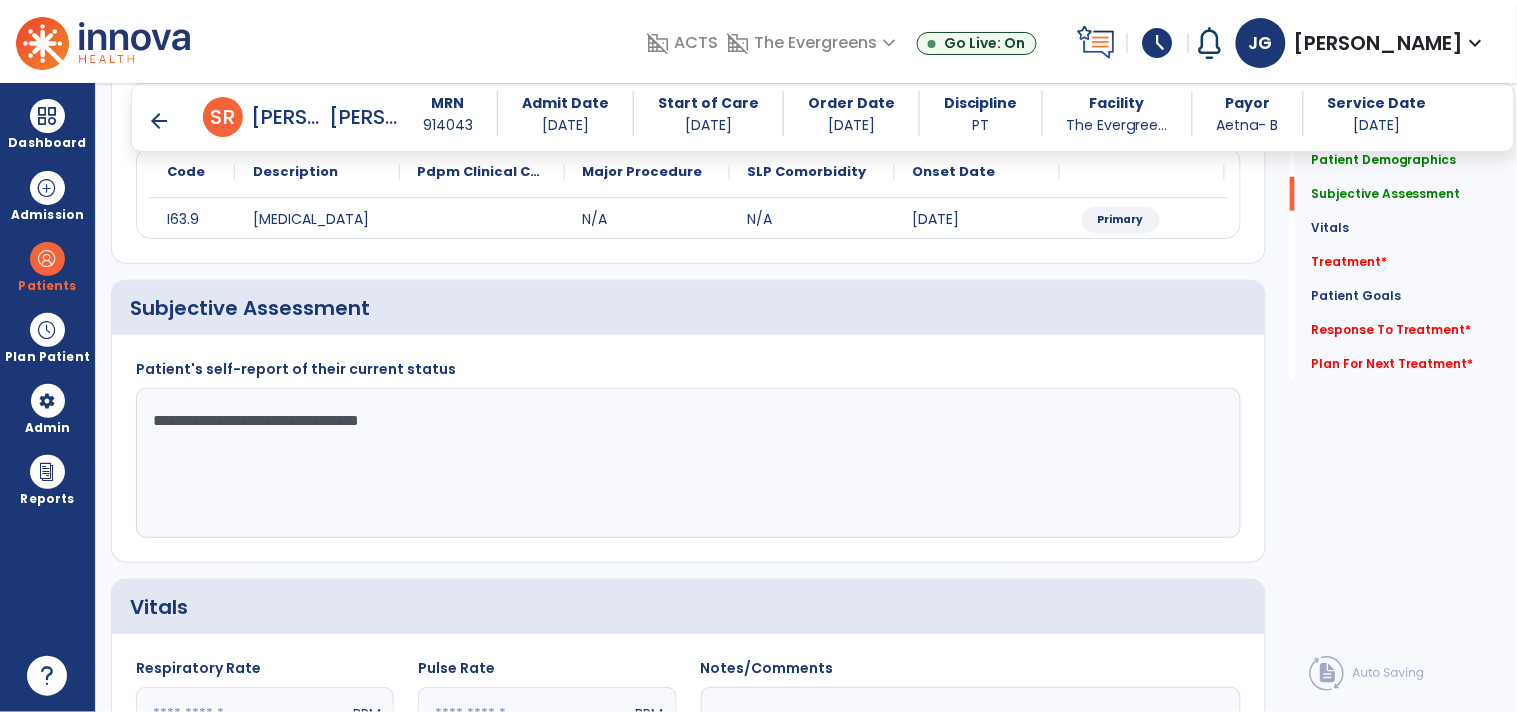 type on "**********" 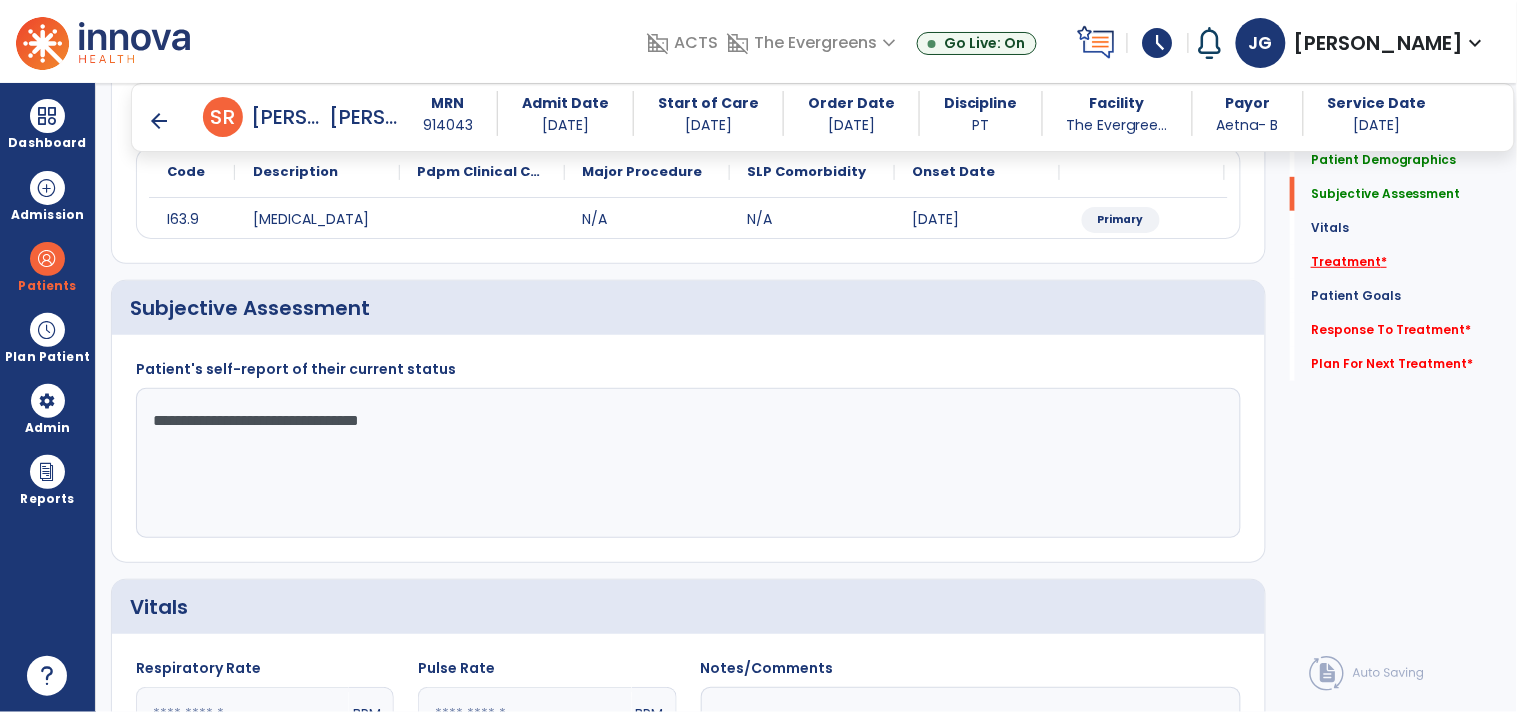 click on "Treatment   *" 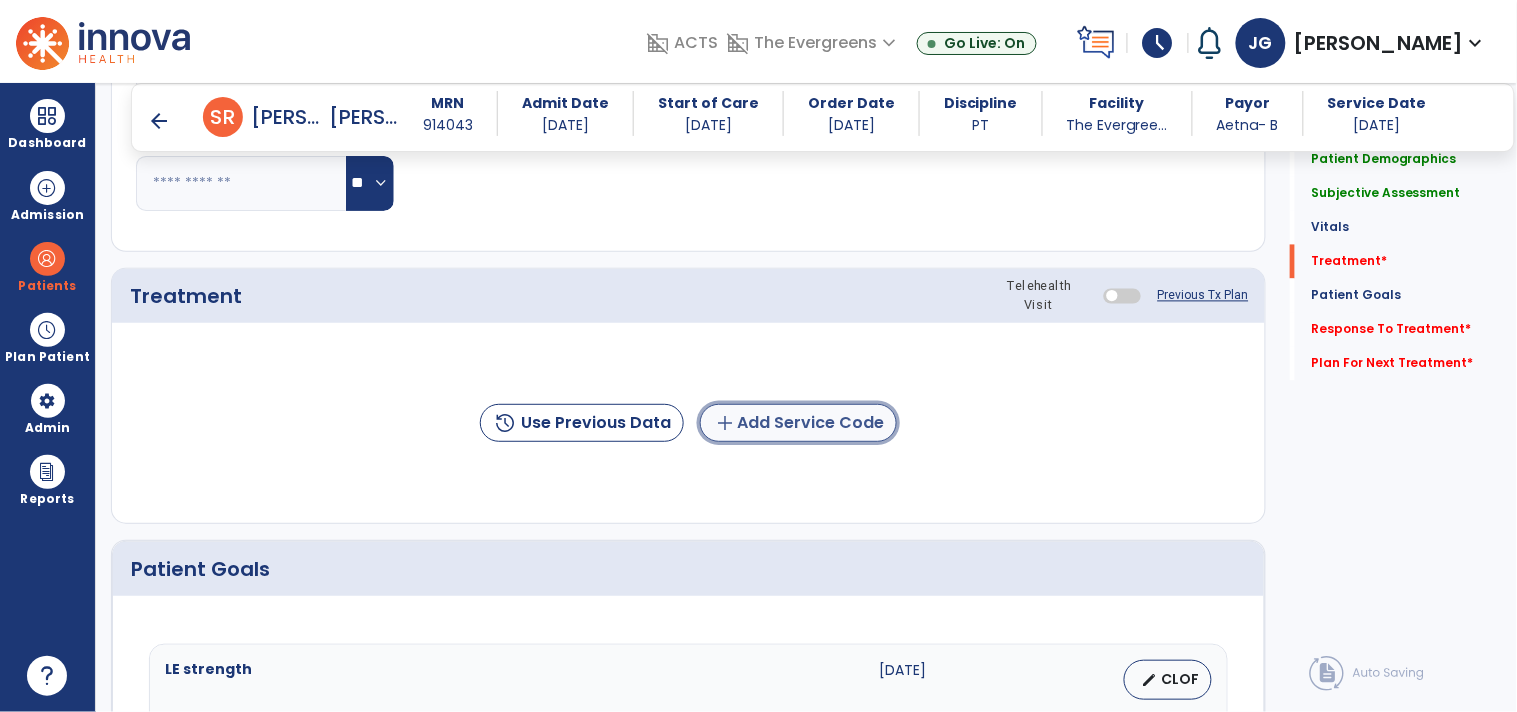 click on "add  Add Service Code" 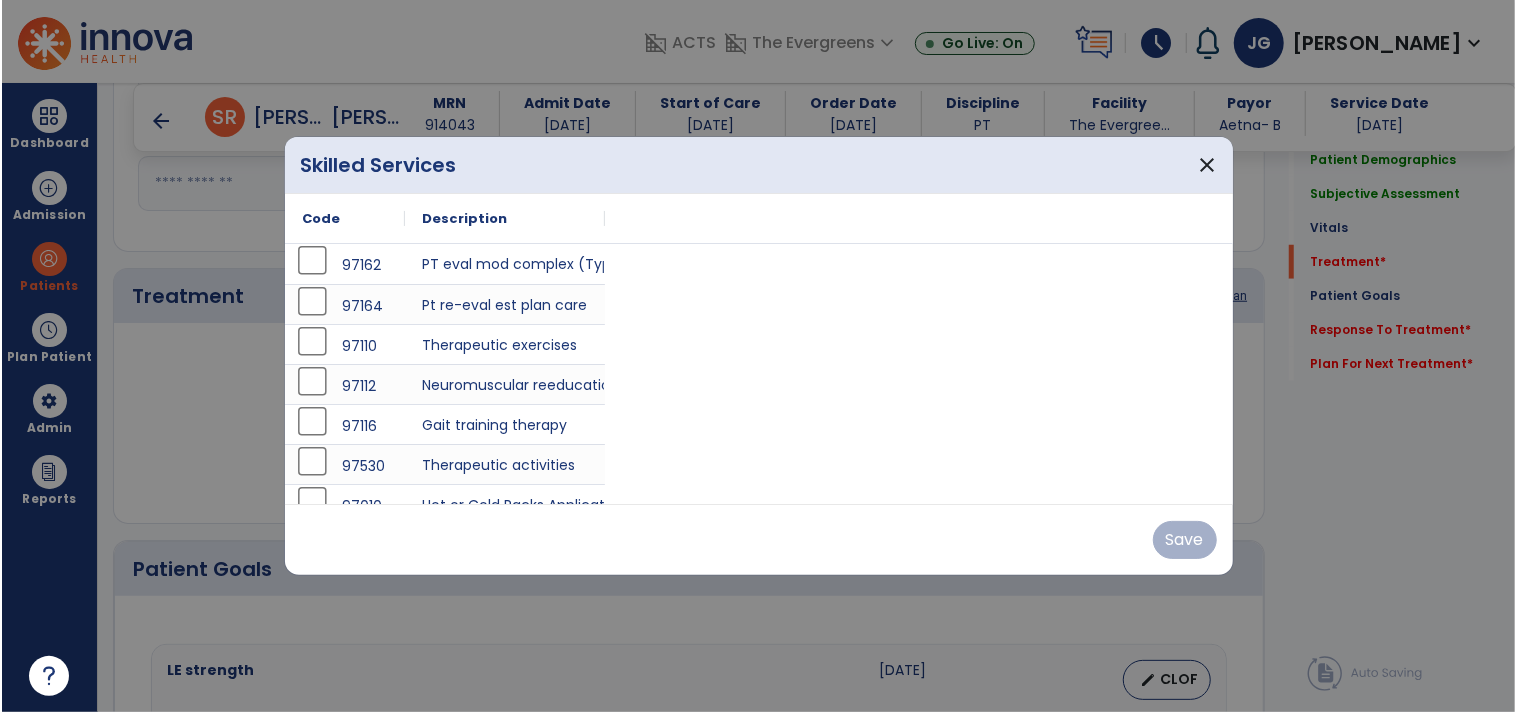 scroll, scrollTop: 981, scrollLeft: 0, axis: vertical 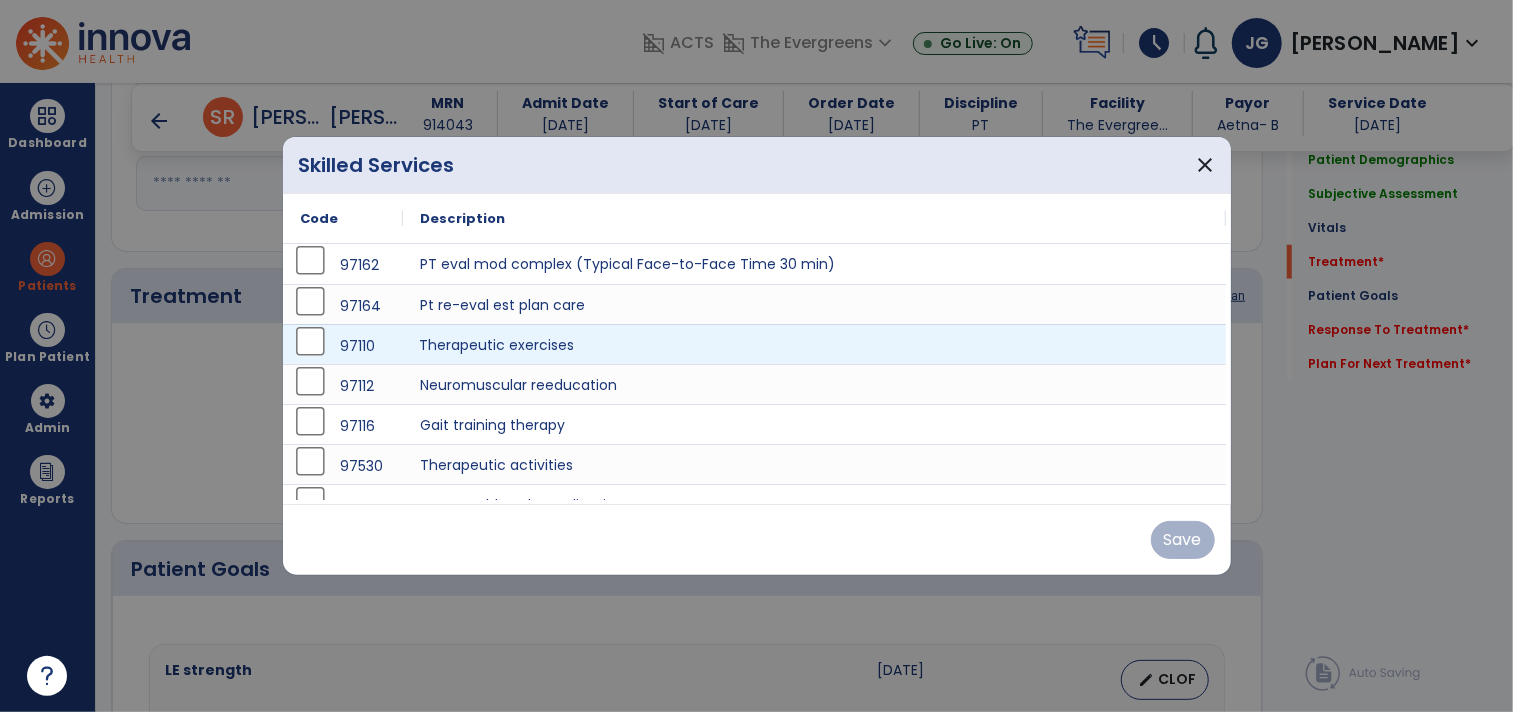 click on "Therapeutic exercises" at bounding box center [815, 344] 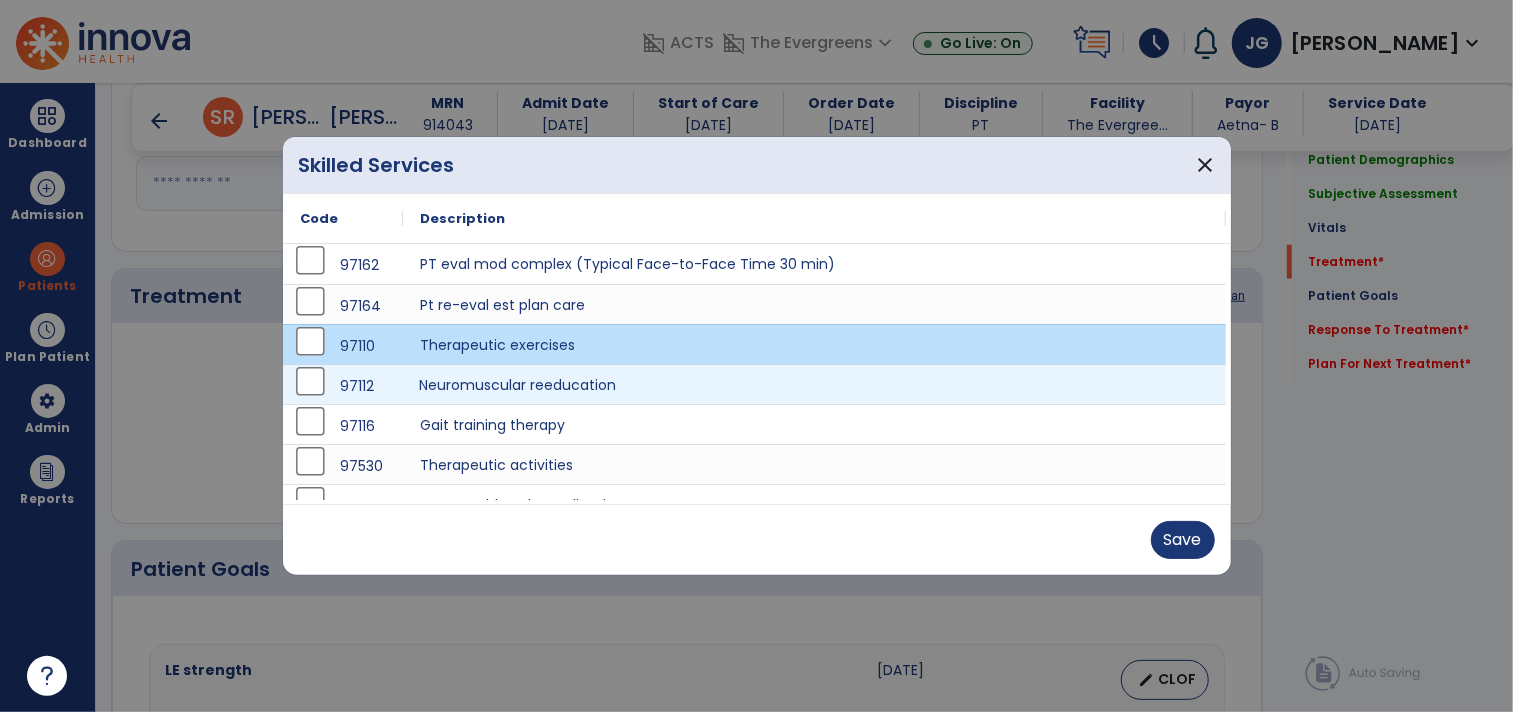 click on "Neuromuscular reeducation" at bounding box center [815, 384] 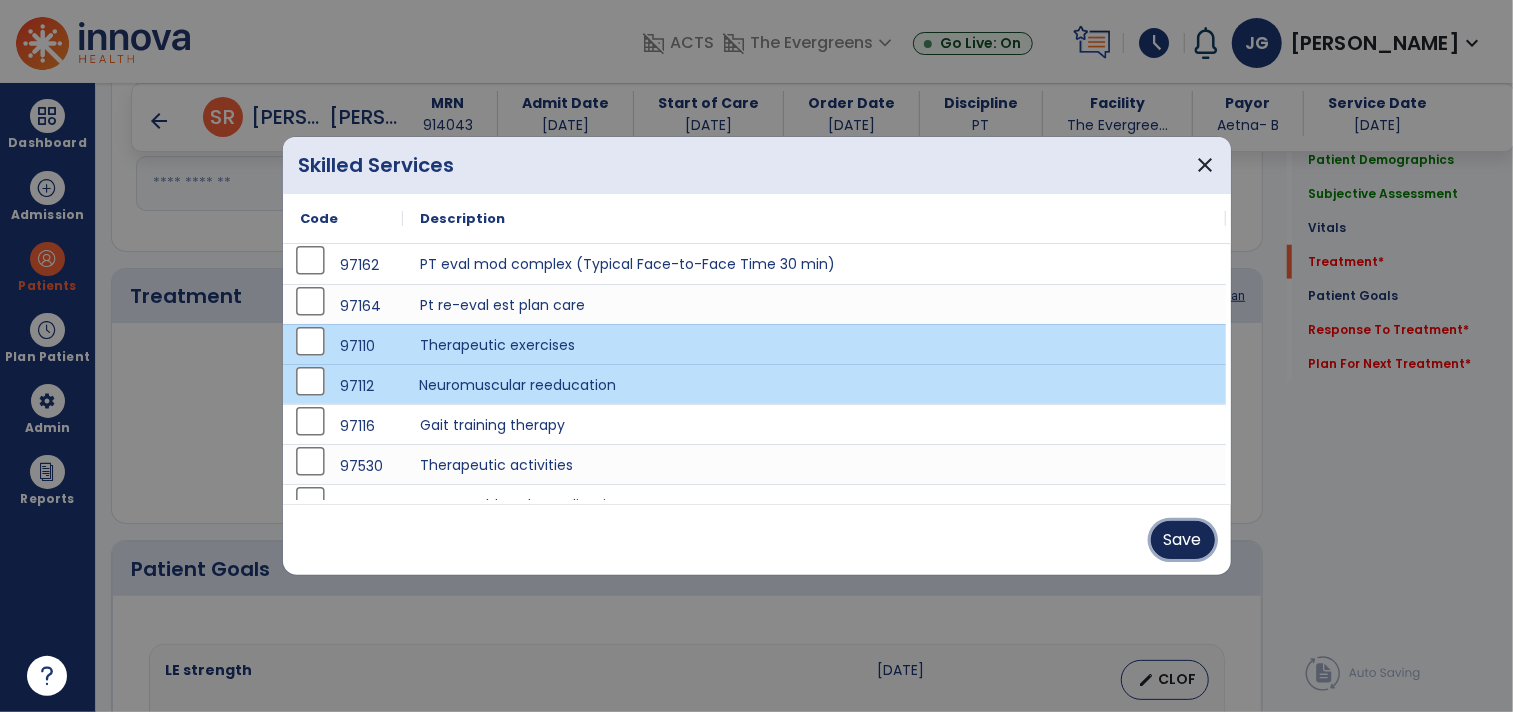 click on "Save" at bounding box center [1183, 540] 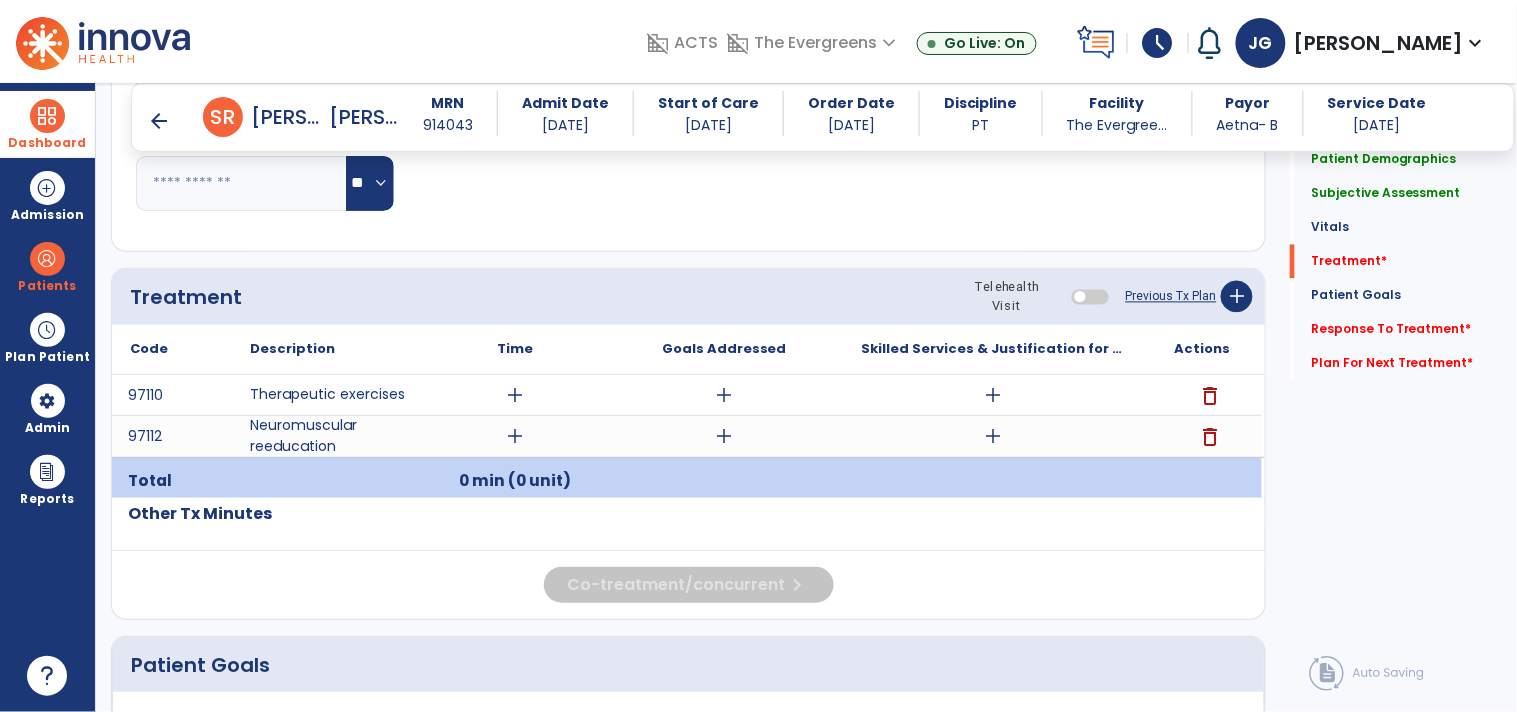click on "Dashboard" at bounding box center [47, 124] 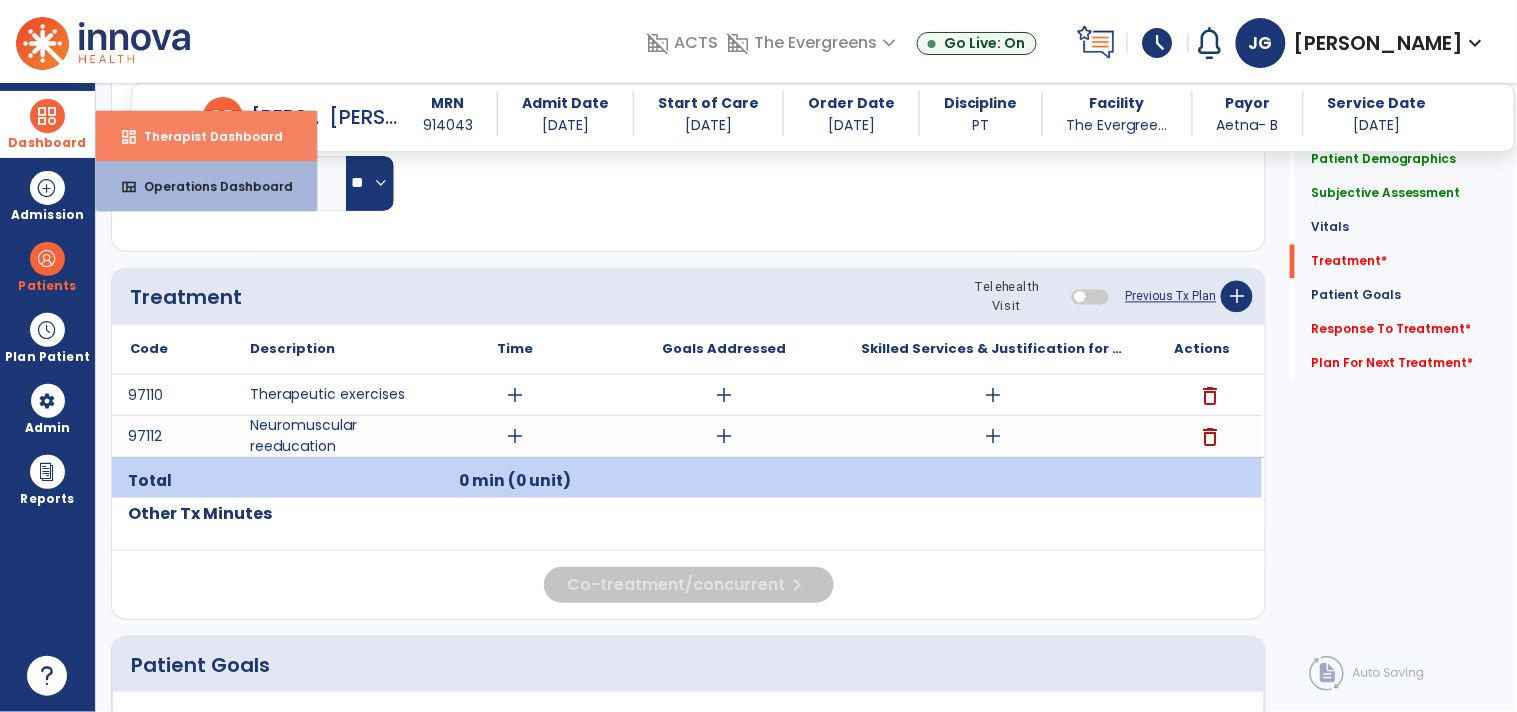 click on "dashboard  Therapist Dashboard" at bounding box center [206, 136] 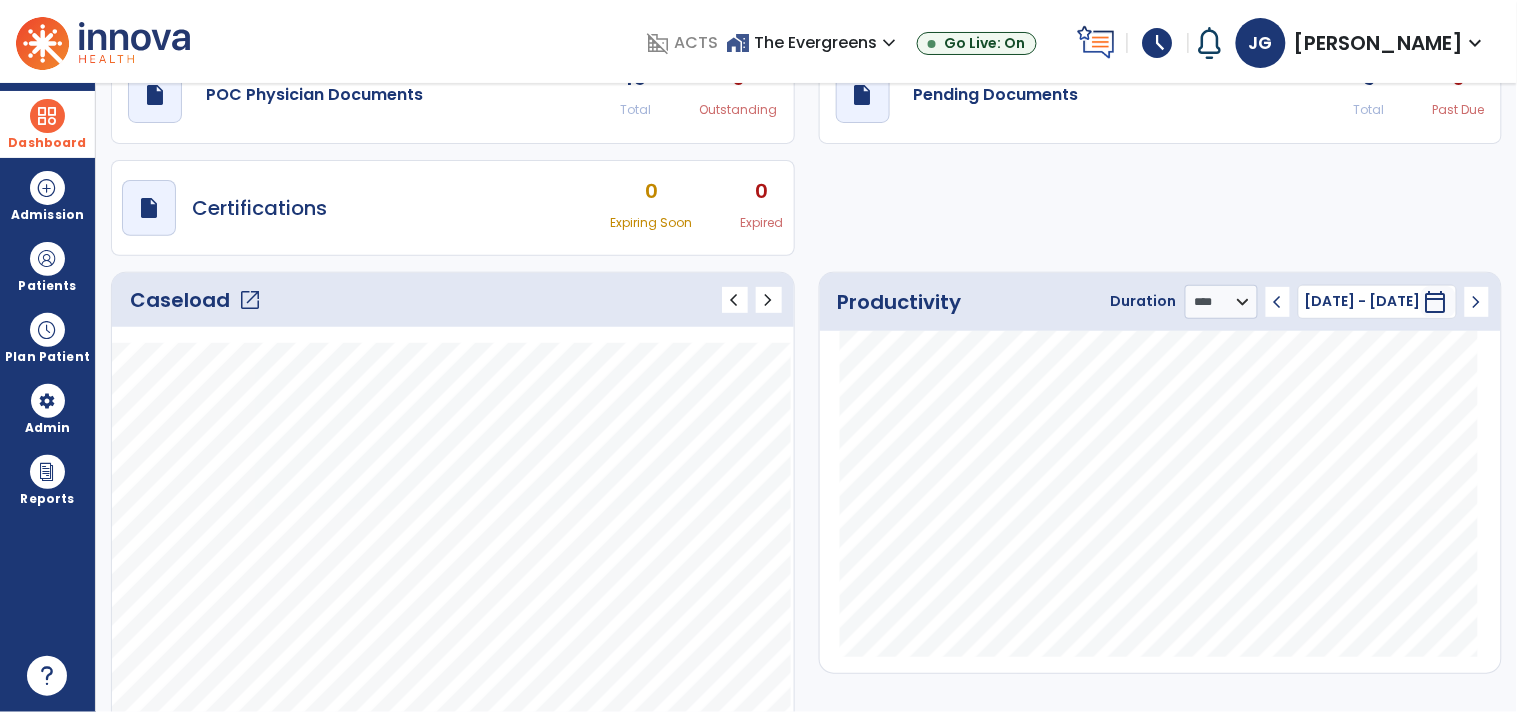 click on "Productivity Duration  ******** **** *** chevron_left [DATE] - [DATE]  ********  calendar_today  chevron_right" 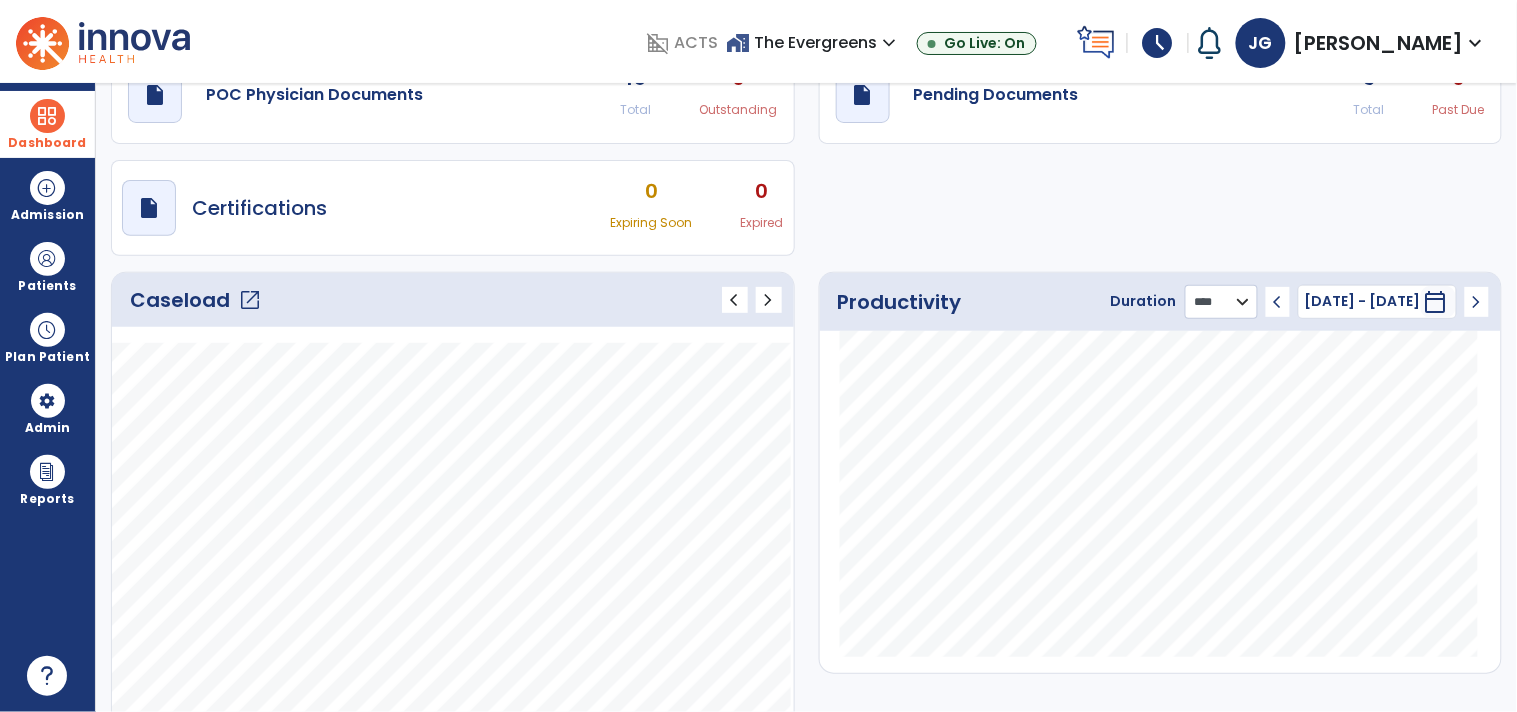 click on "******** **** ***" 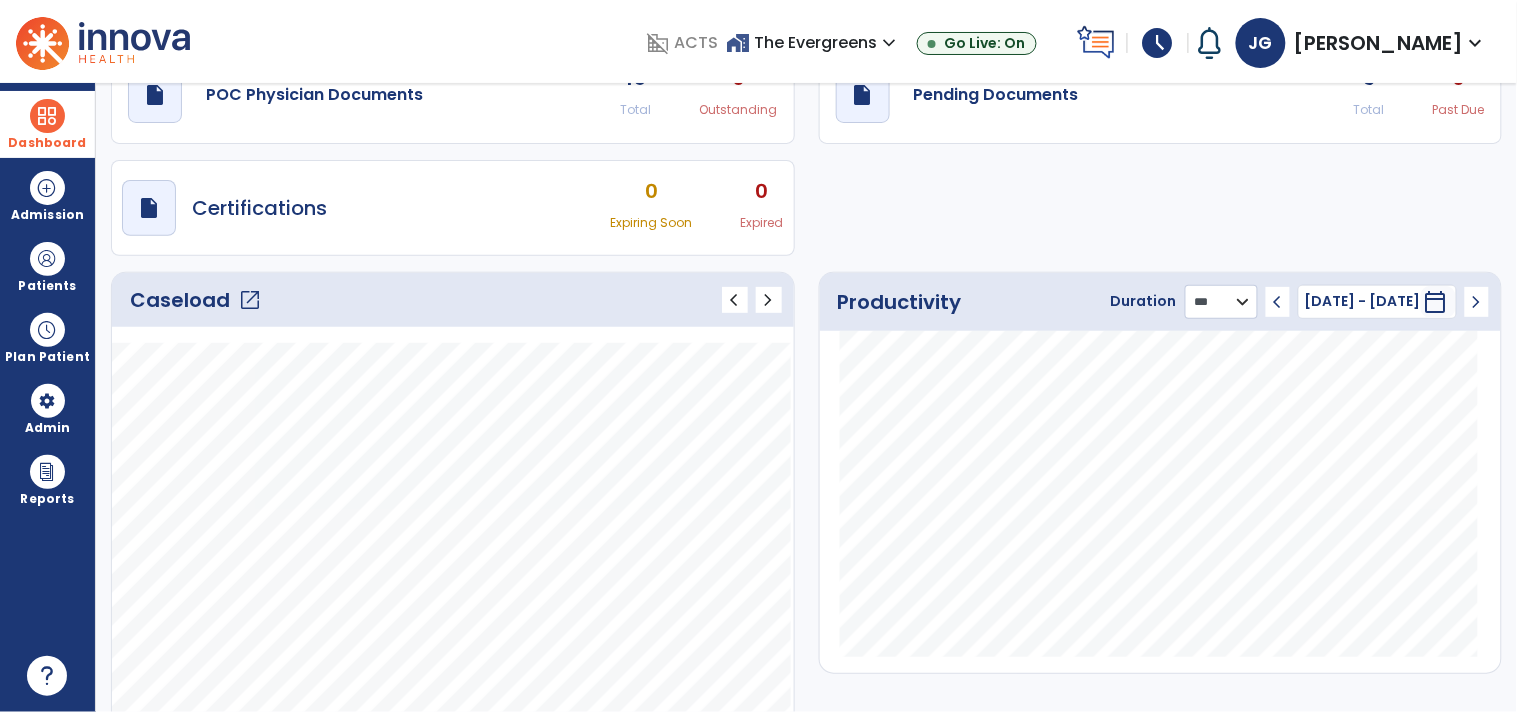 click on "******** **** ***" 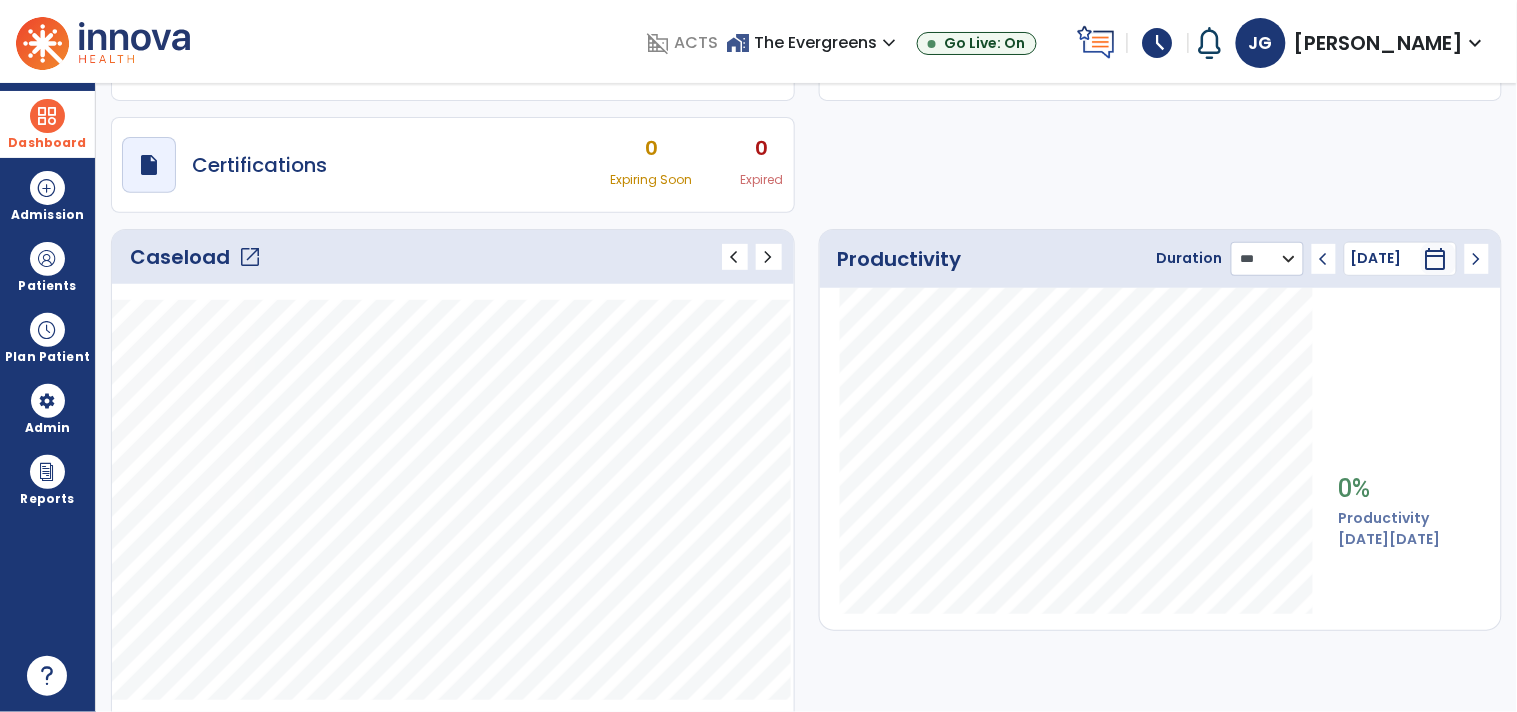 scroll, scrollTop: 151, scrollLeft: 0, axis: vertical 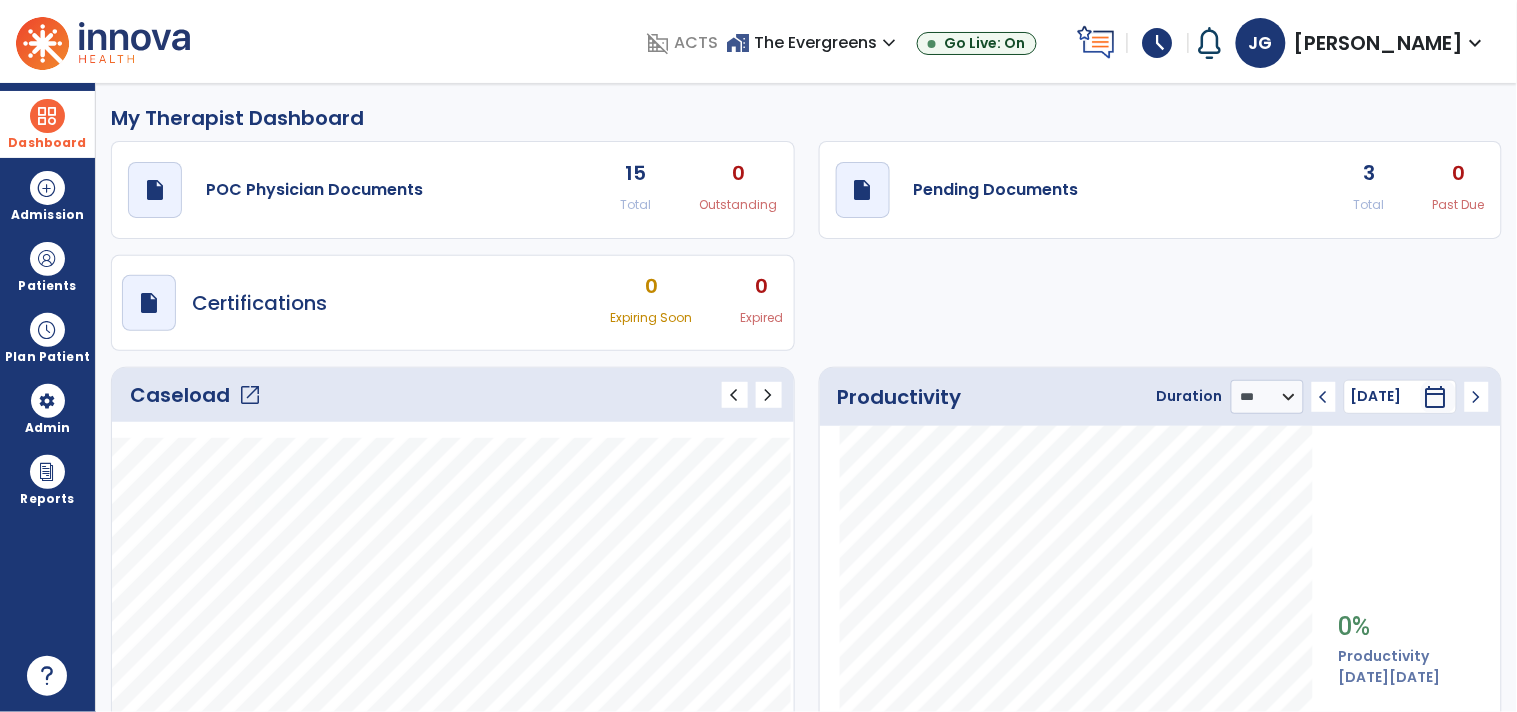 click on "draft   open_in_new  Pending Documents 3 Total 0 Past Due" 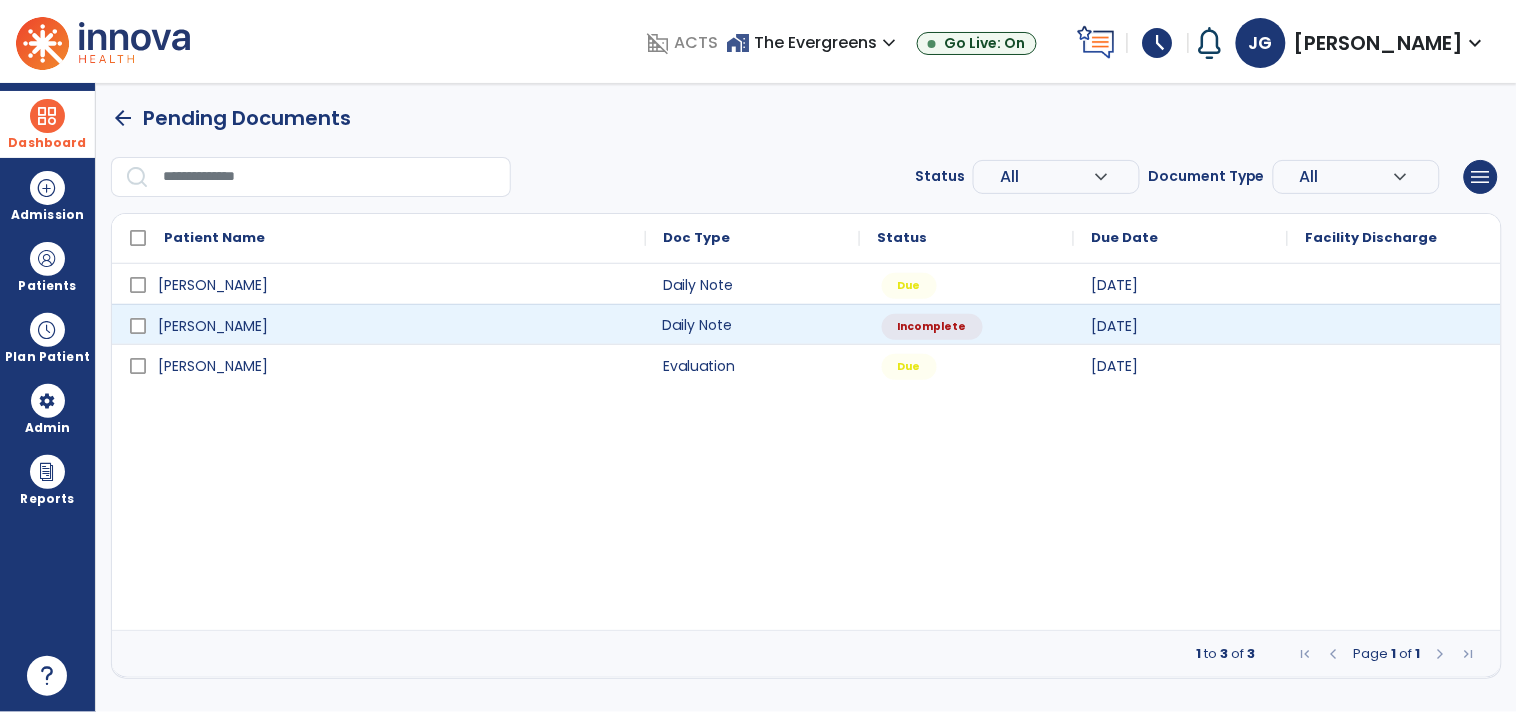 click on "Daily Note" at bounding box center [753, 324] 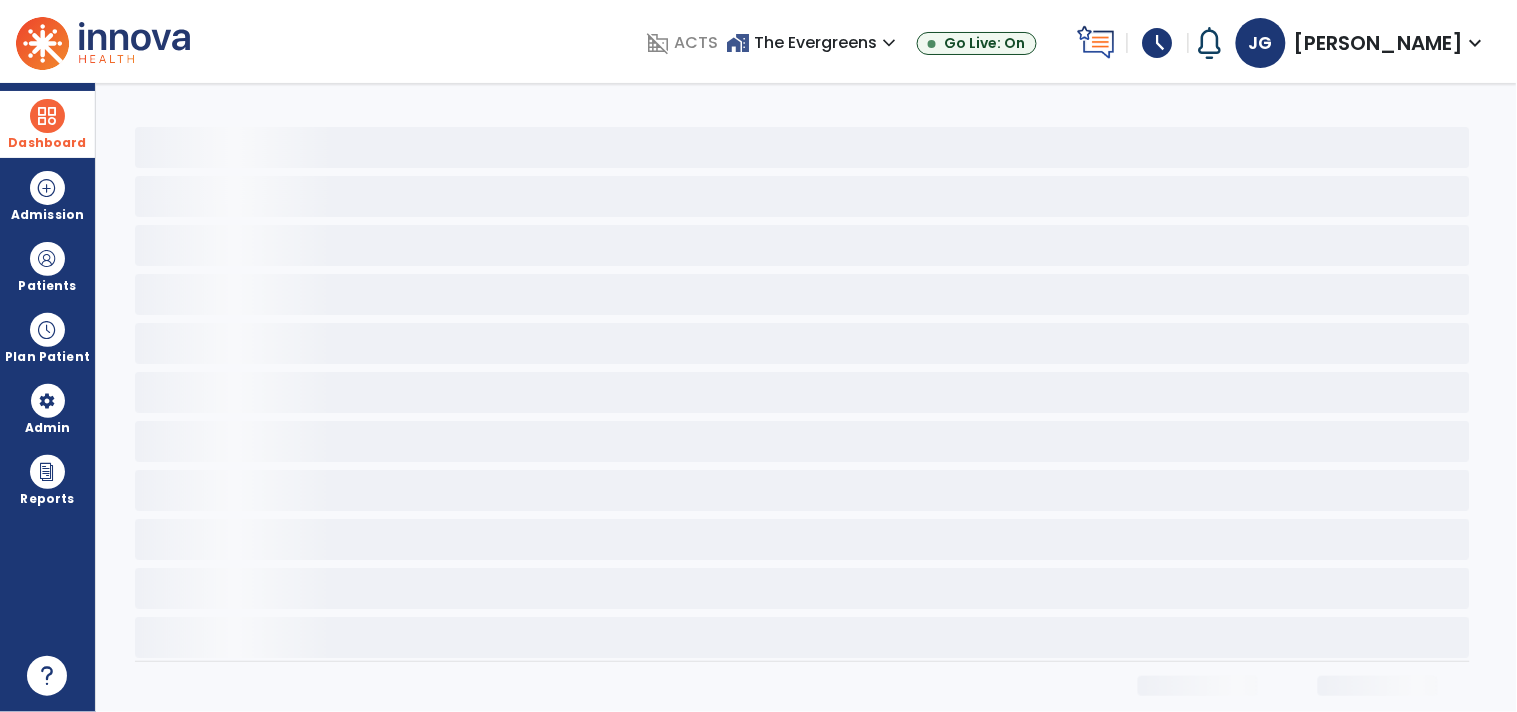 select on "*" 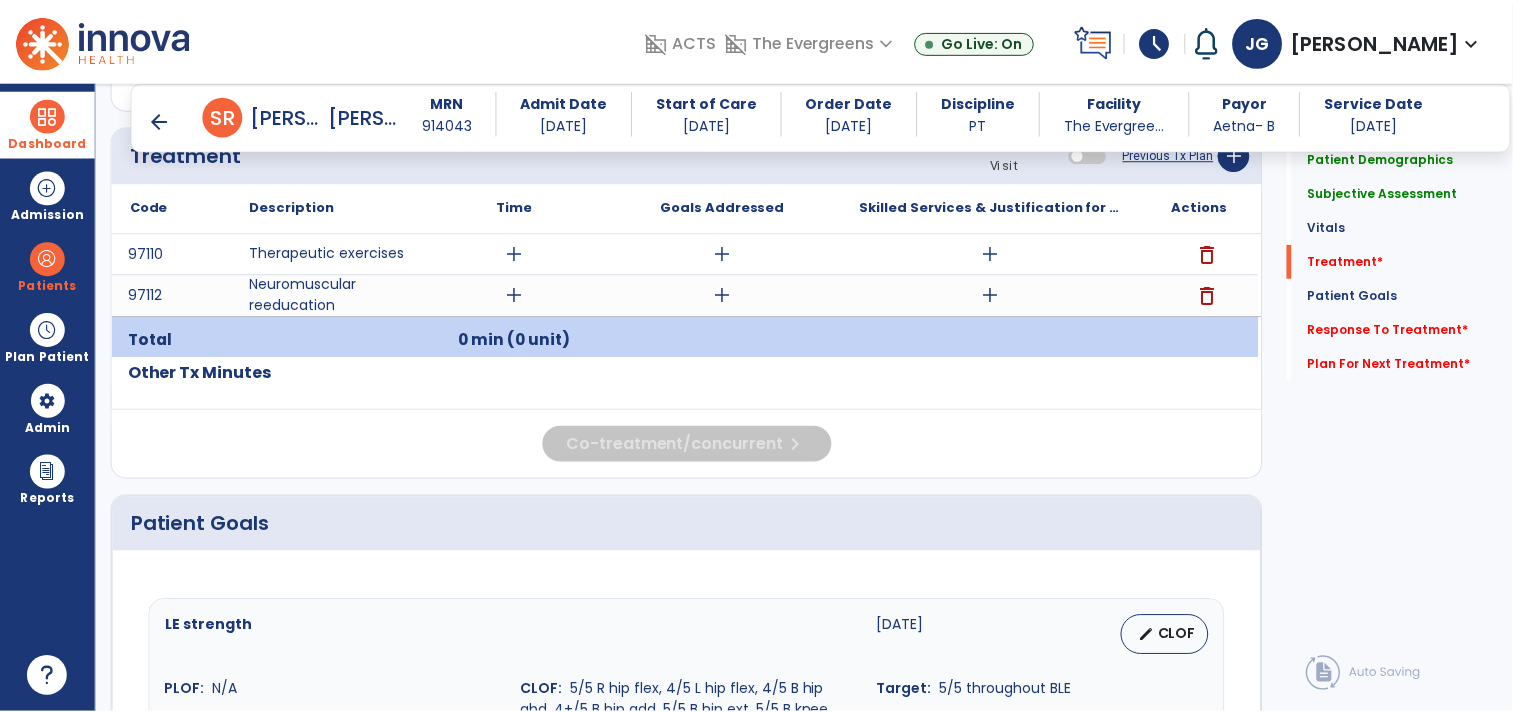 scroll, scrollTop: 1126, scrollLeft: 0, axis: vertical 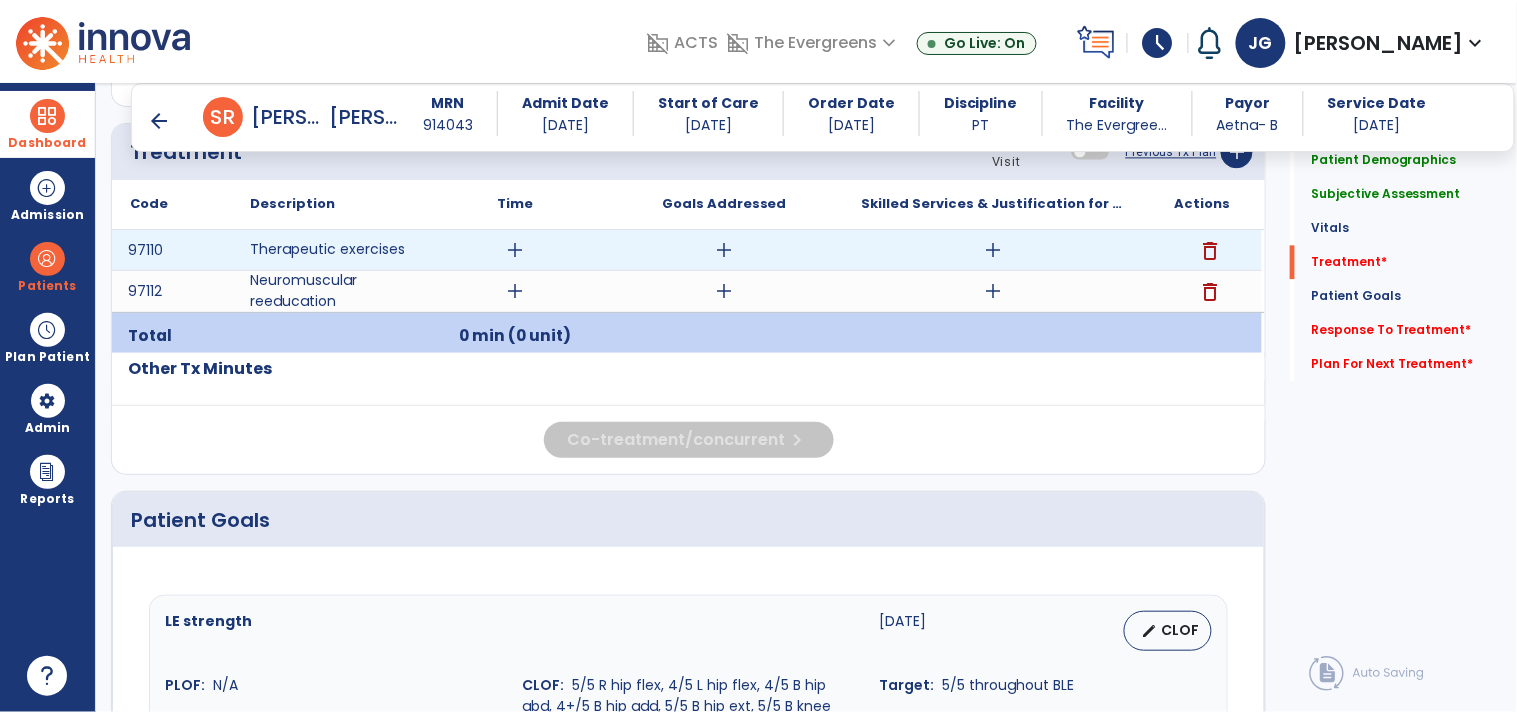 click on "add" at bounding box center (993, 250) 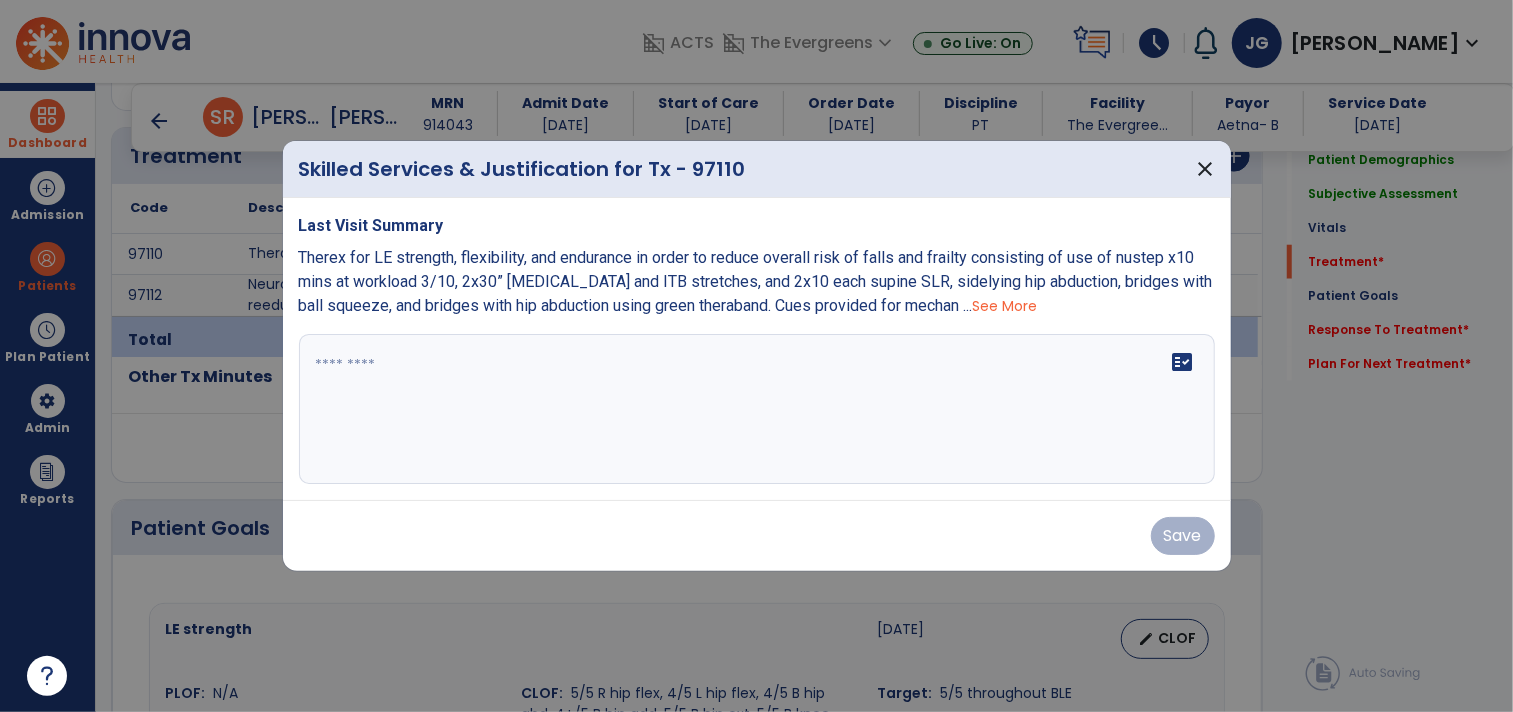 scroll, scrollTop: 1126, scrollLeft: 0, axis: vertical 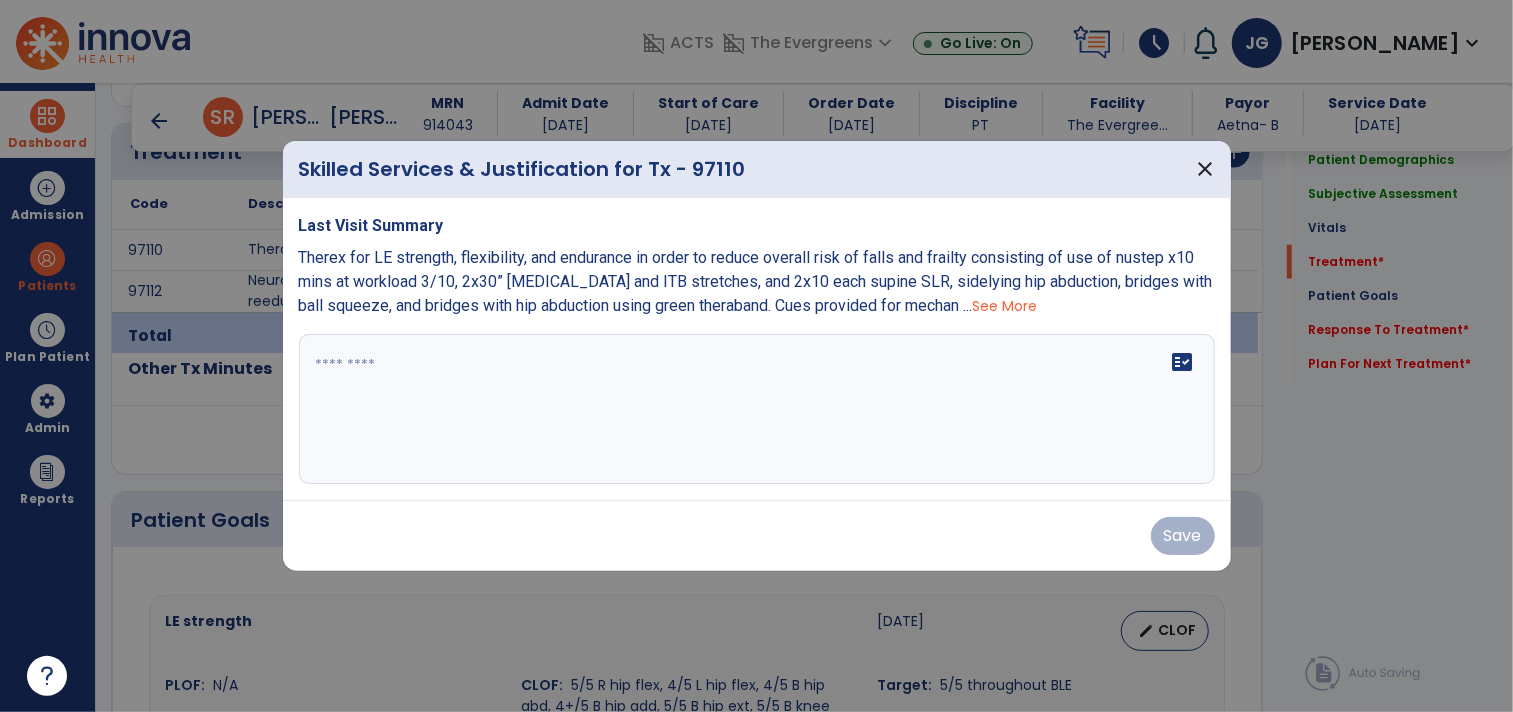 click on "fact_check" at bounding box center (757, 409) 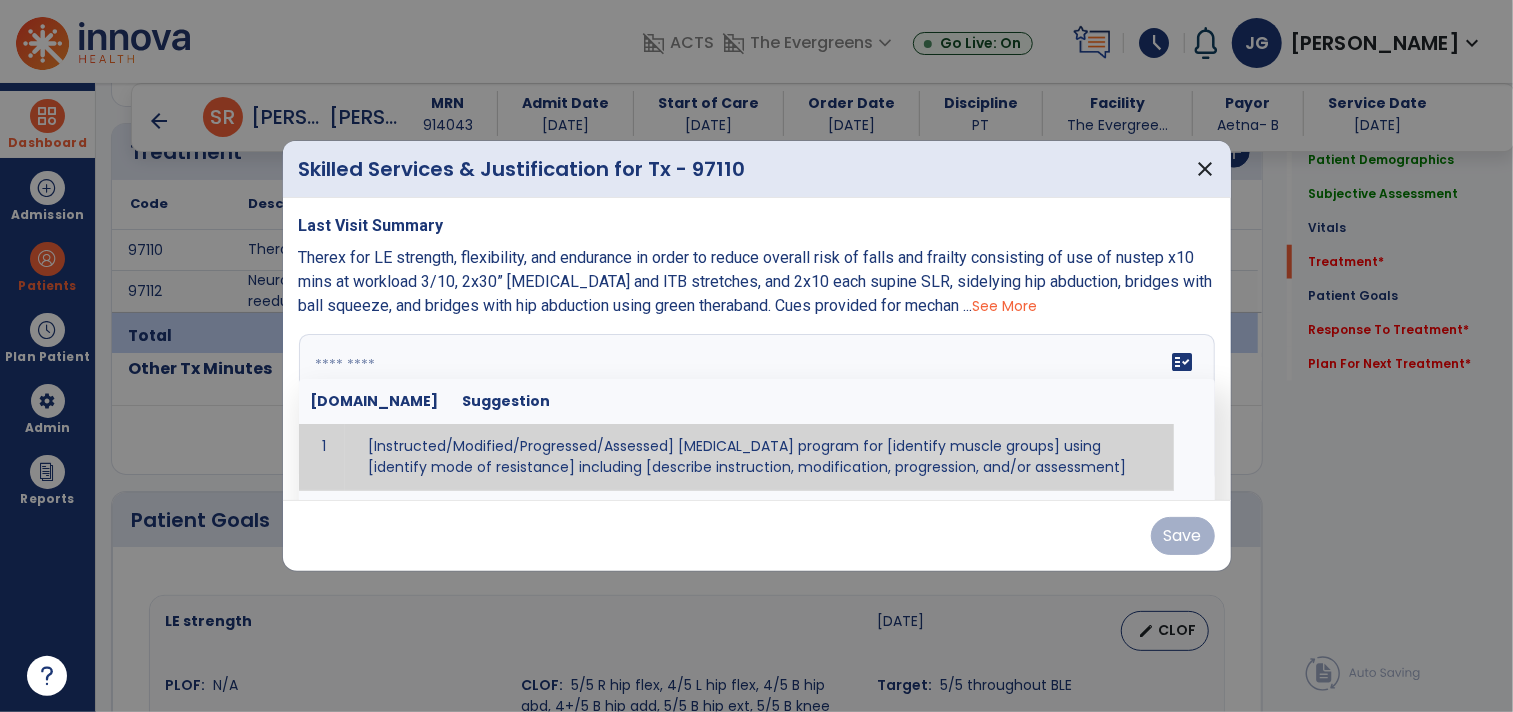 paste on "**********" 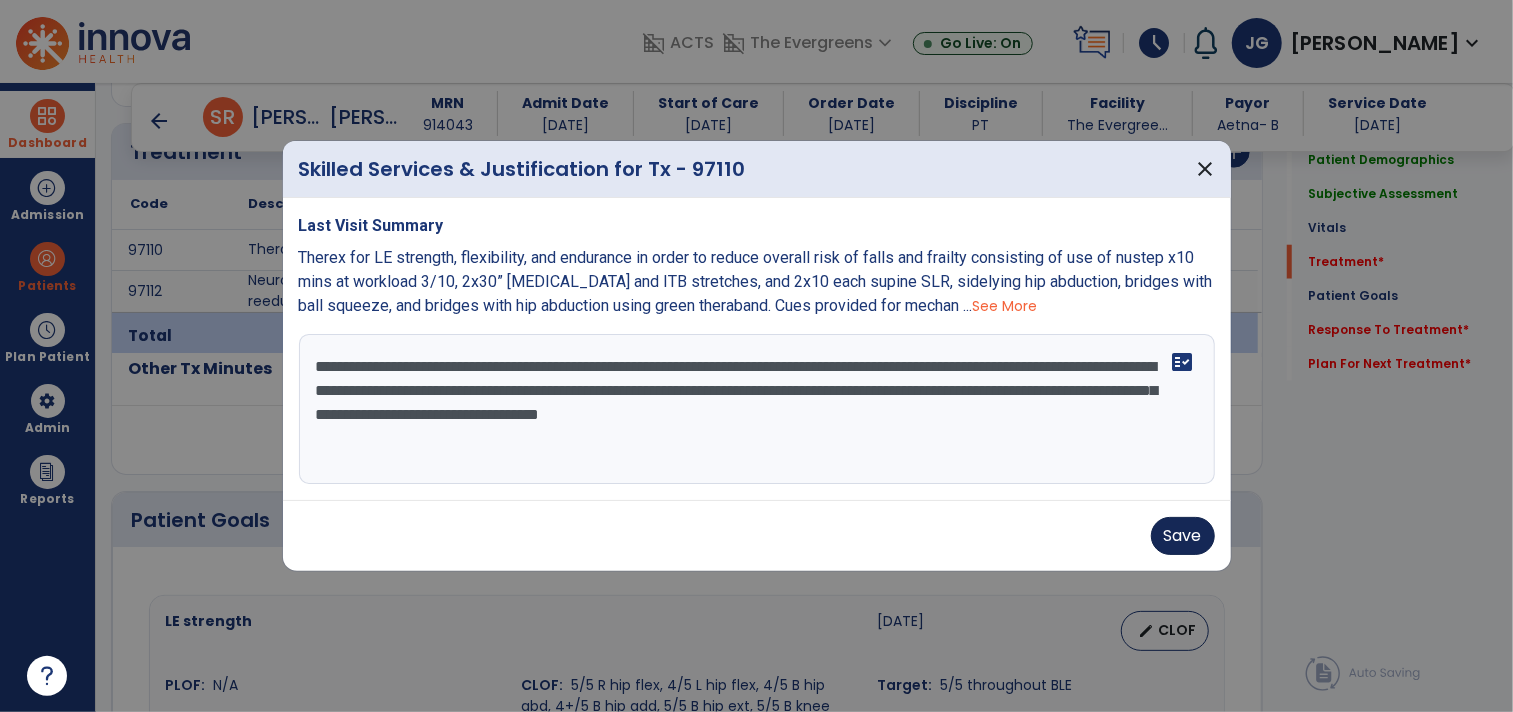 type on "**********" 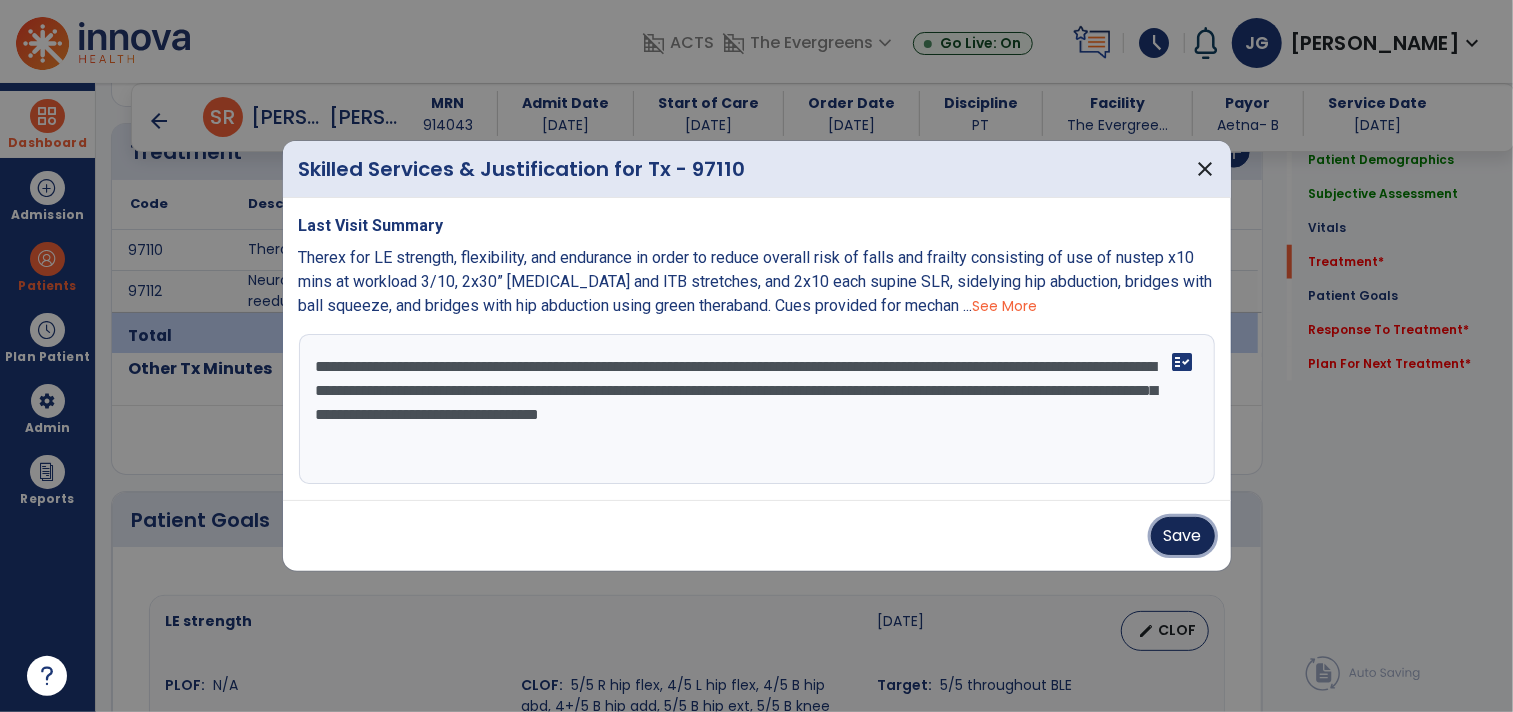 click on "Save" at bounding box center (1183, 536) 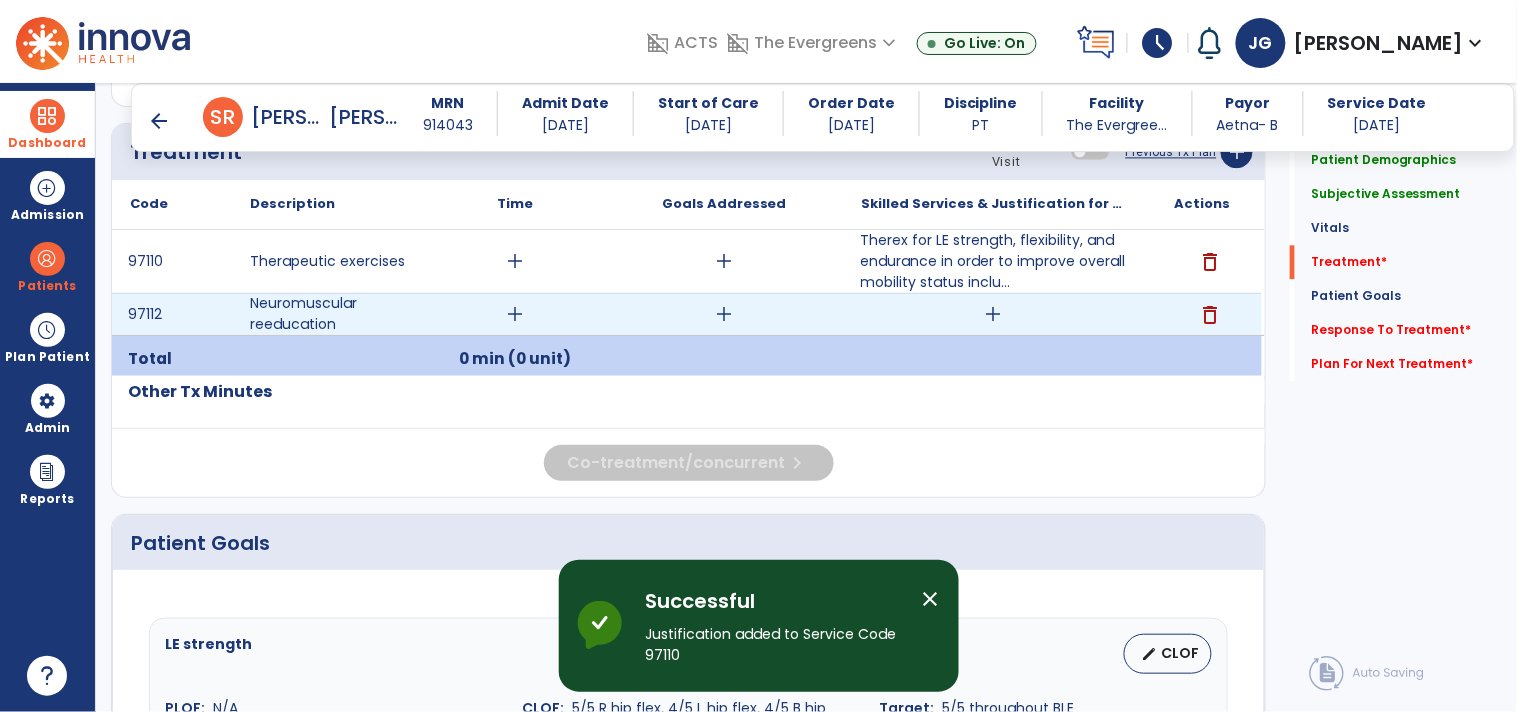 click on "add" at bounding box center [993, 314] 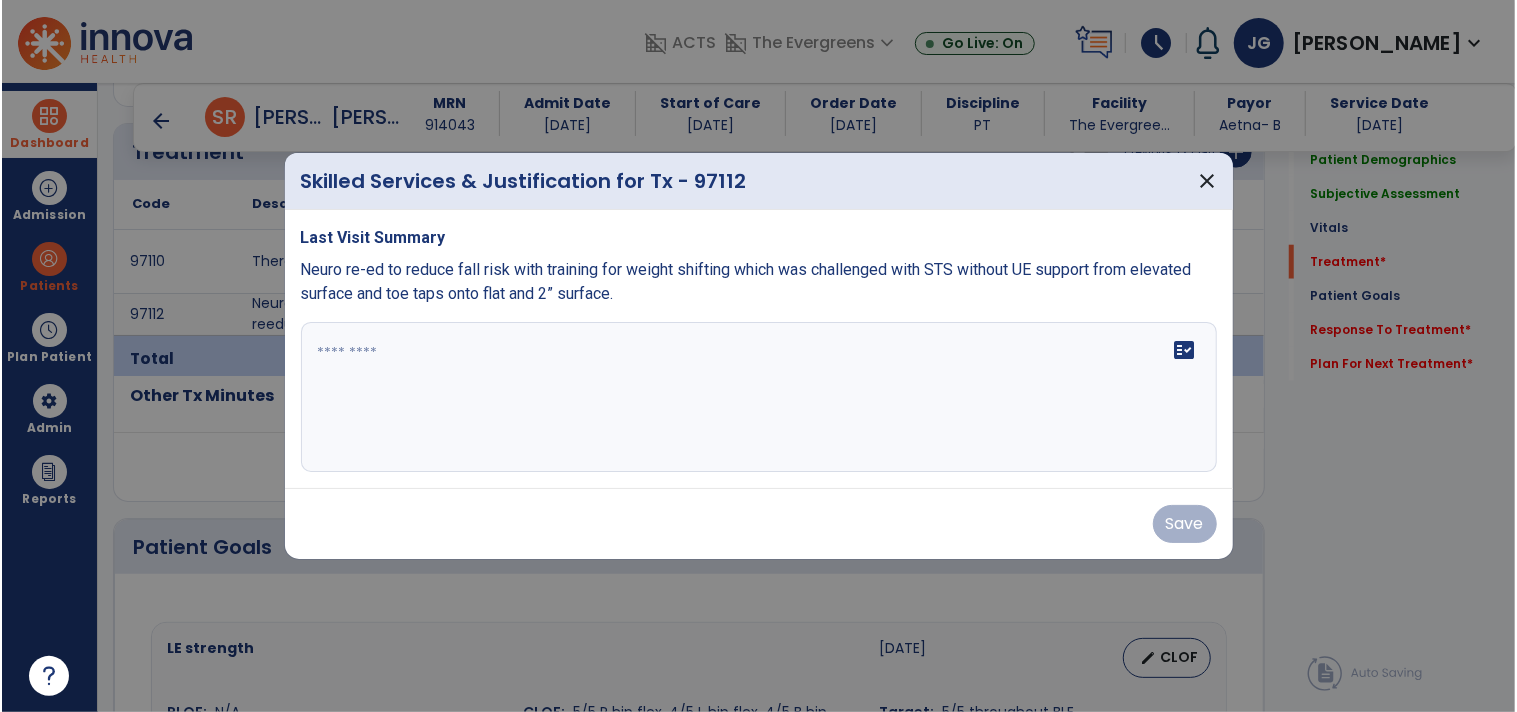 scroll, scrollTop: 1126, scrollLeft: 0, axis: vertical 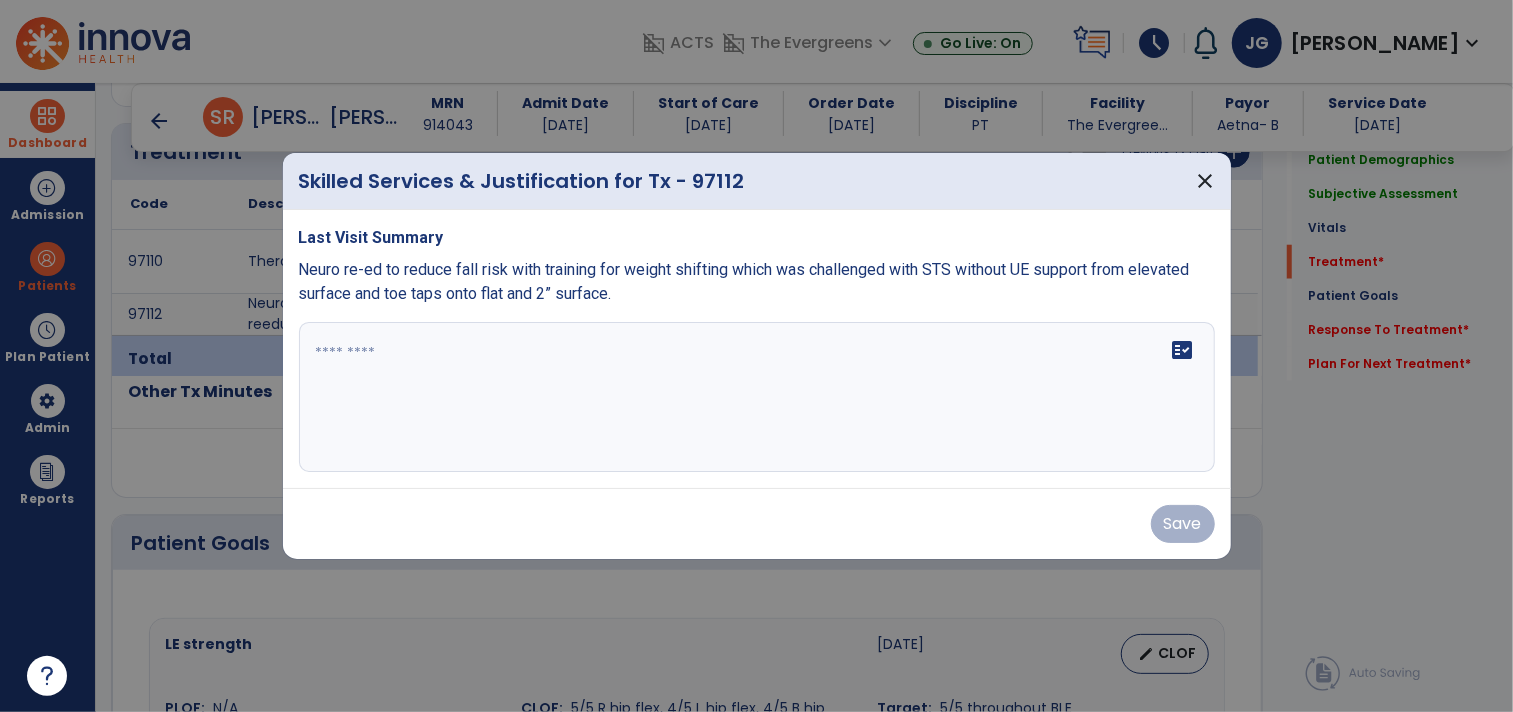 click on "fact_check" at bounding box center [757, 397] 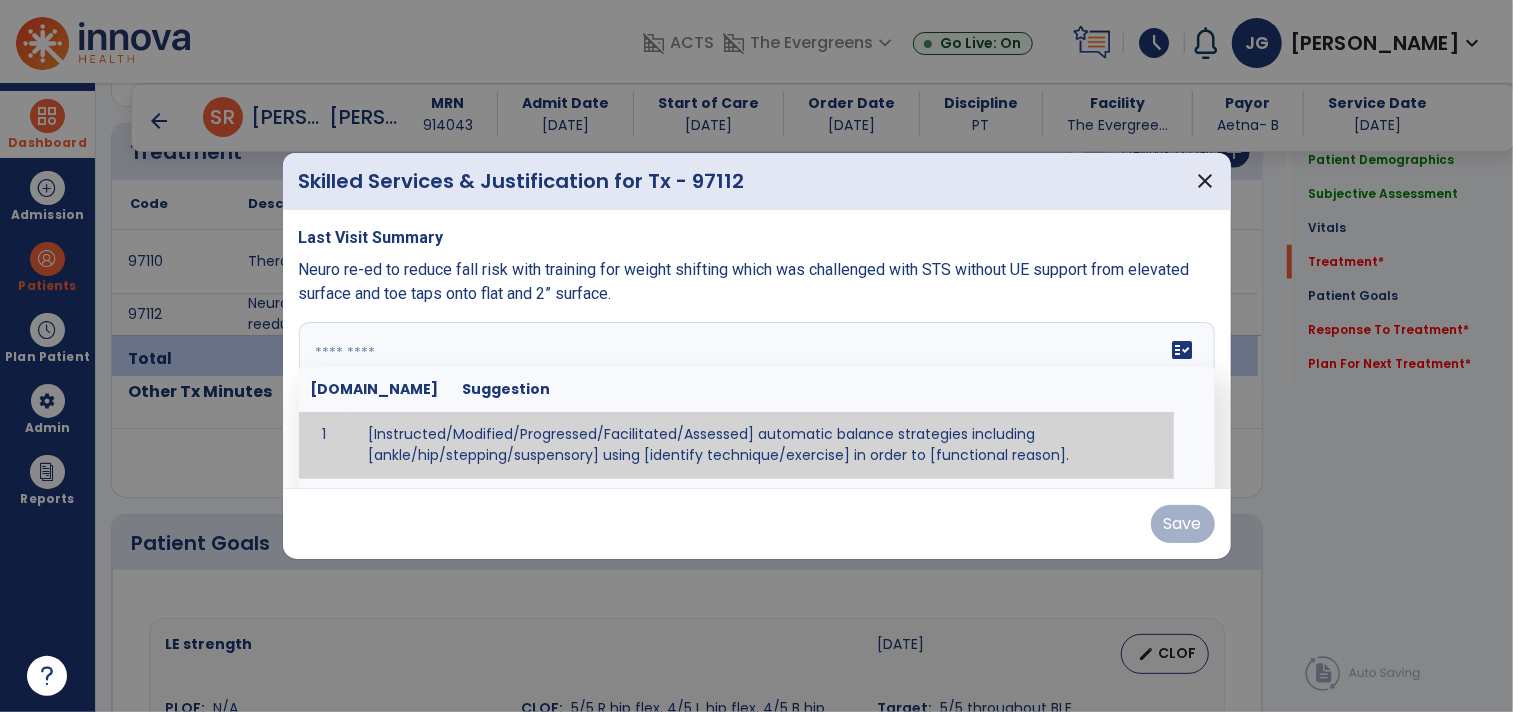 paste on "**********" 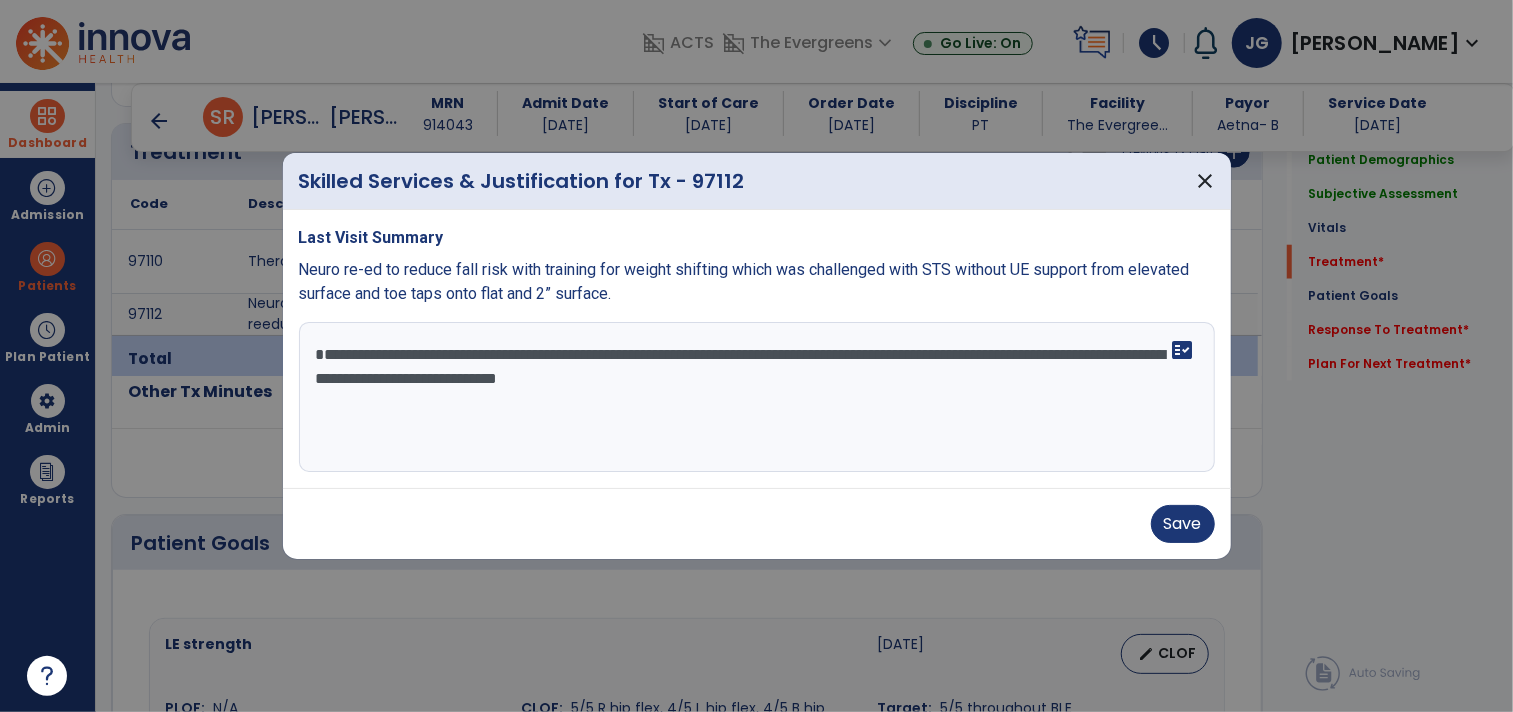 click on "**********" at bounding box center [757, 397] 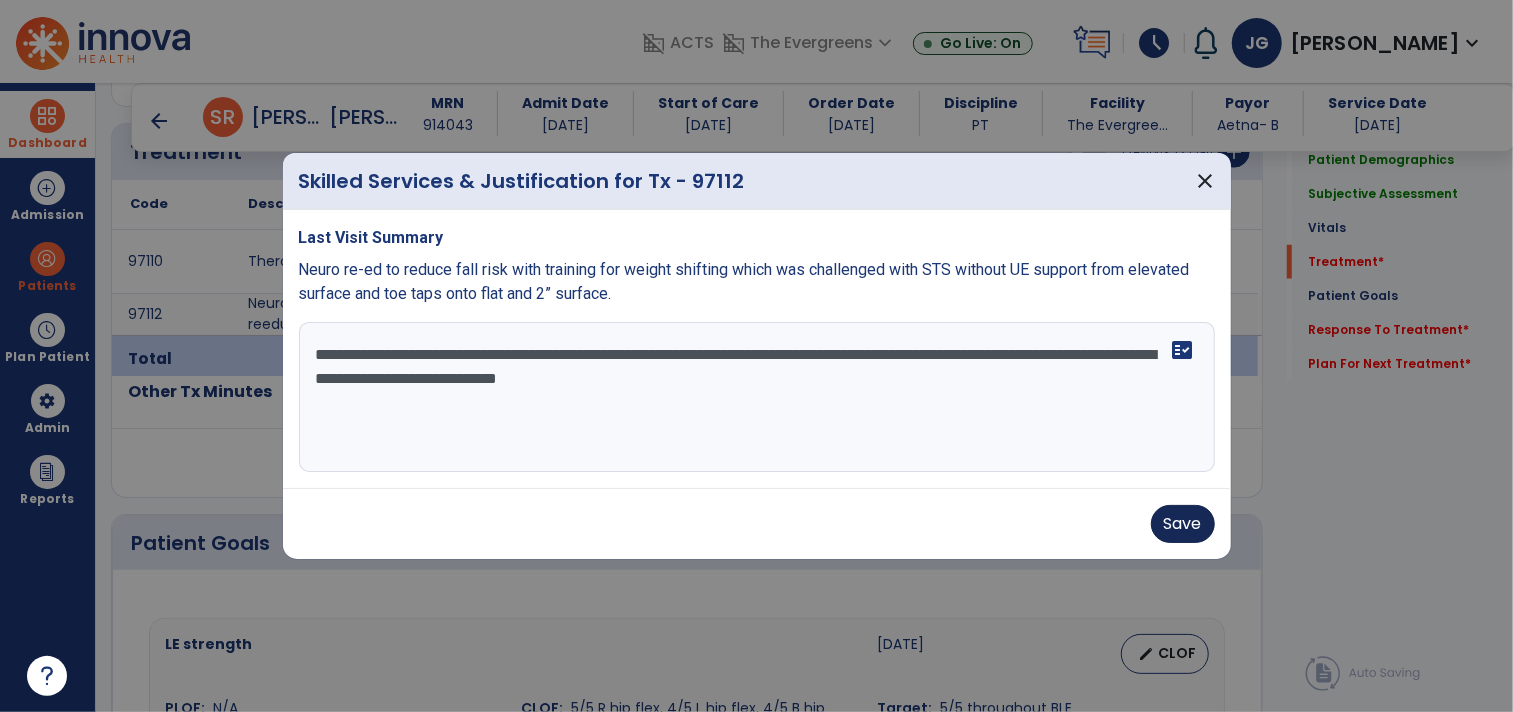 type on "**********" 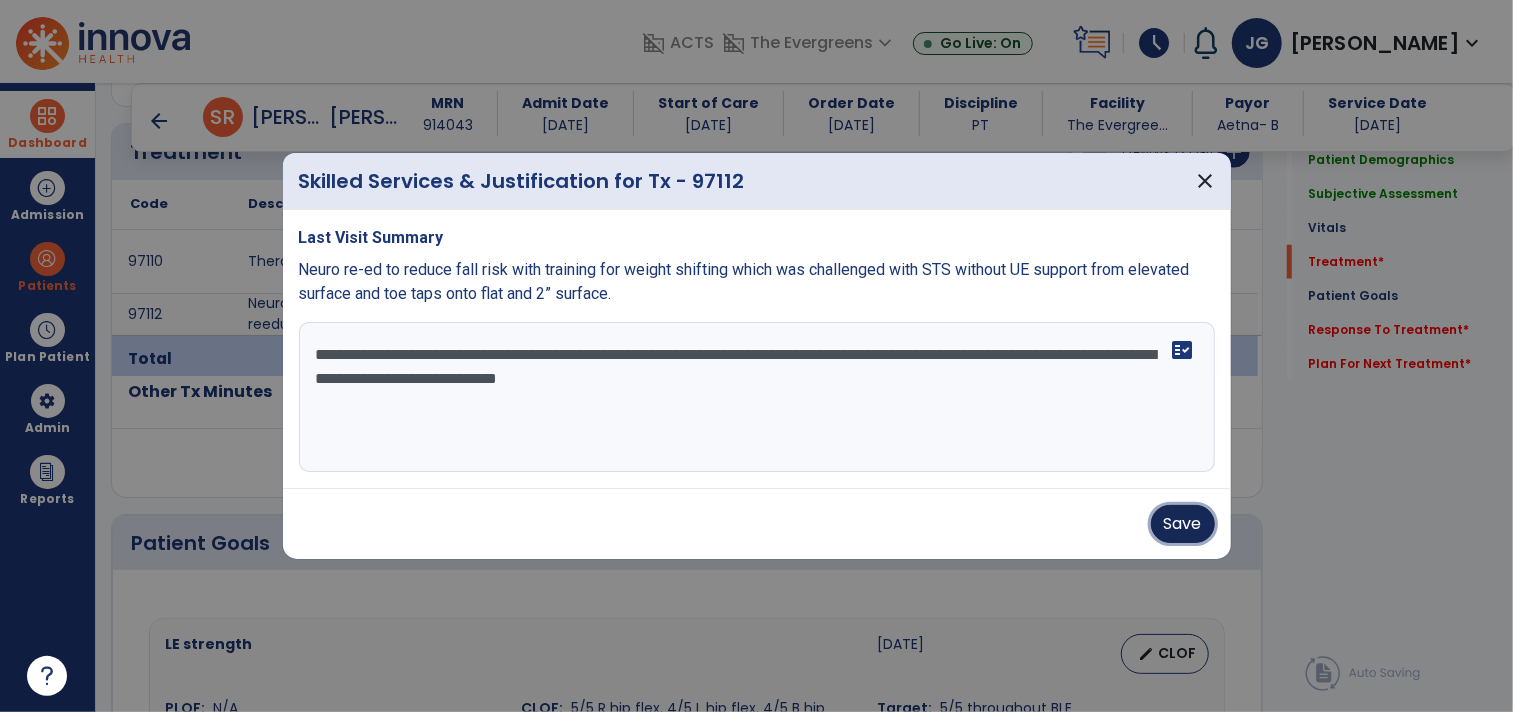 click on "Save" at bounding box center (1183, 524) 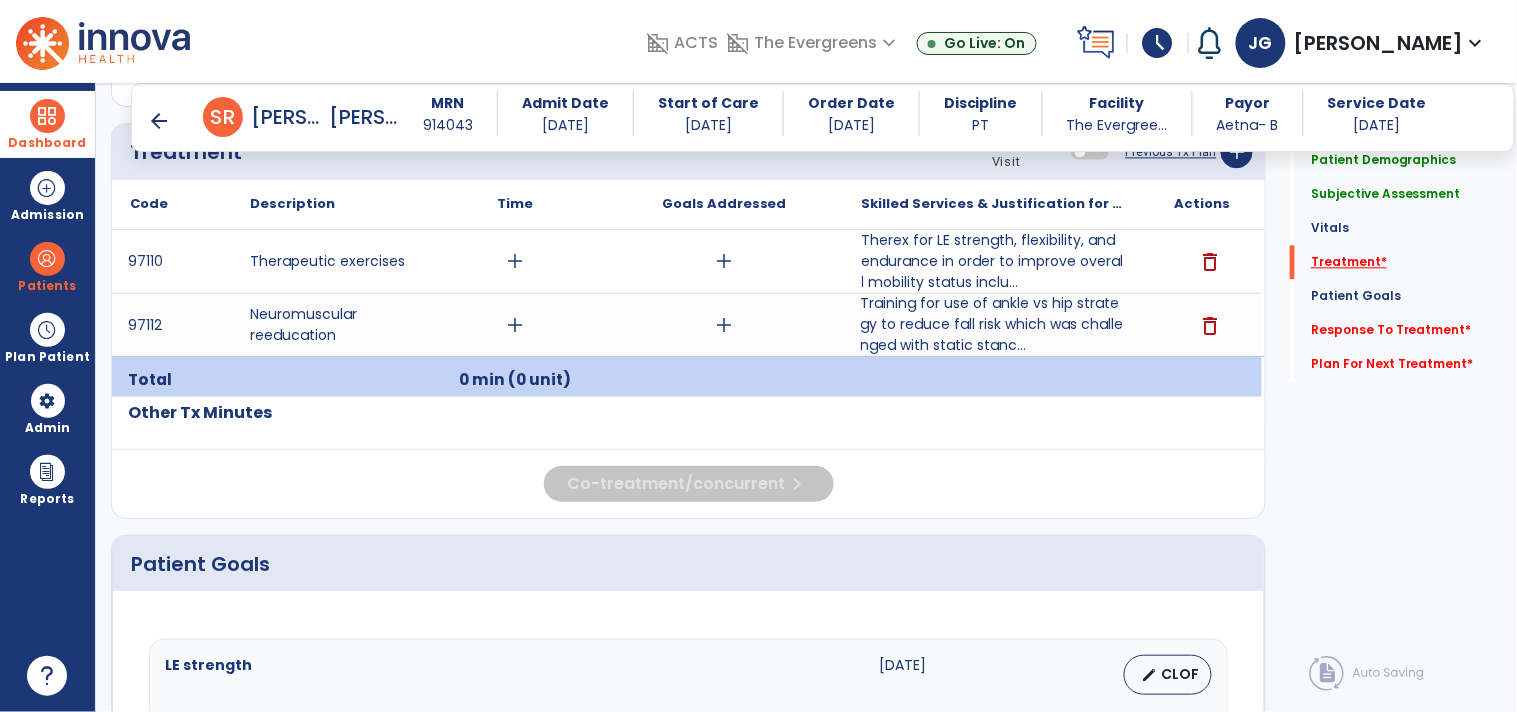 click on "Treatment   *" 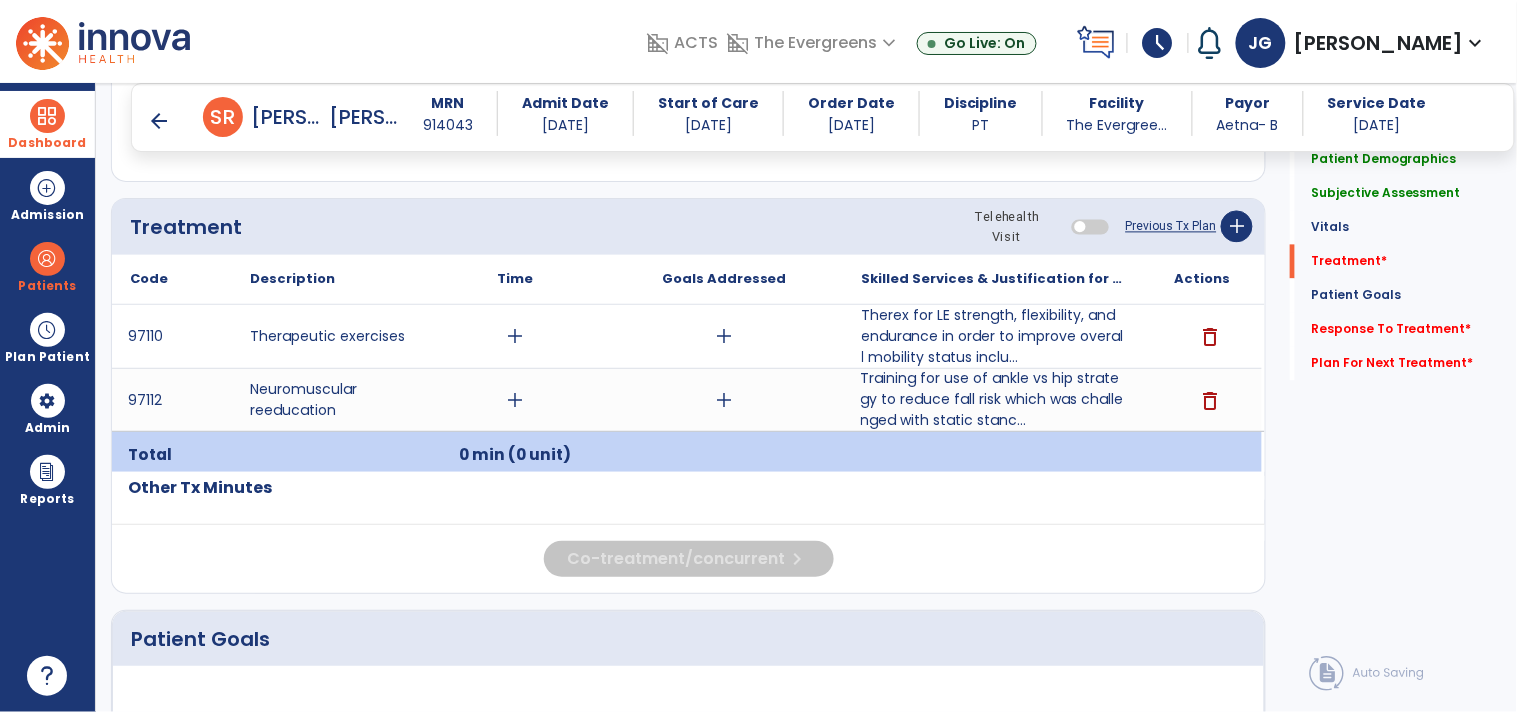 scroll, scrollTop: 1166, scrollLeft: 0, axis: vertical 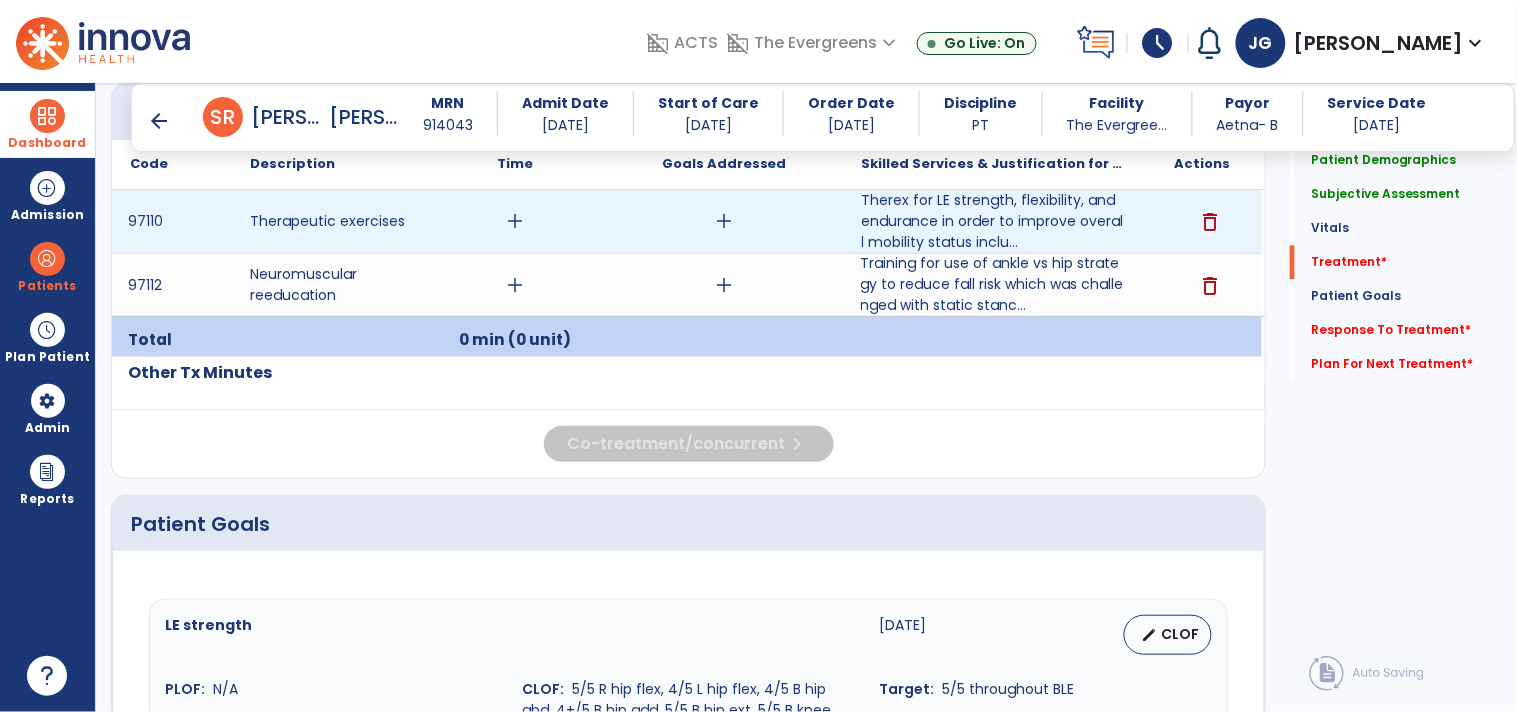 click on "add" at bounding box center (515, 221) 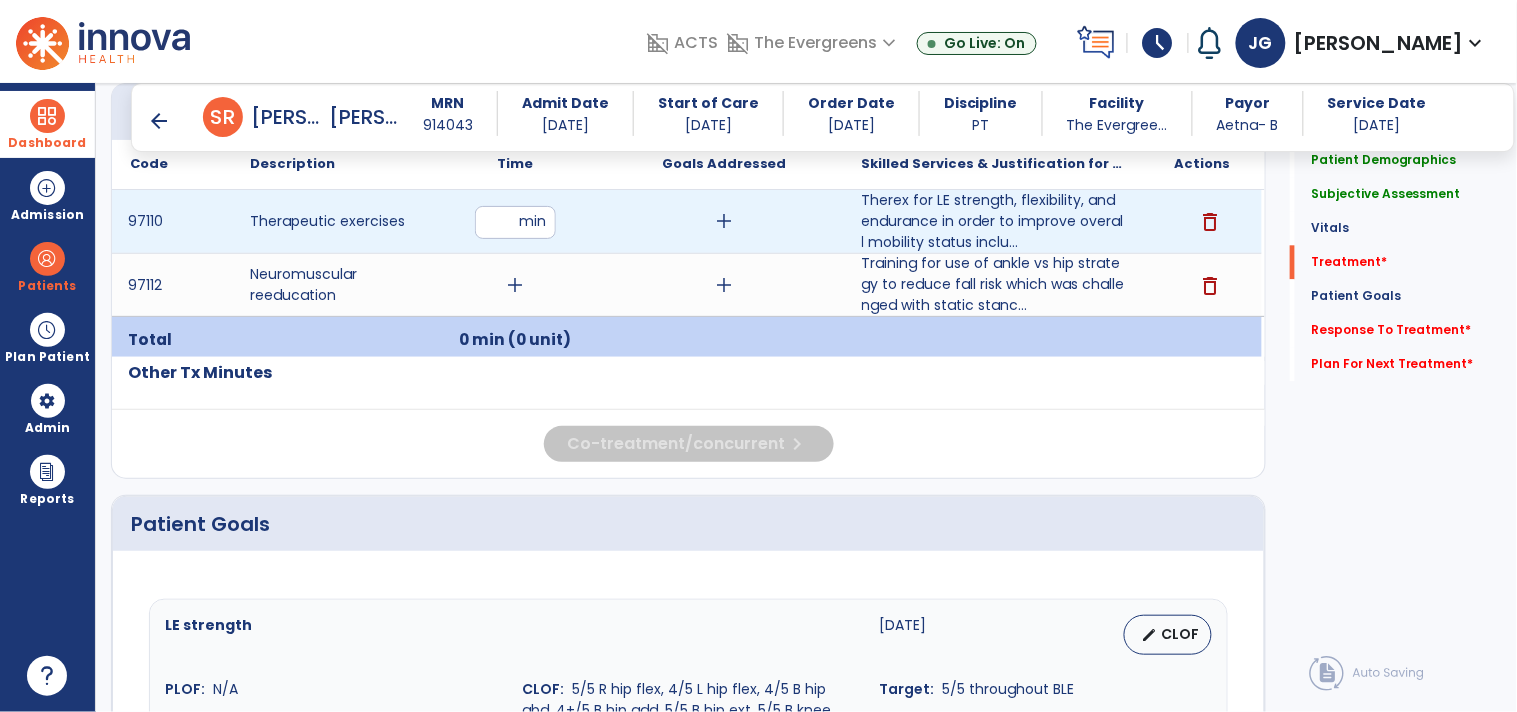 type on "**" 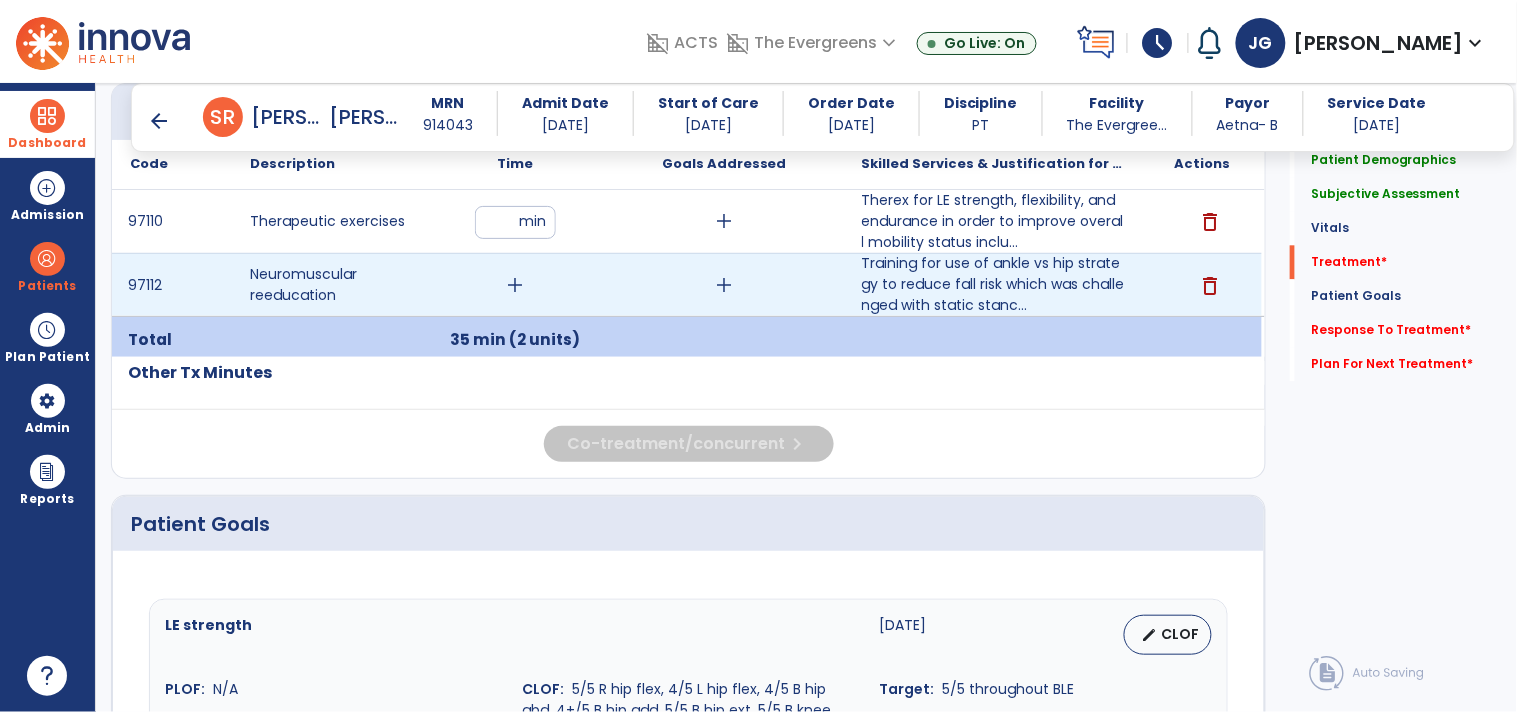 click on "add" at bounding box center (515, 285) 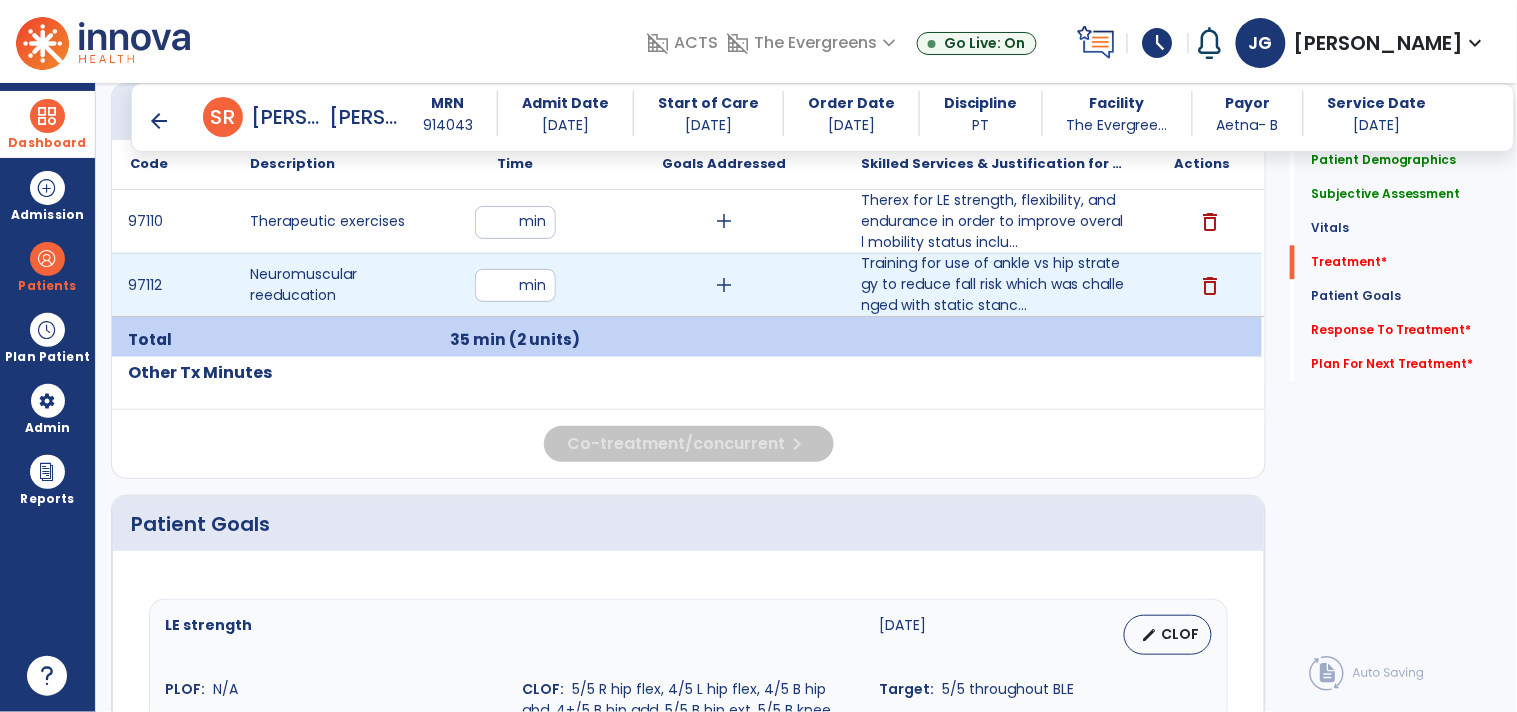 type on "**" 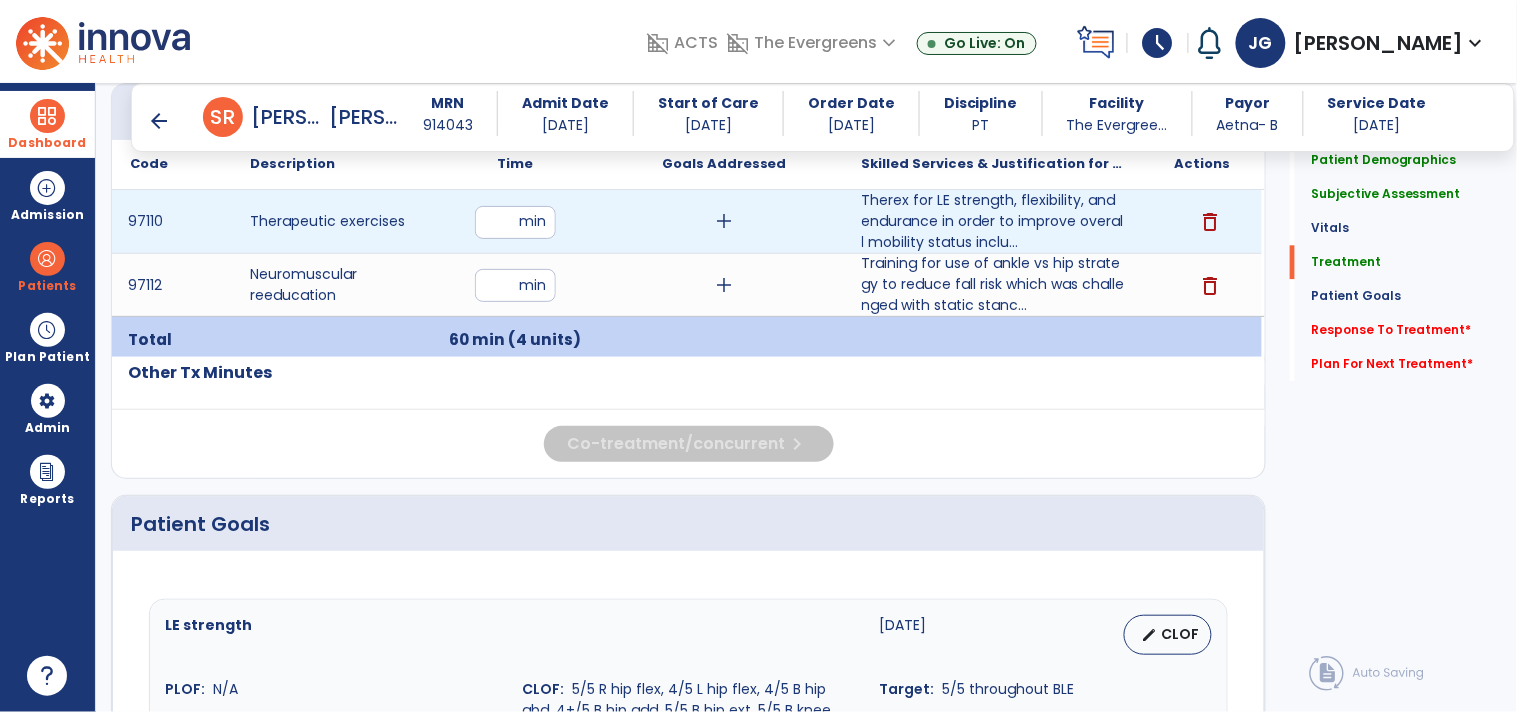 click on "**" at bounding box center (515, 222) 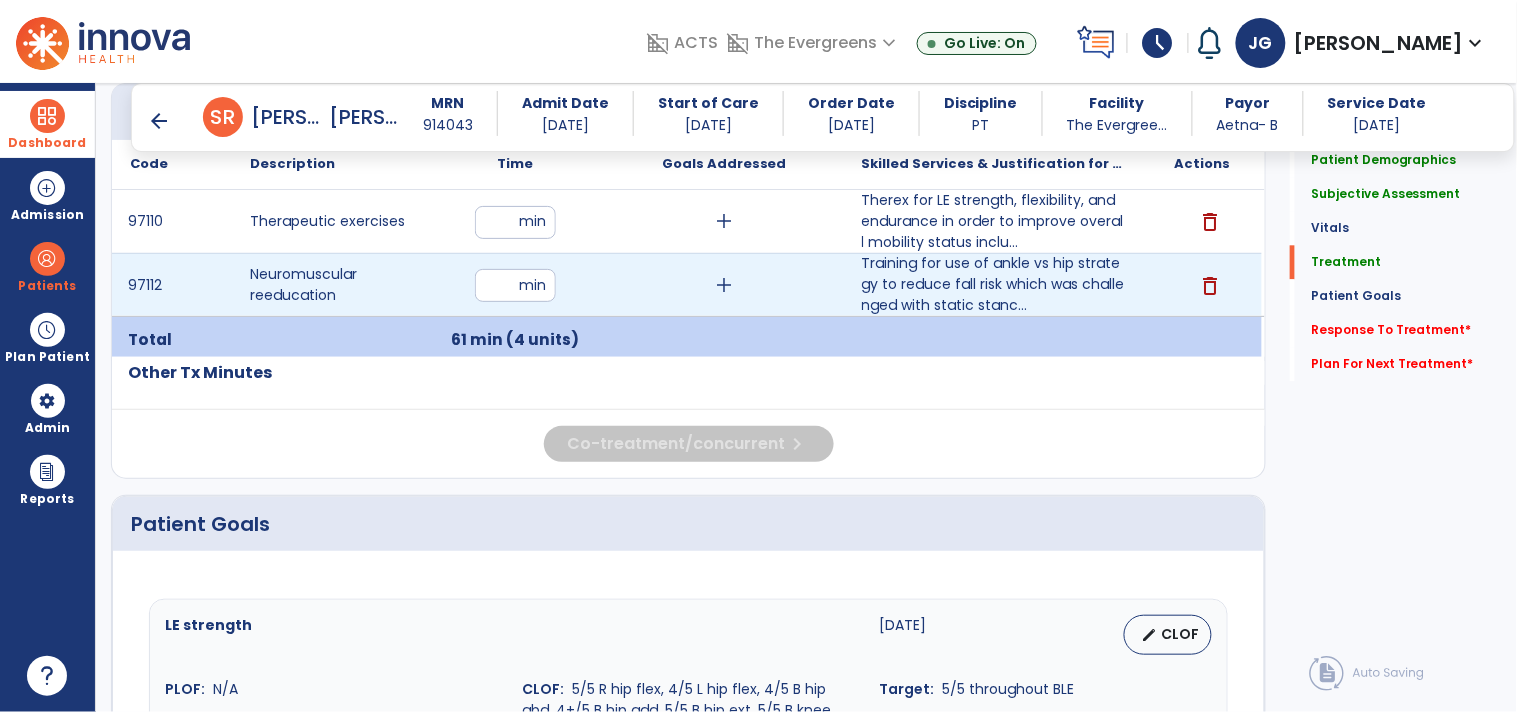 click on "**" at bounding box center [515, 285] 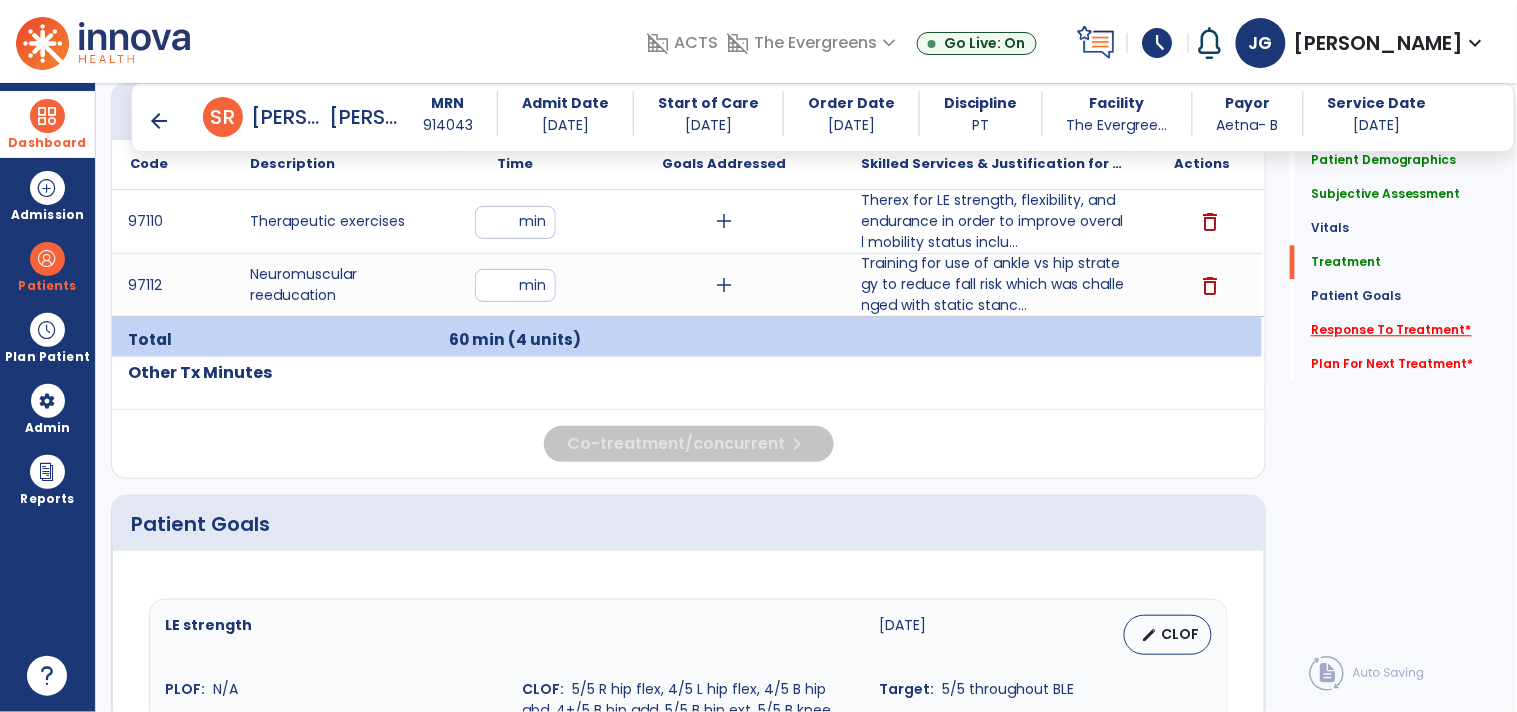 click on "Response To Treatment   *" 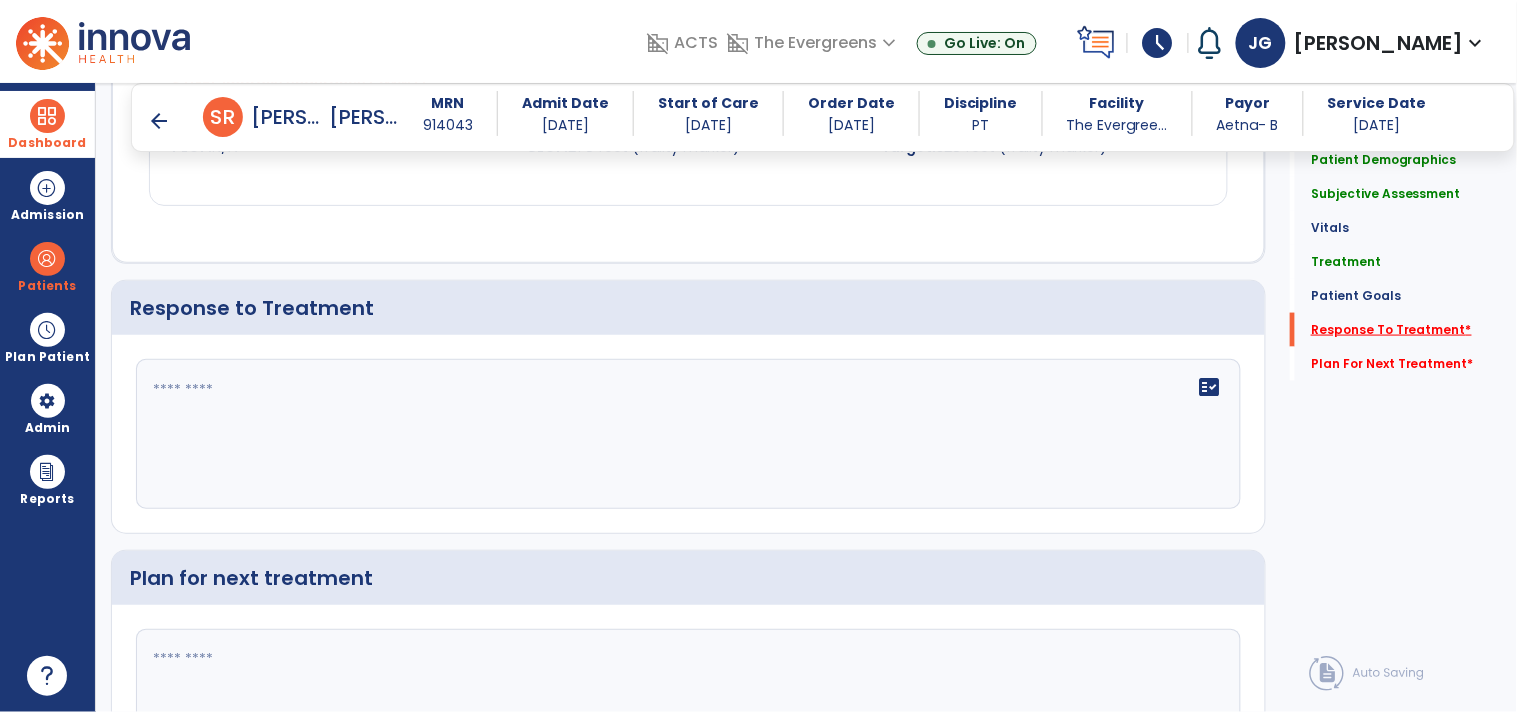scroll, scrollTop: 2555, scrollLeft: 0, axis: vertical 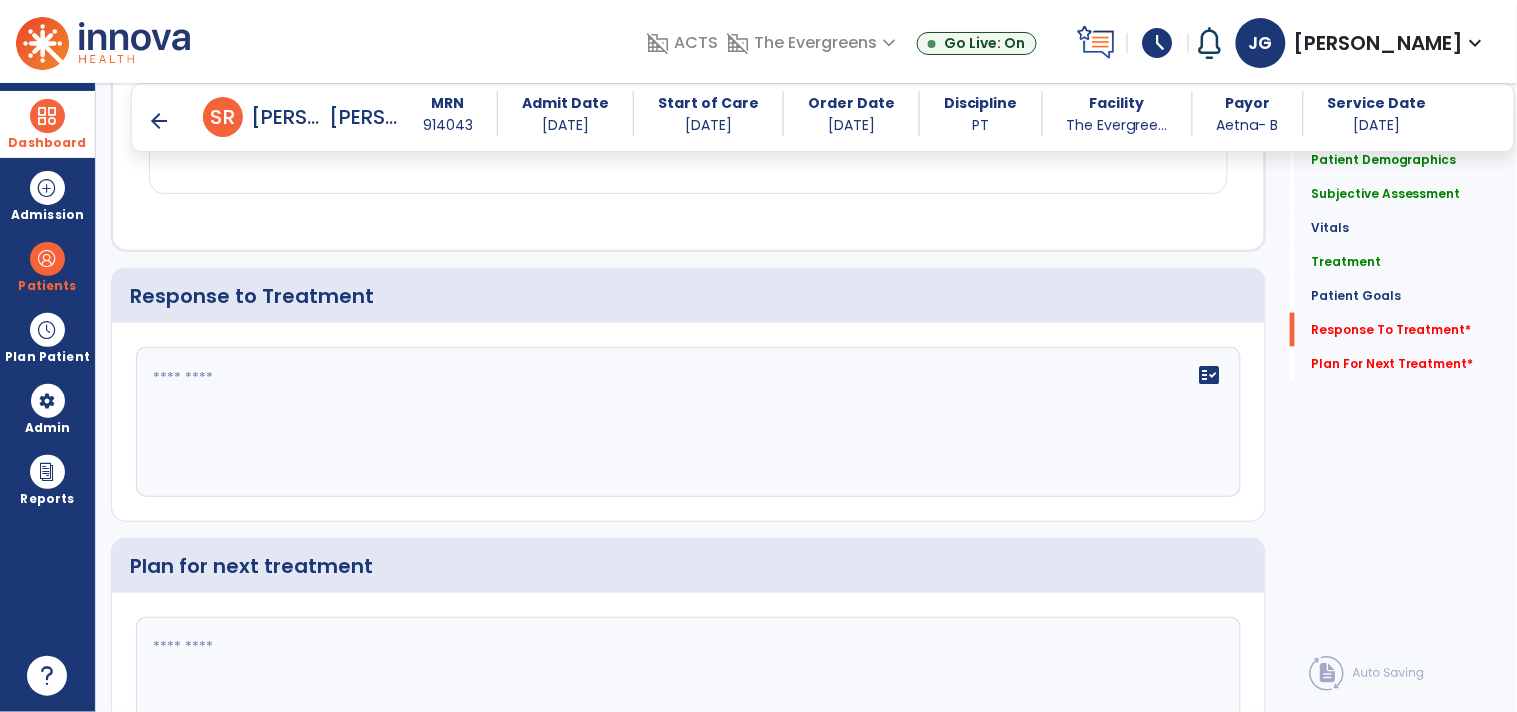 click on "fact_check" 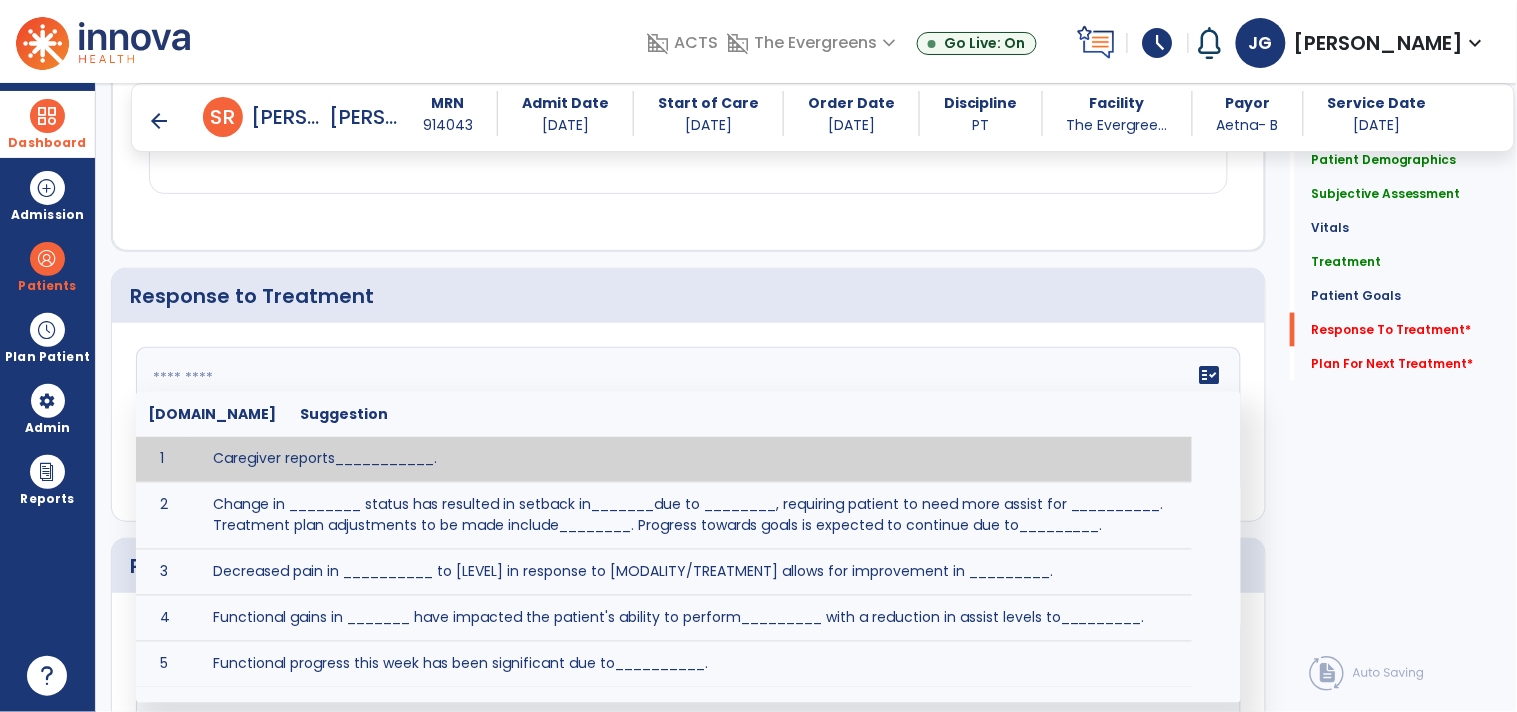 paste on "**********" 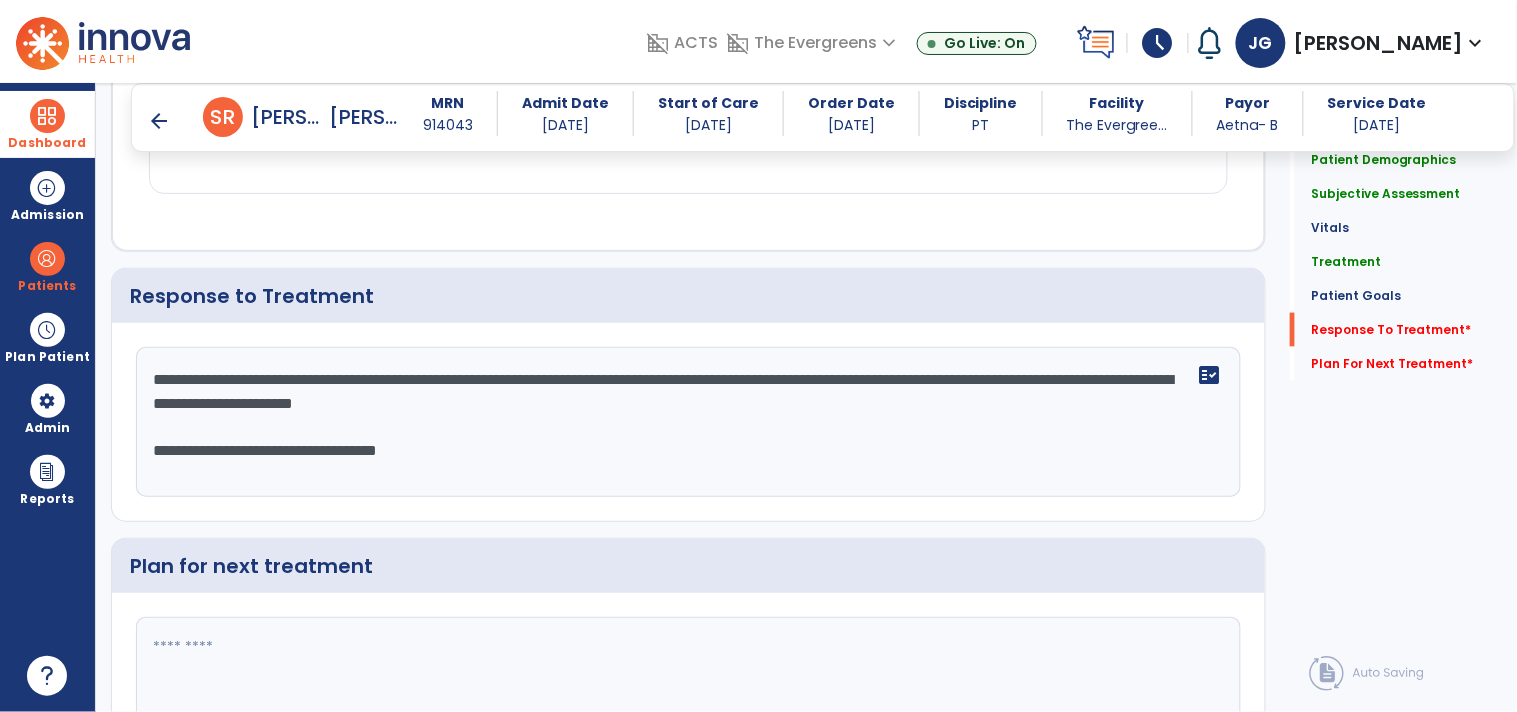 drag, startPoint x: 517, startPoint y: 454, endPoint x: 262, endPoint y: 457, distance: 255.01764 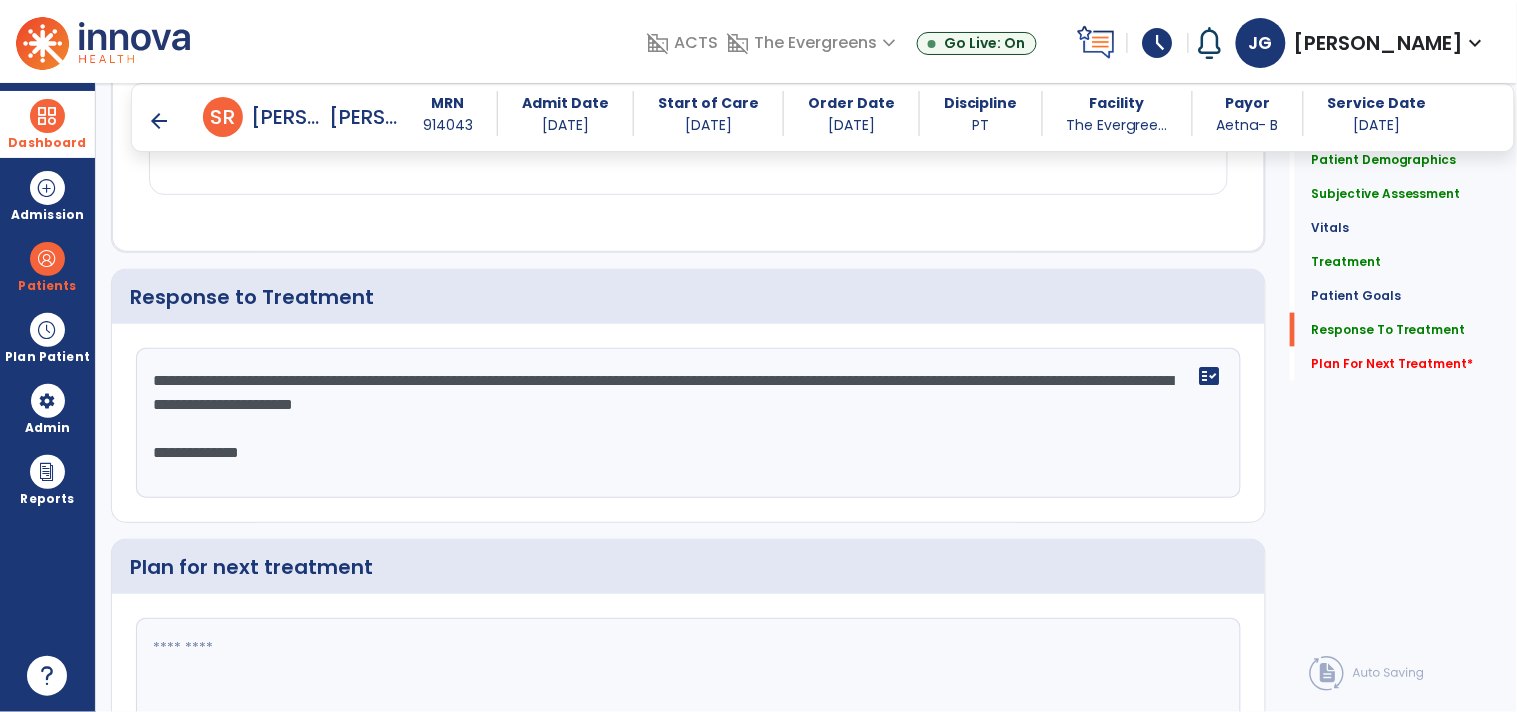 type on "**********" 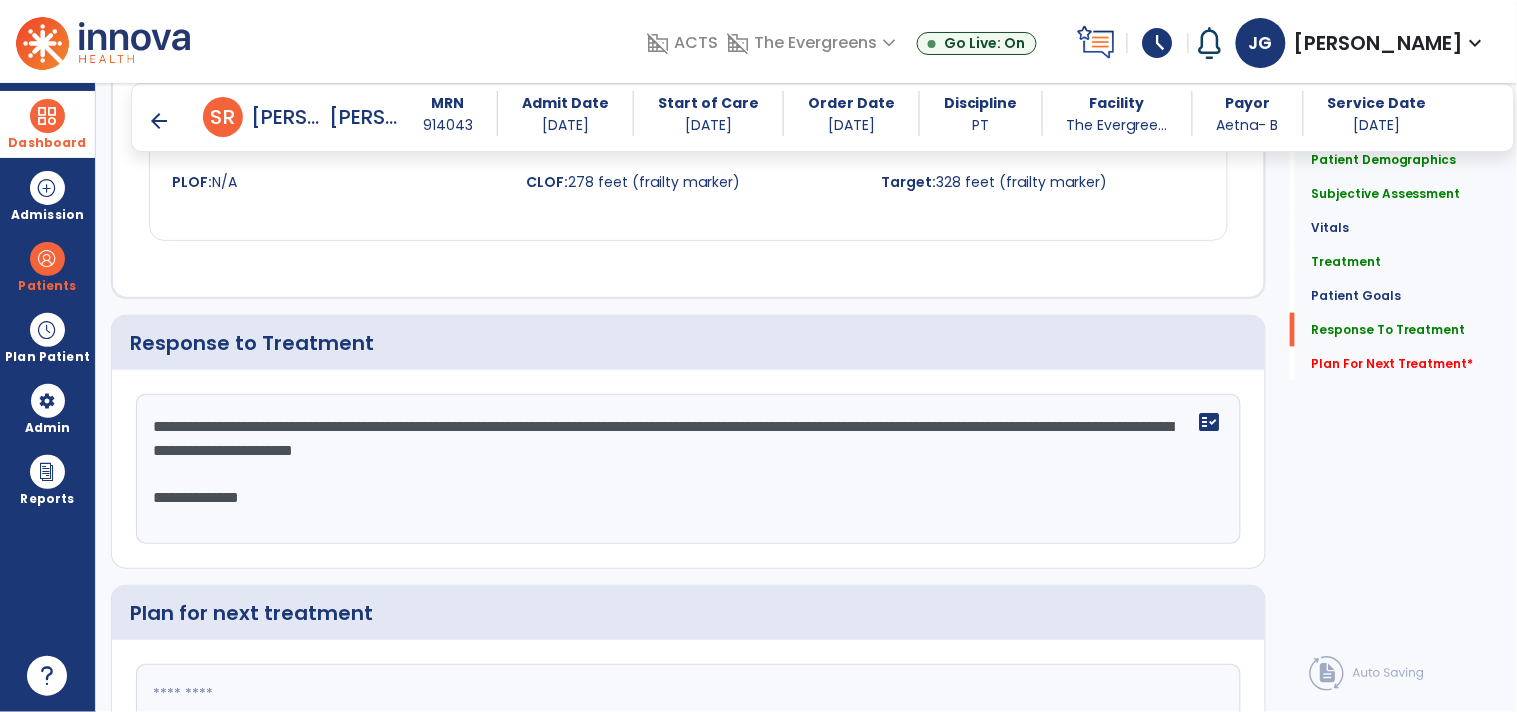 scroll, scrollTop: 2555, scrollLeft: 0, axis: vertical 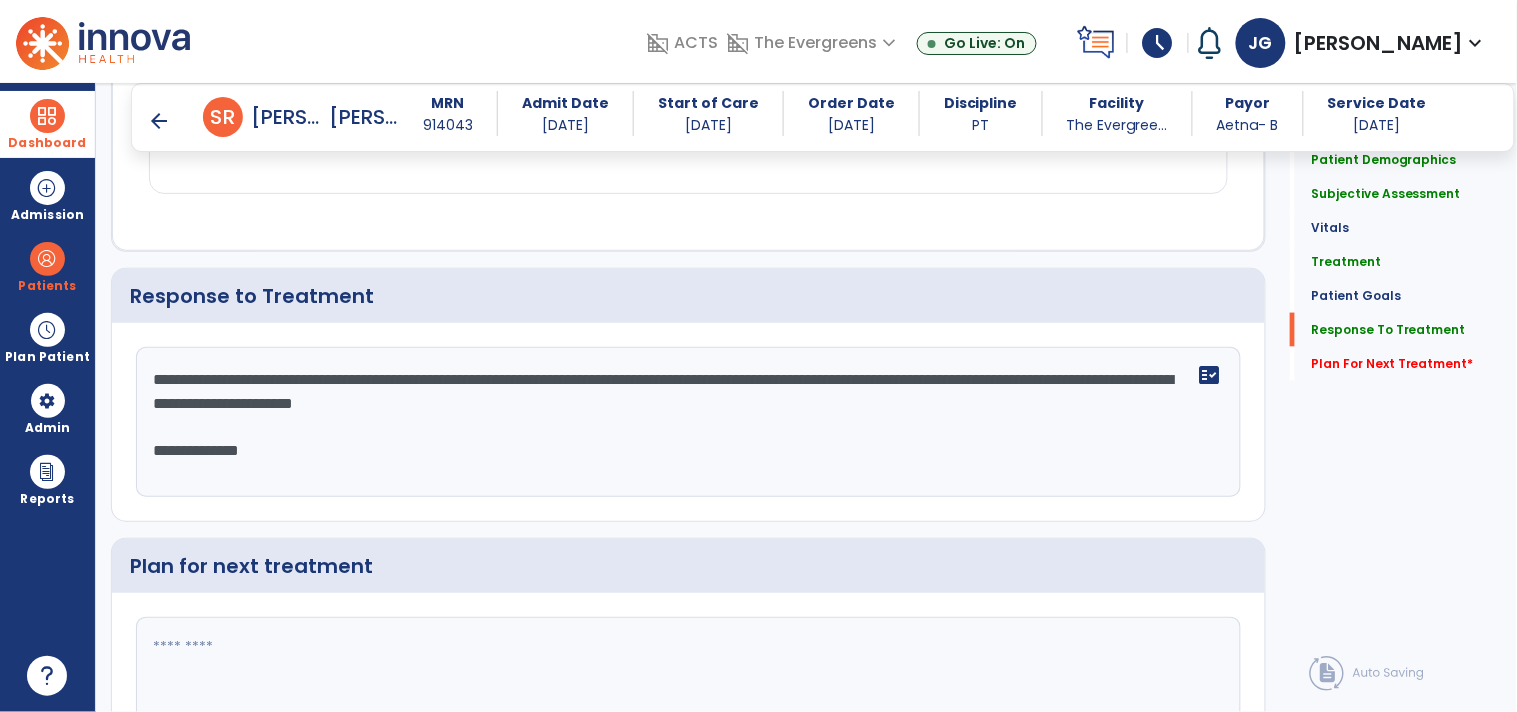 paste on "**********" 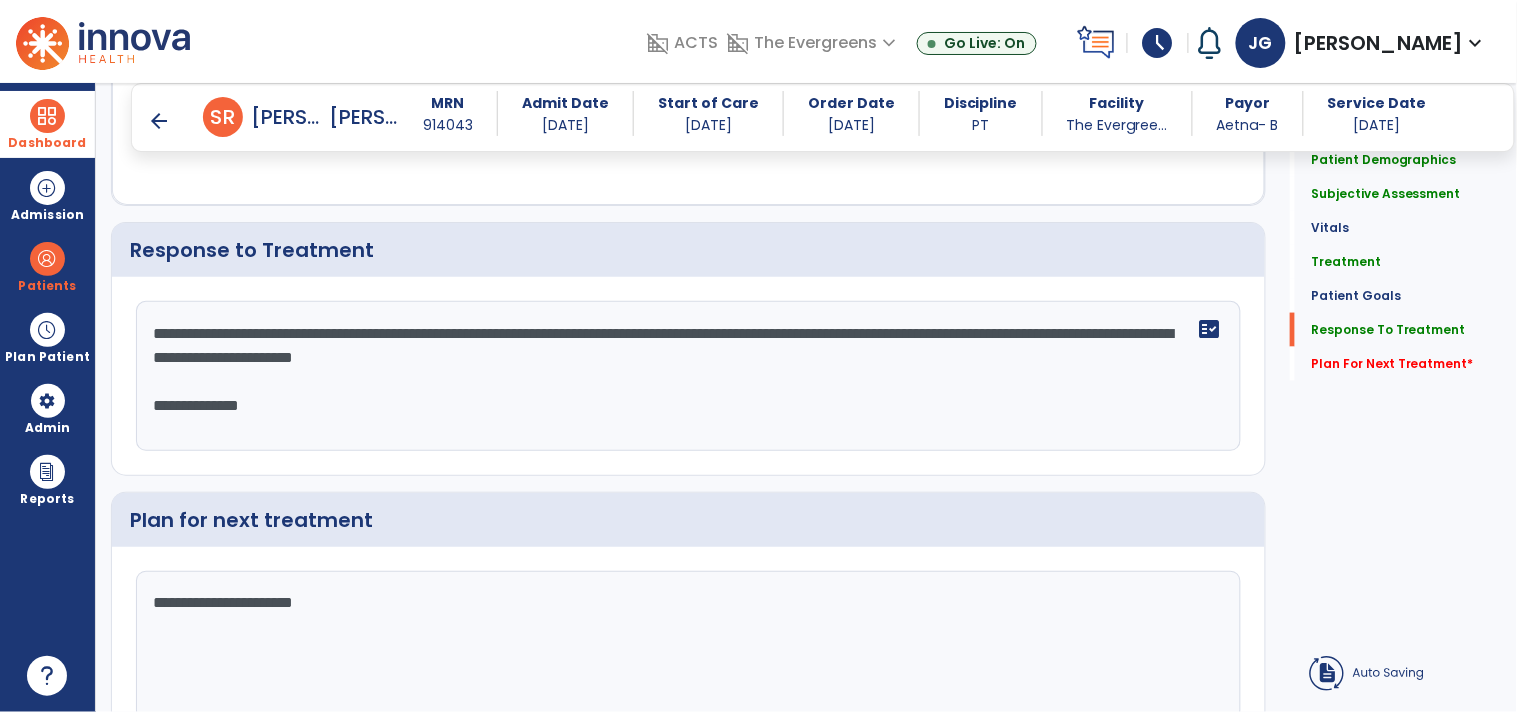 type on "**********" 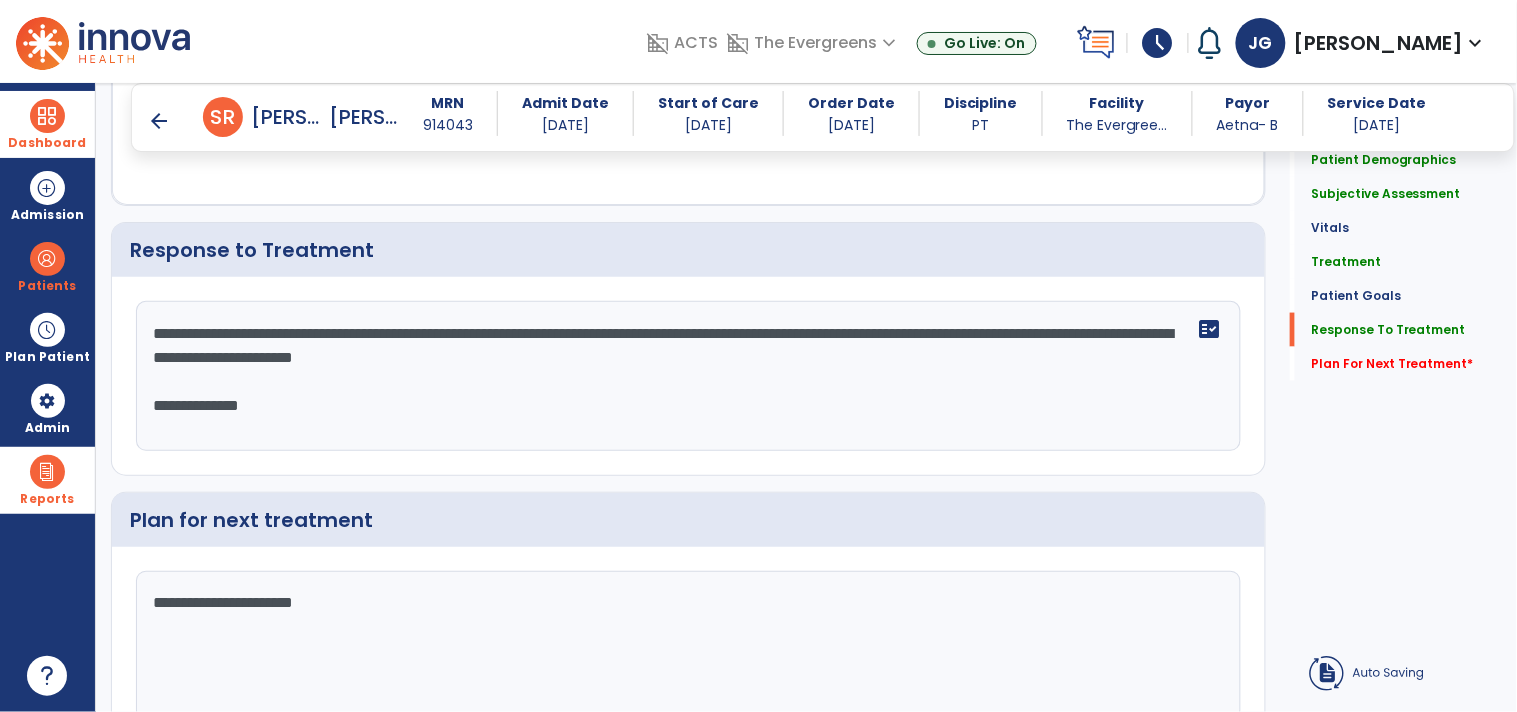 drag, startPoint x: 284, startPoint y: 483, endPoint x: 94, endPoint y: 460, distance: 191.38704 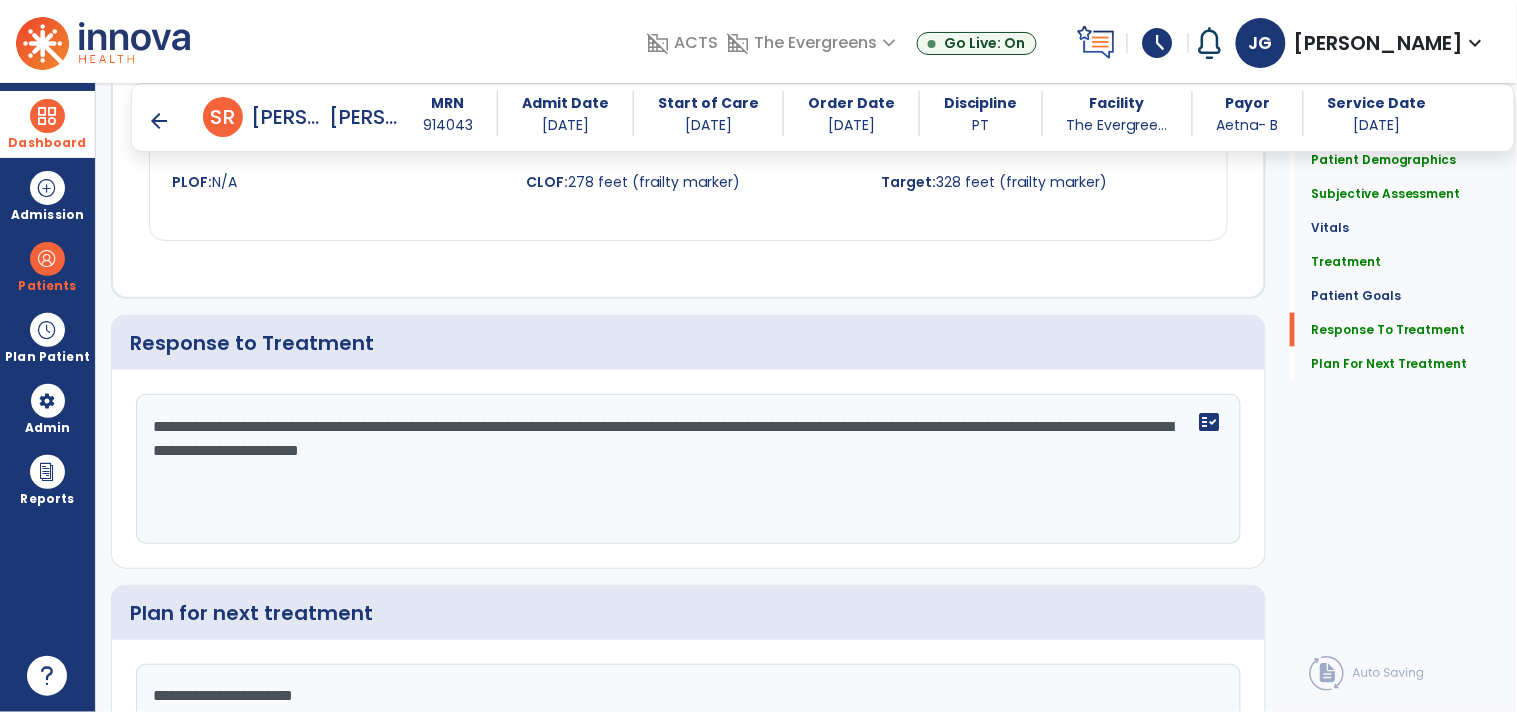 scroll, scrollTop: 2555, scrollLeft: 0, axis: vertical 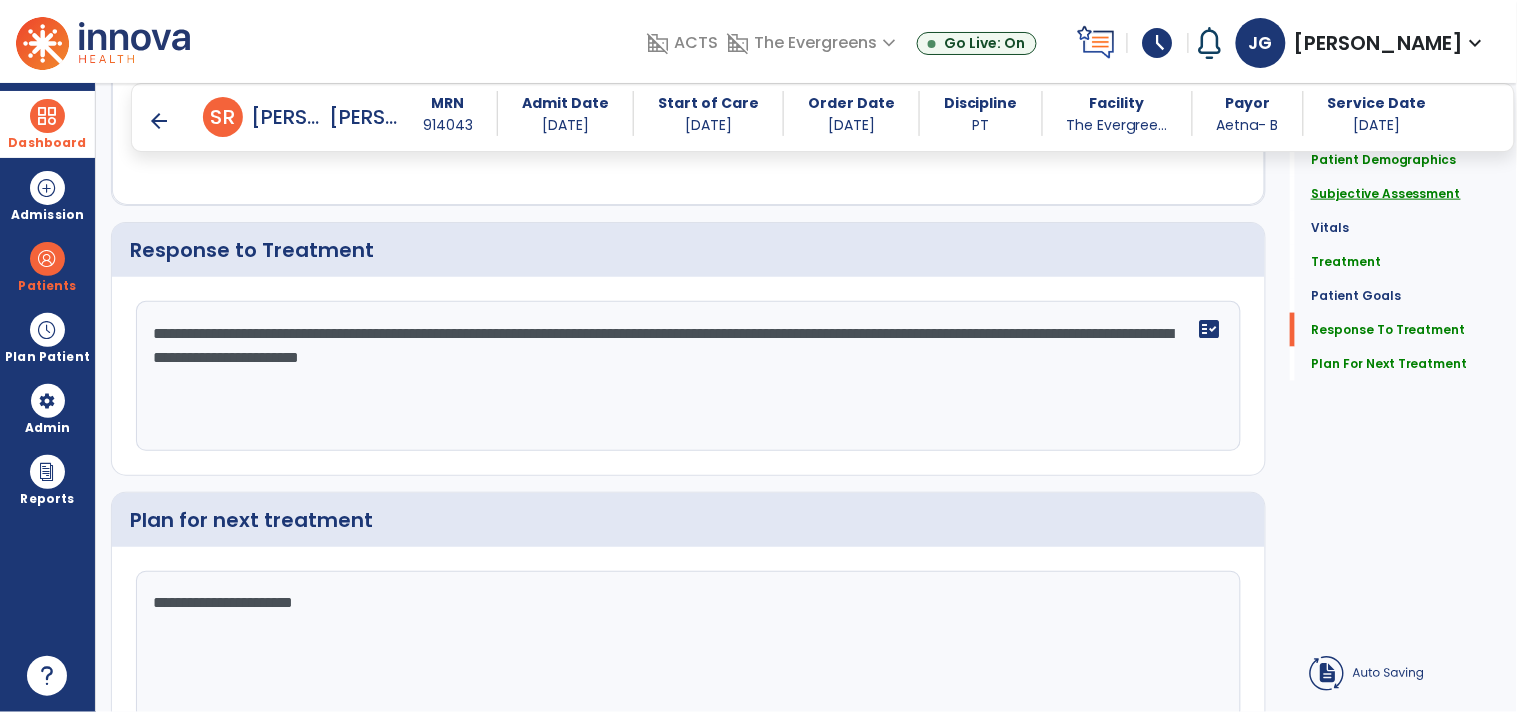 type on "**********" 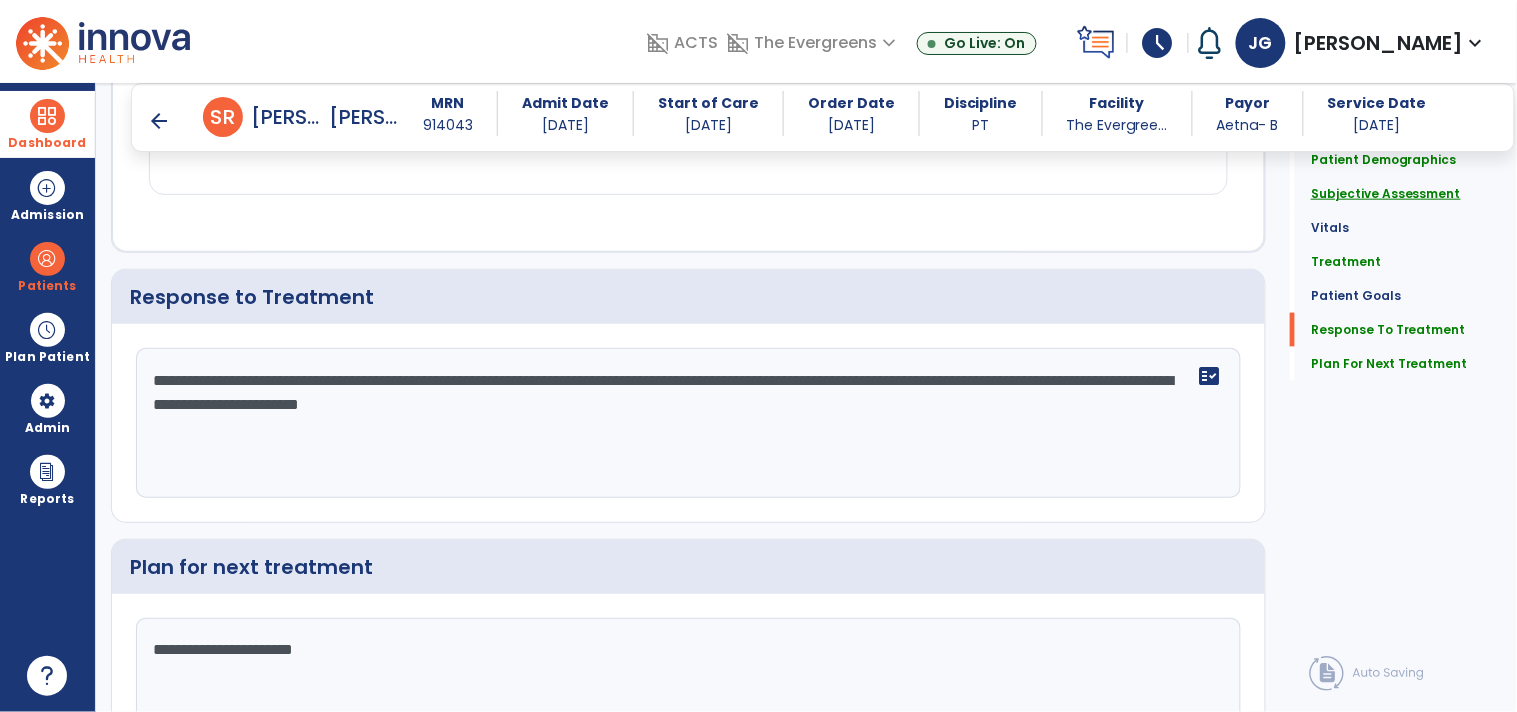 click on "Subjective Assessment" 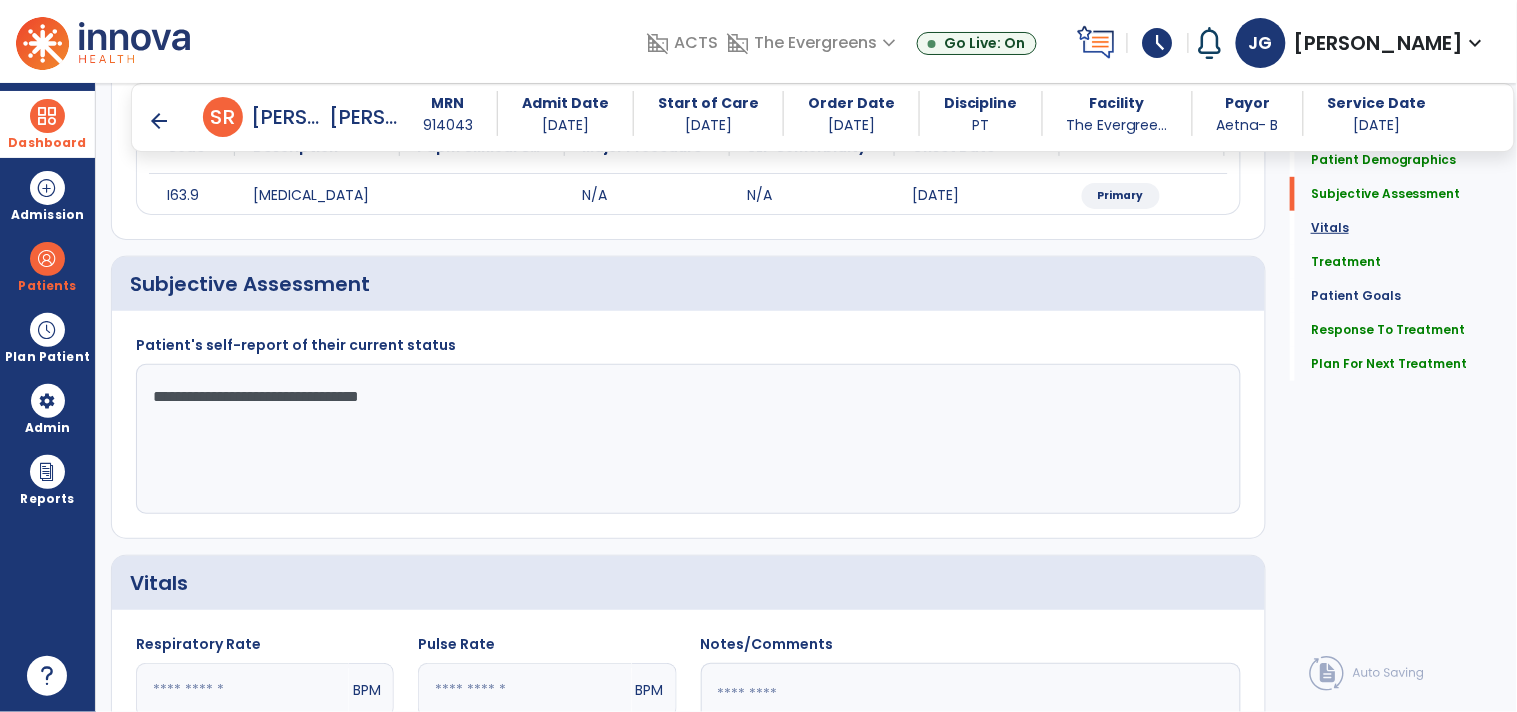 click on "Vitals" 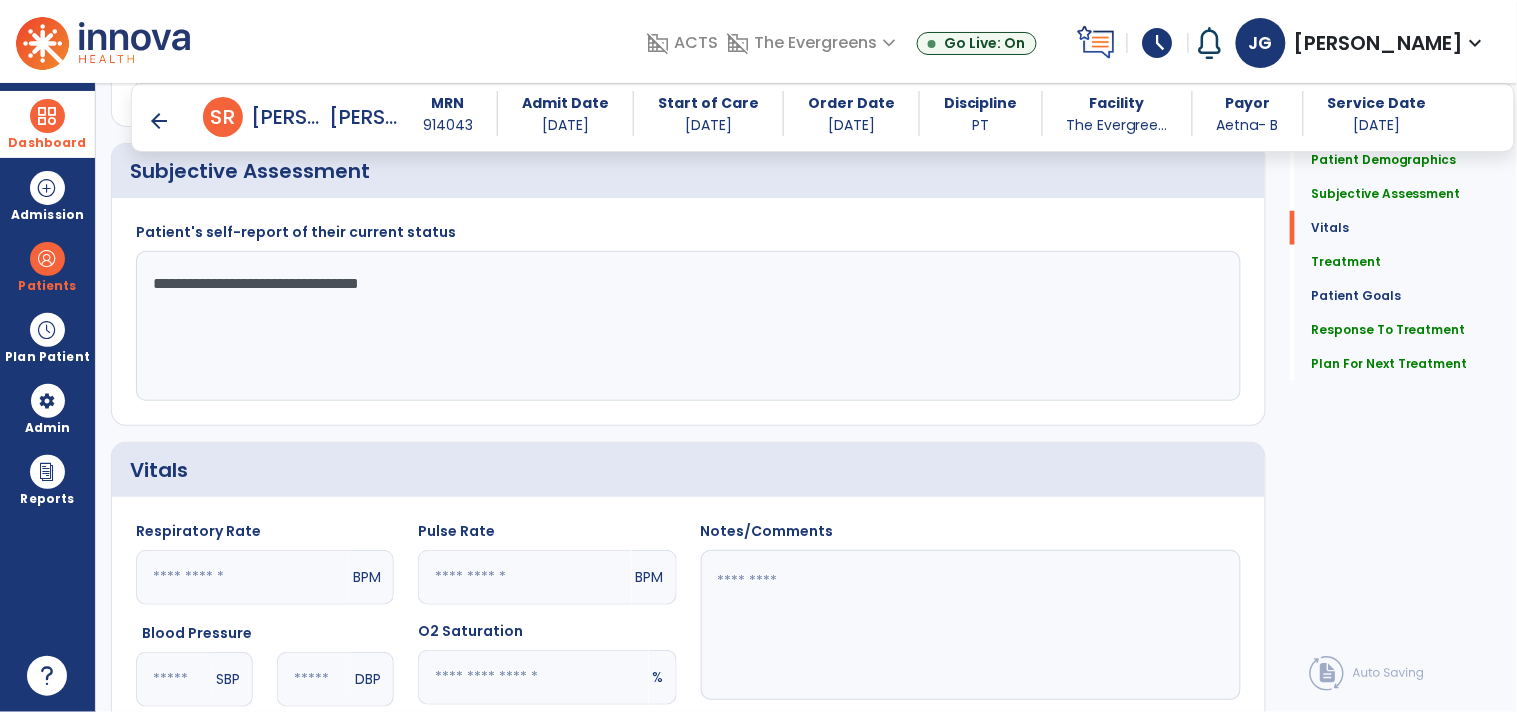 scroll, scrollTop: 633, scrollLeft: 0, axis: vertical 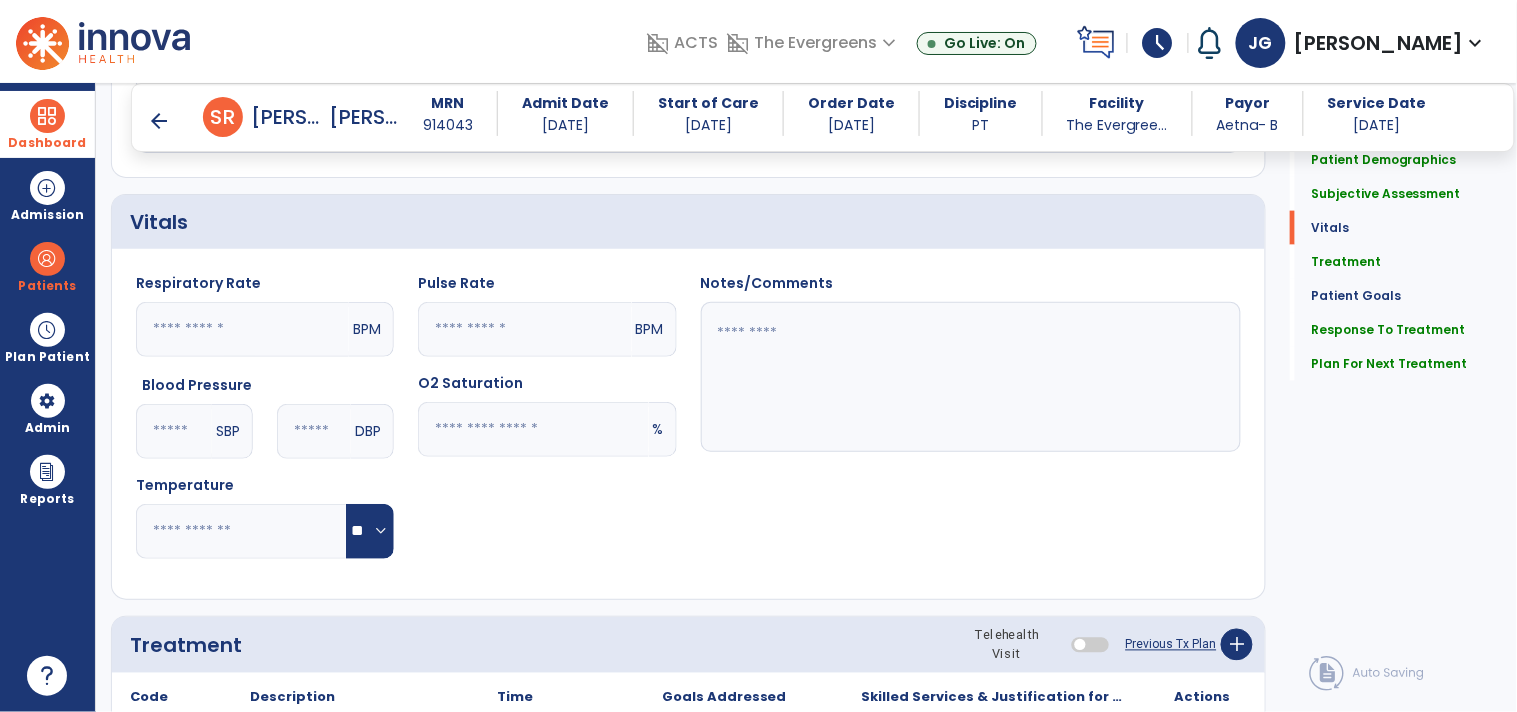 click 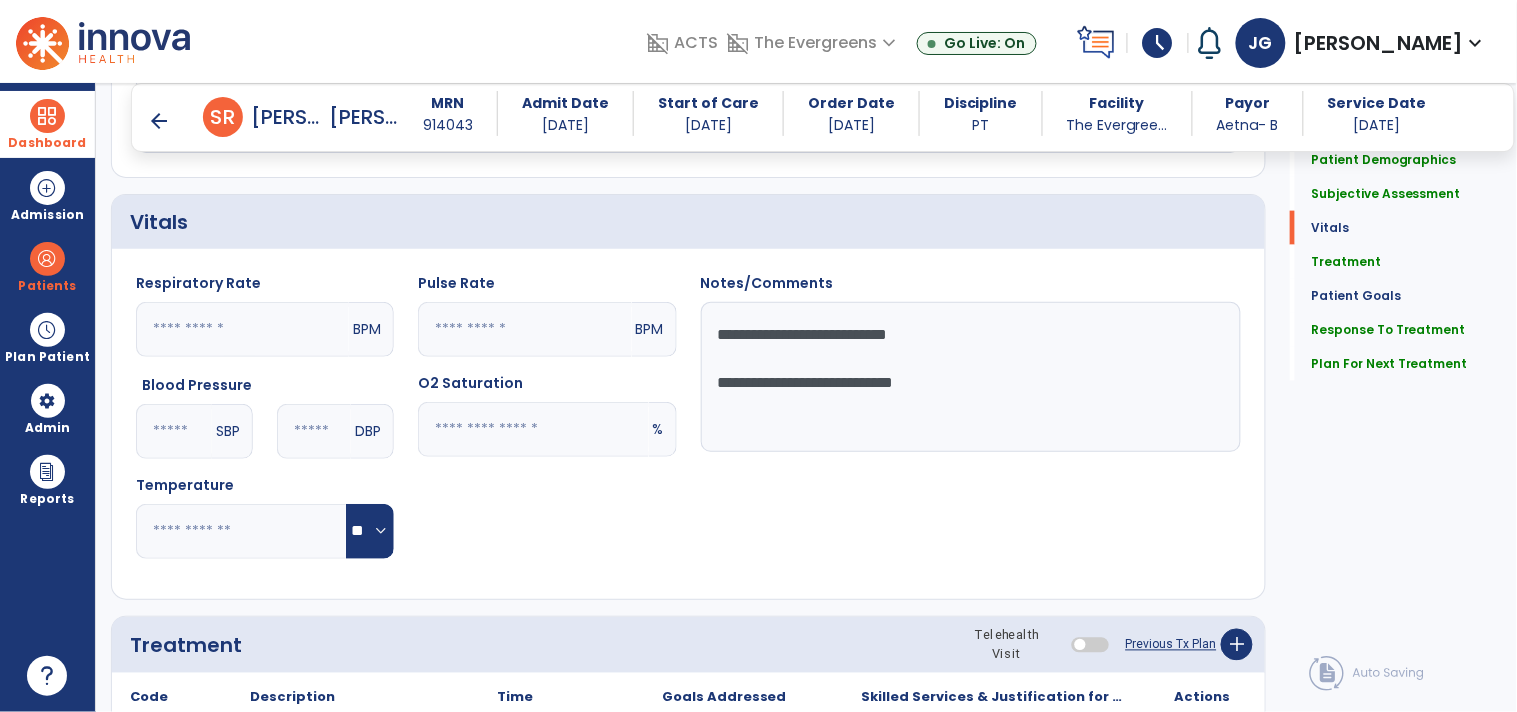 click on "**********" 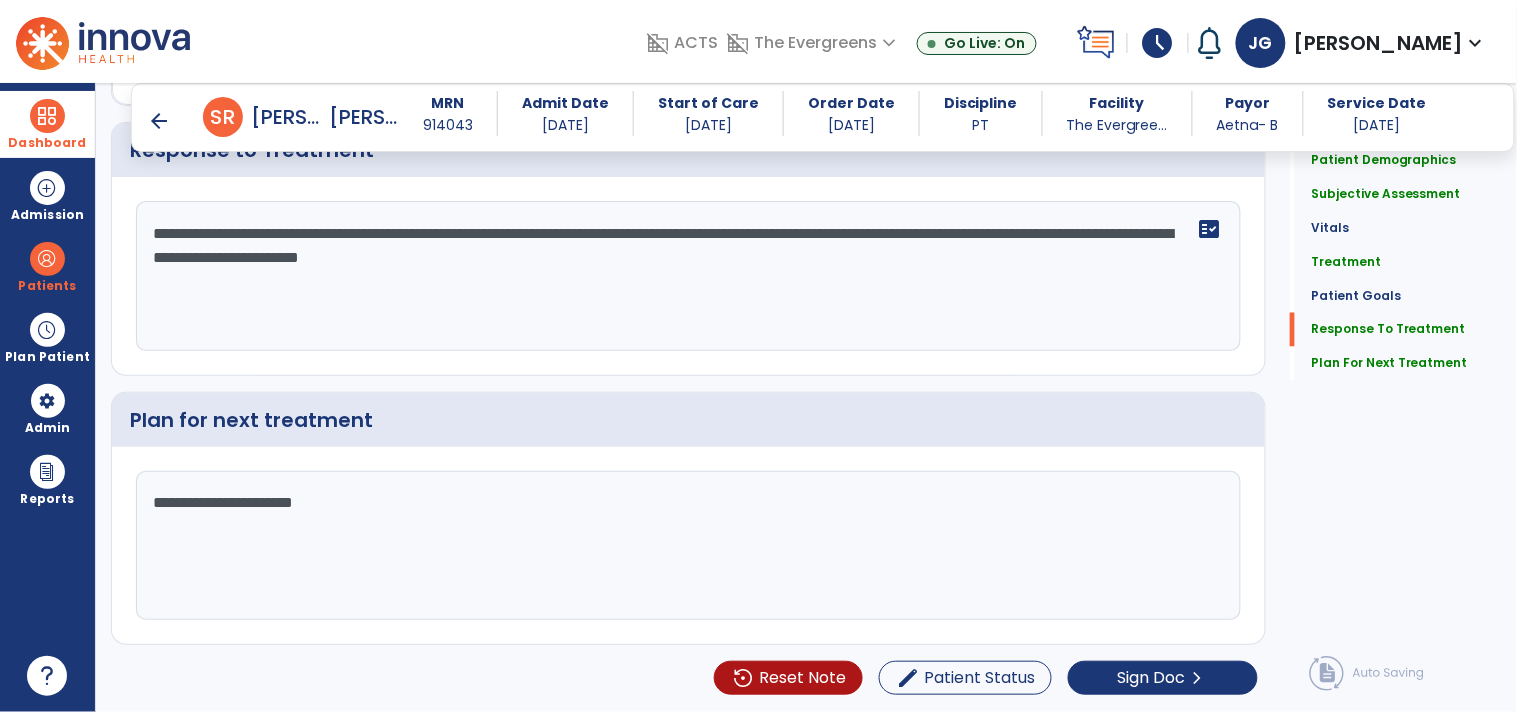 type on "**********" 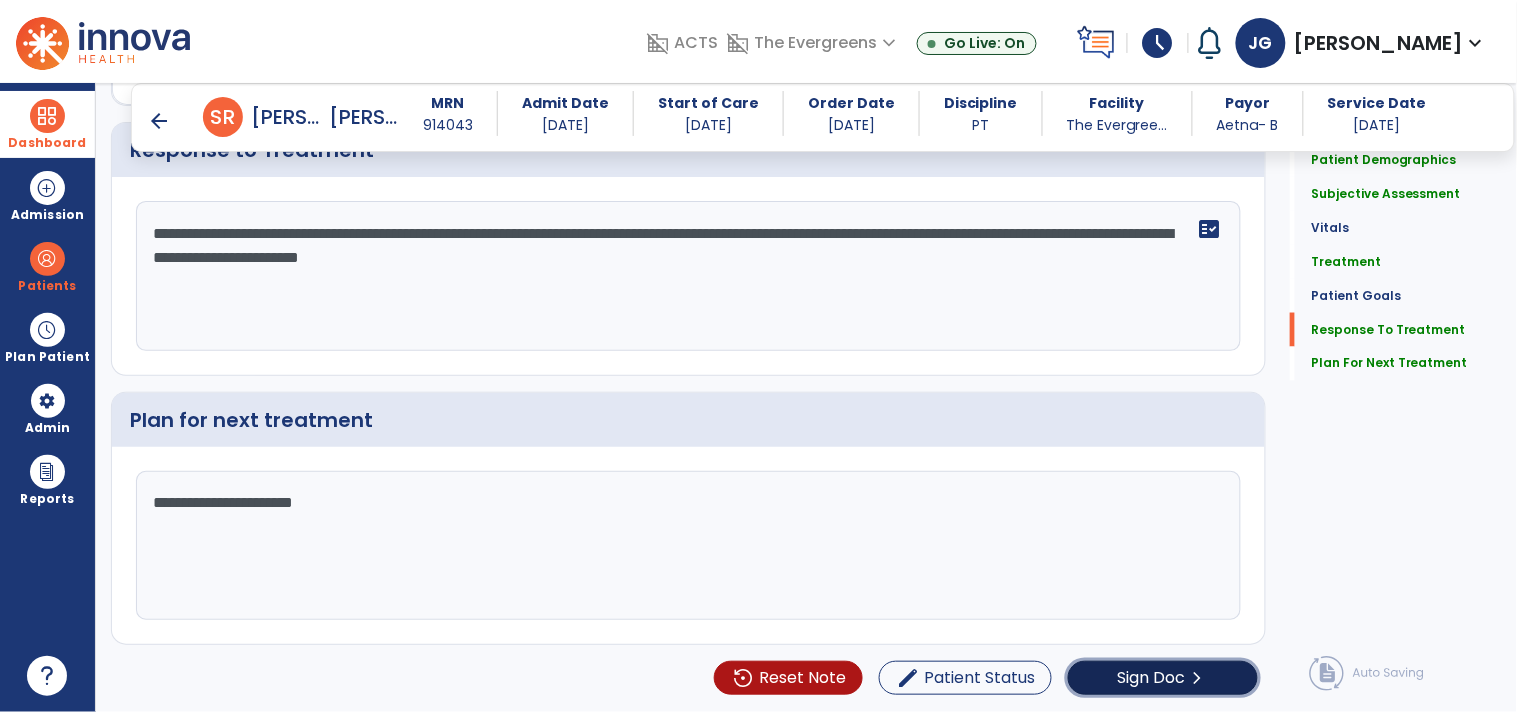 click on "Sign Doc" 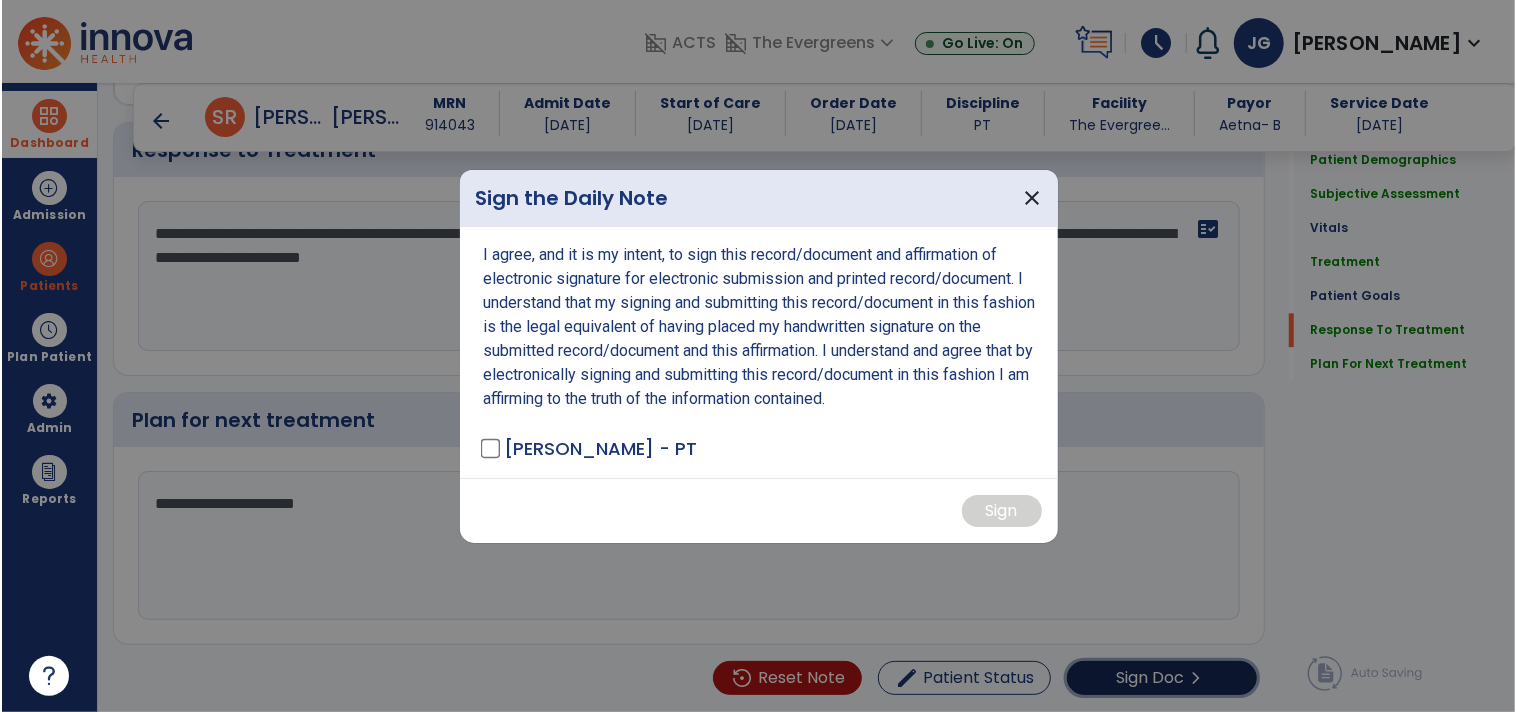 scroll, scrollTop: 2704, scrollLeft: 0, axis: vertical 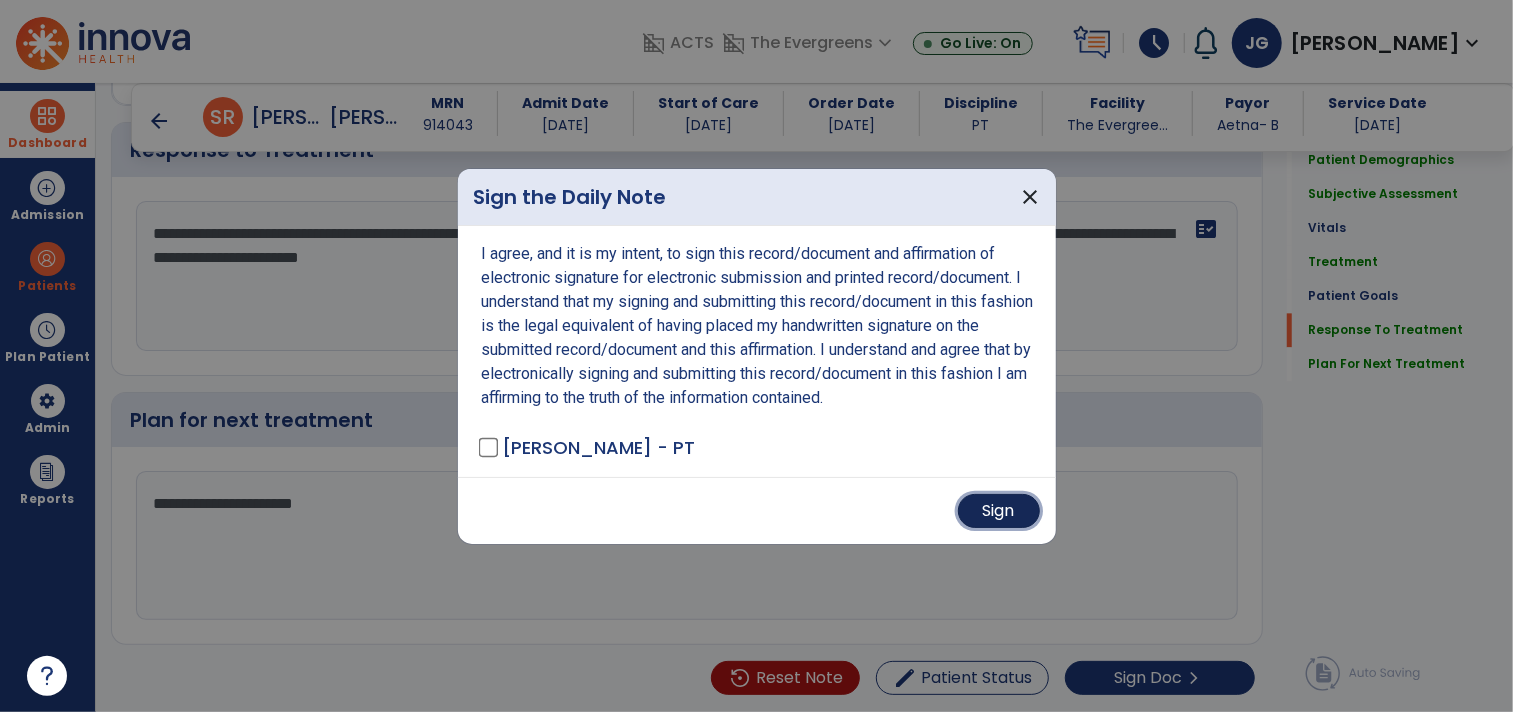 click on "Sign" at bounding box center (999, 511) 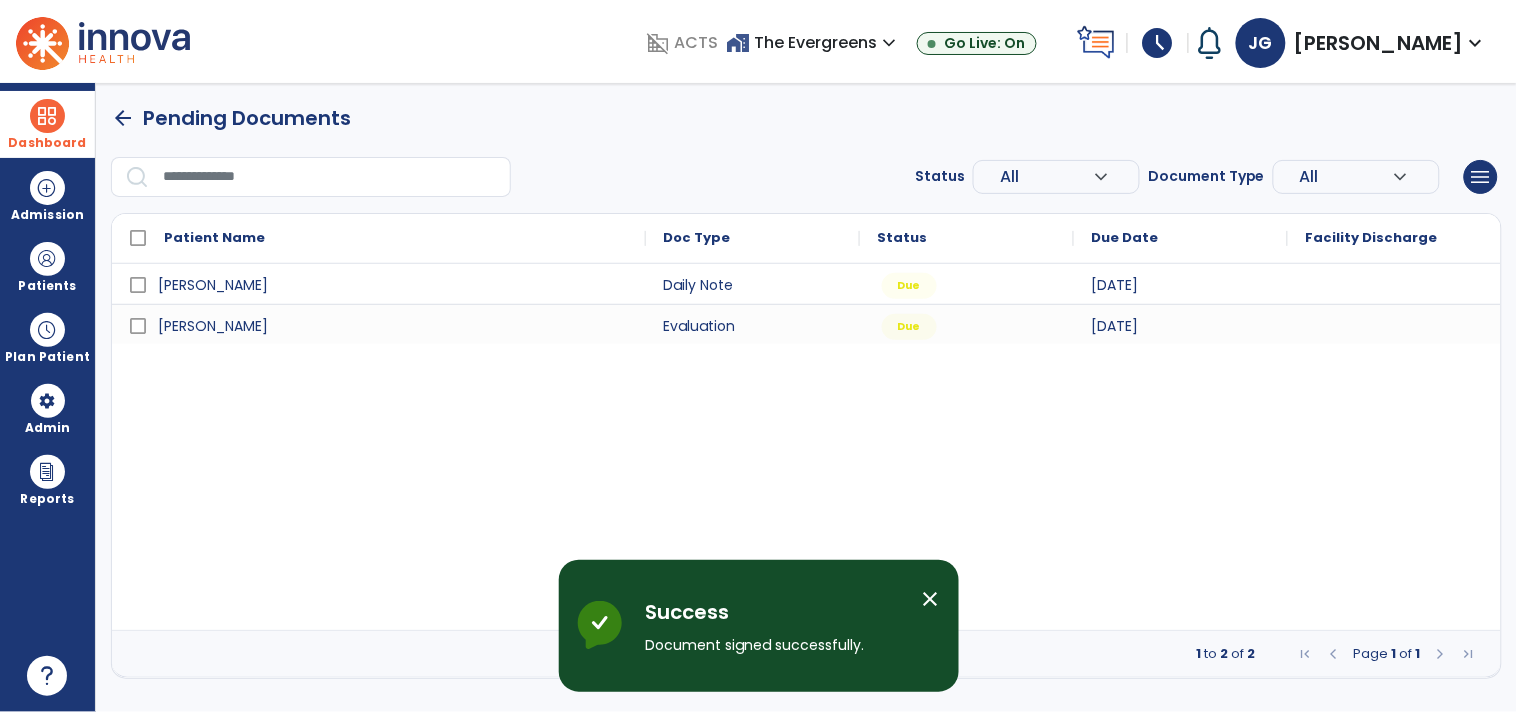 scroll, scrollTop: 0, scrollLeft: 0, axis: both 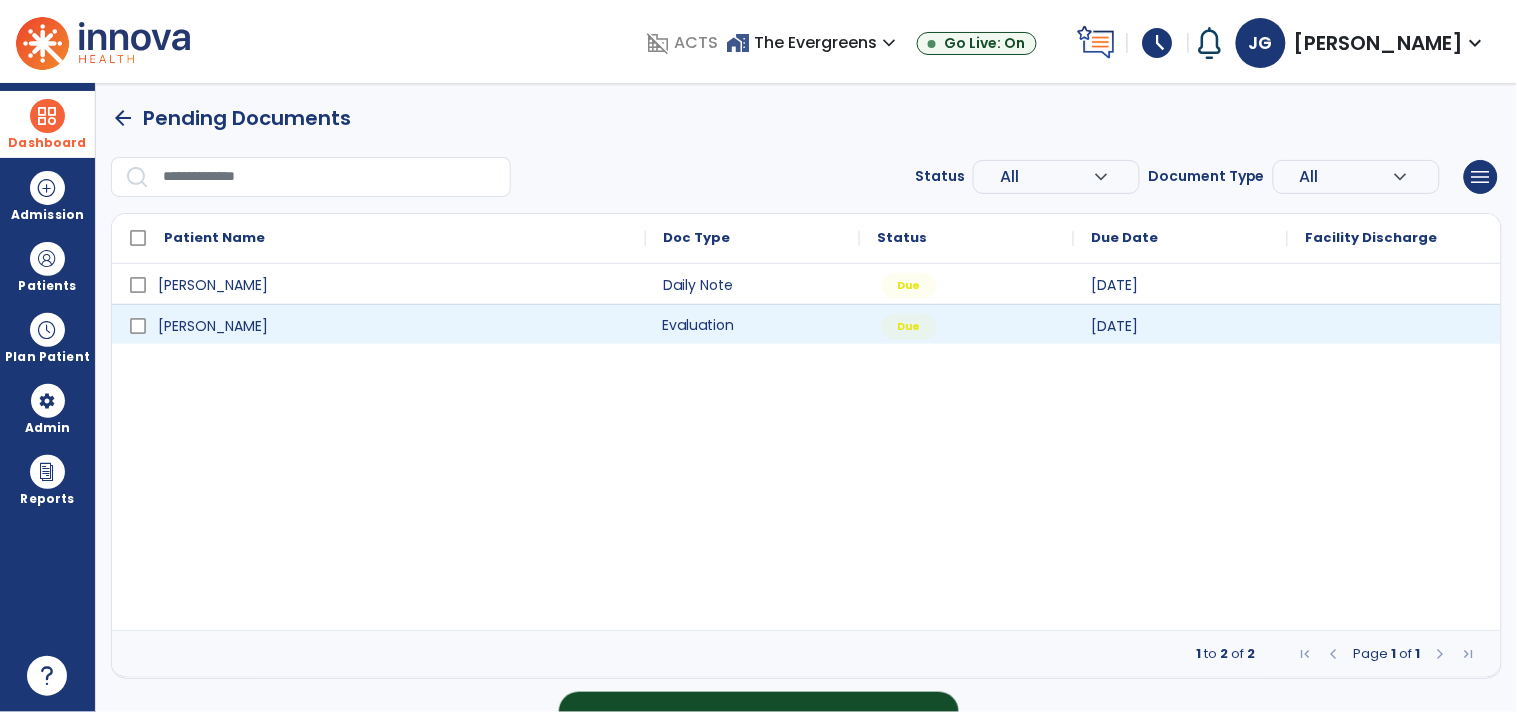 click on "Evaluation" at bounding box center (753, 324) 